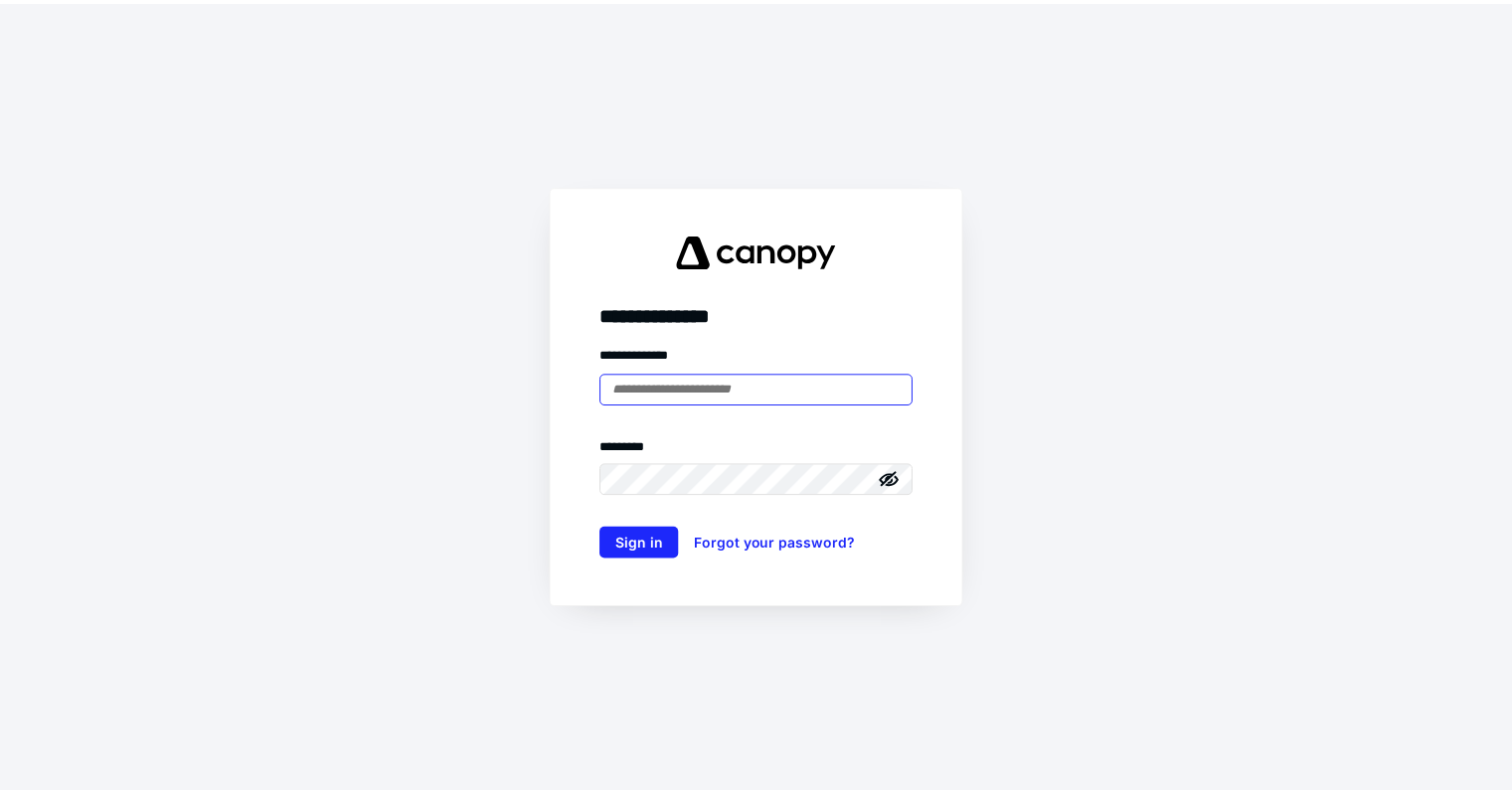 scroll, scrollTop: 0, scrollLeft: 0, axis: both 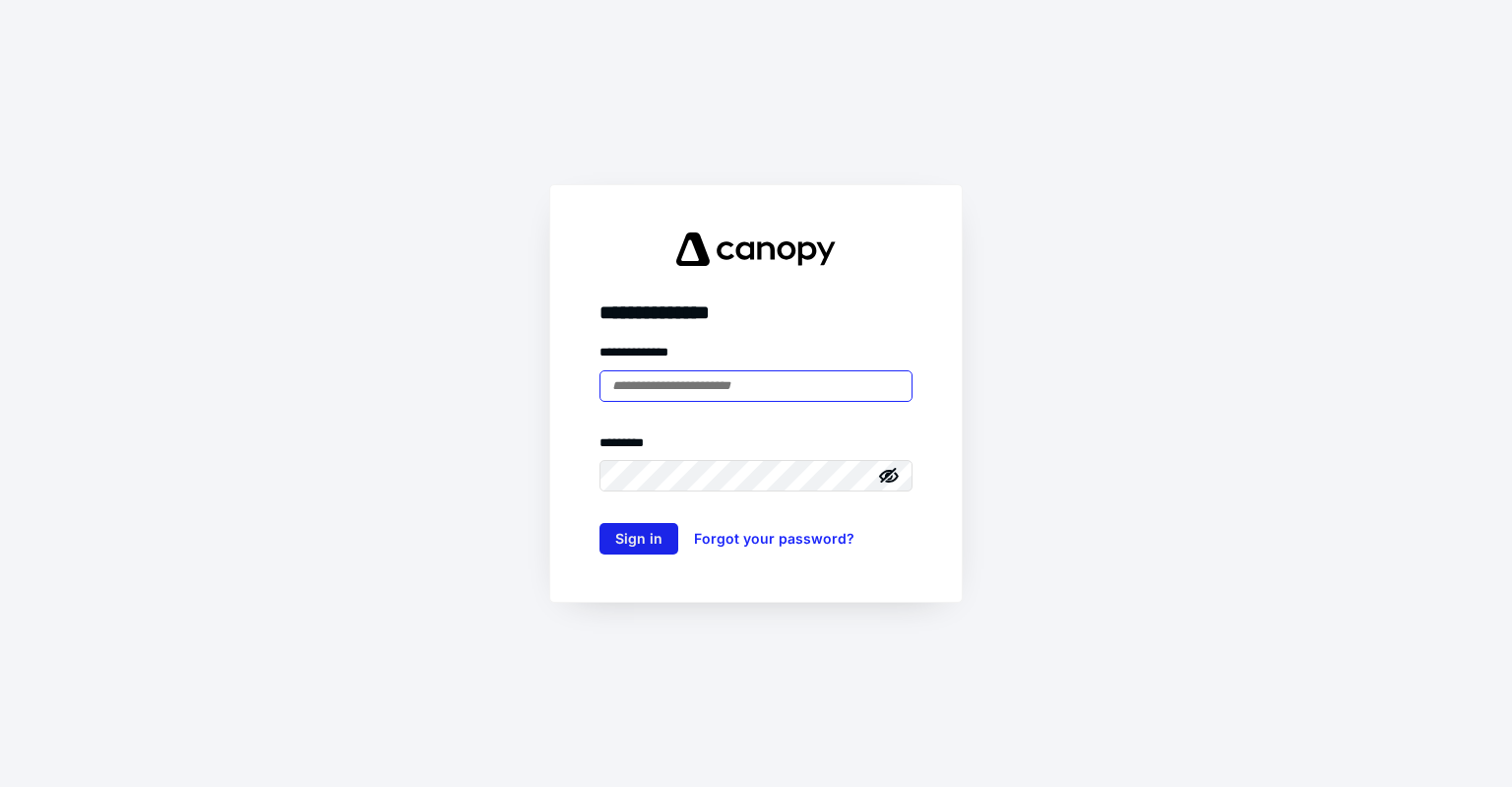 type on "**********" 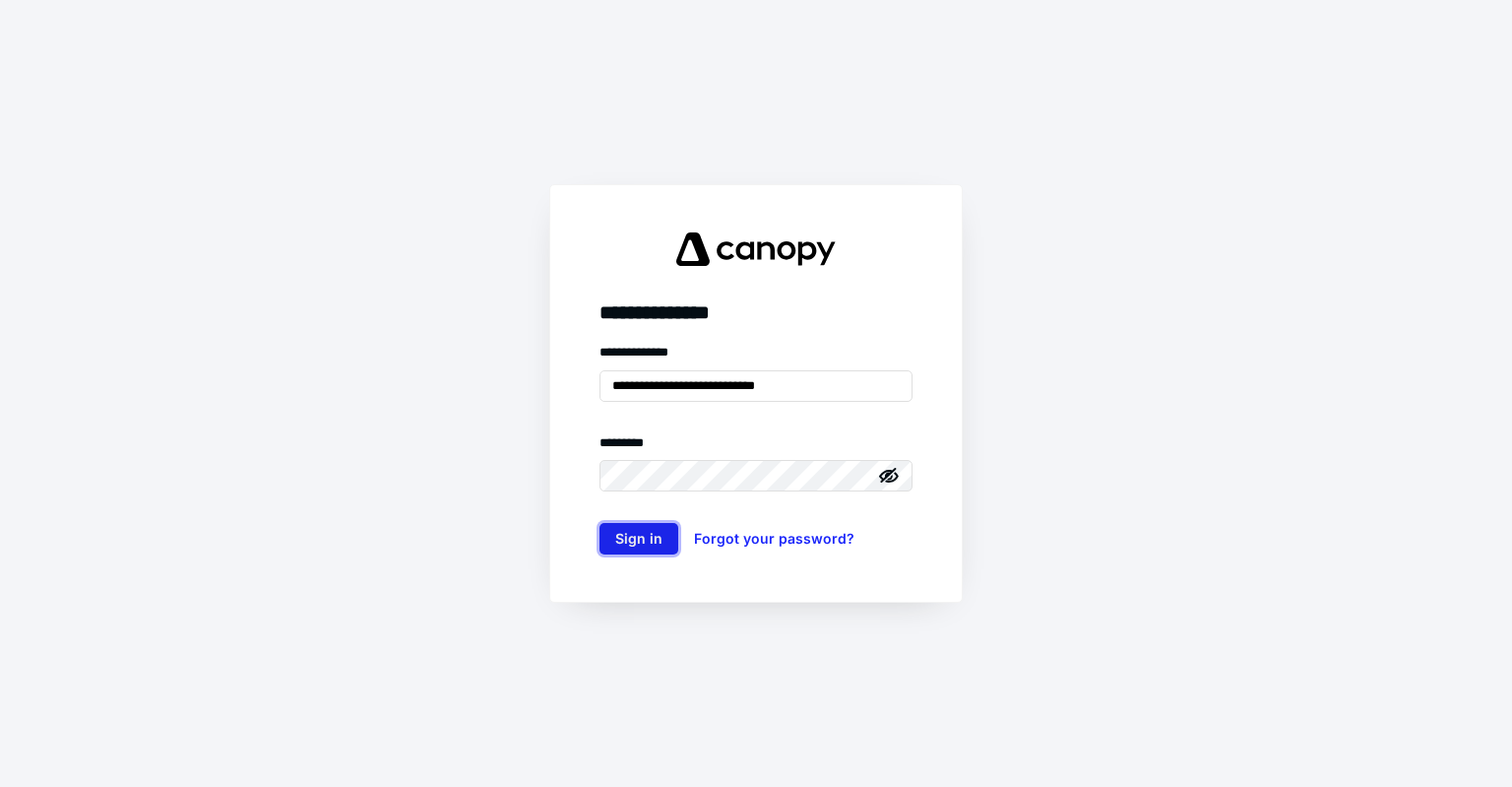 click on "Sign in" at bounding box center (639, 539) 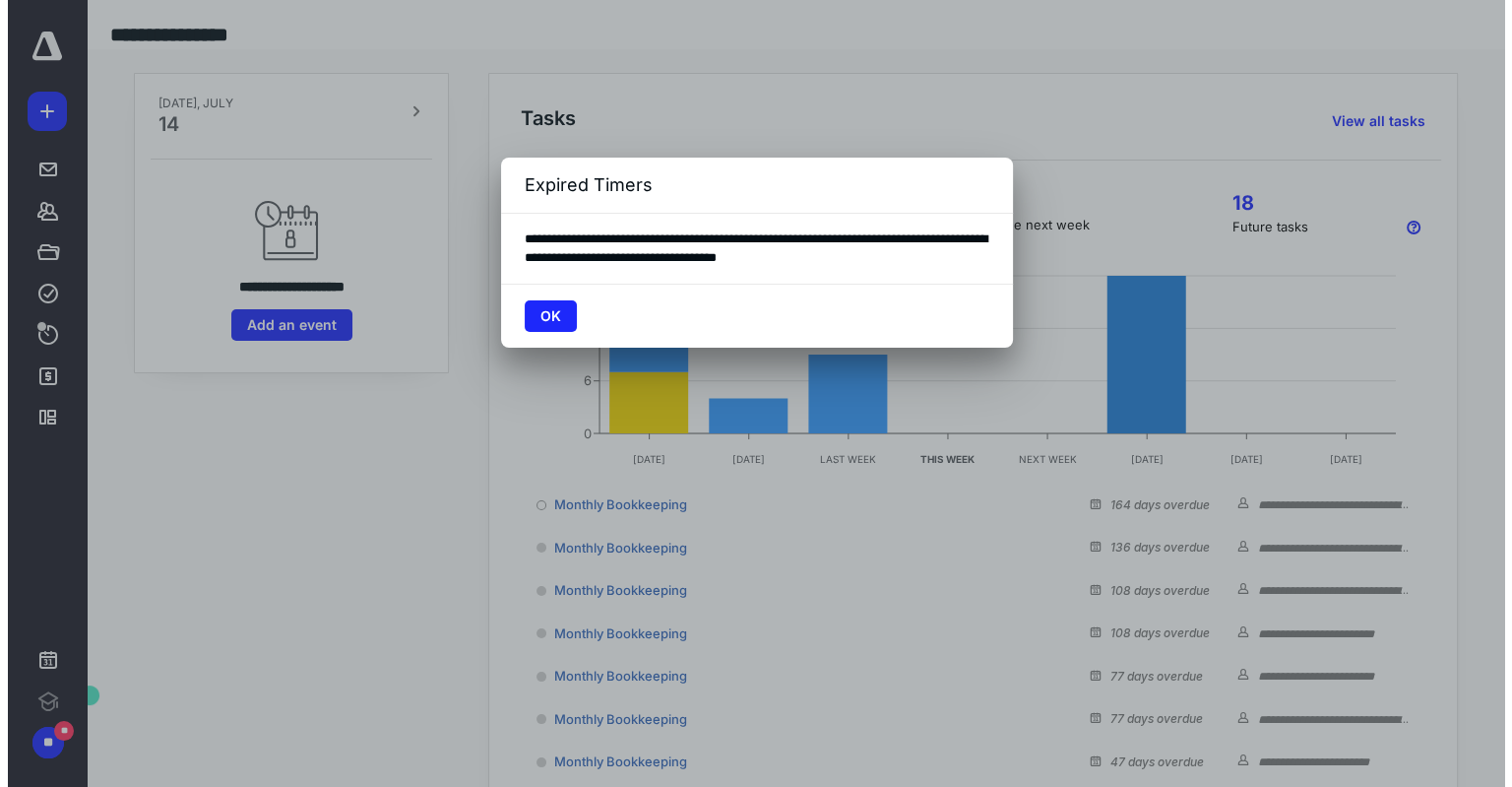 scroll, scrollTop: 0, scrollLeft: 0, axis: both 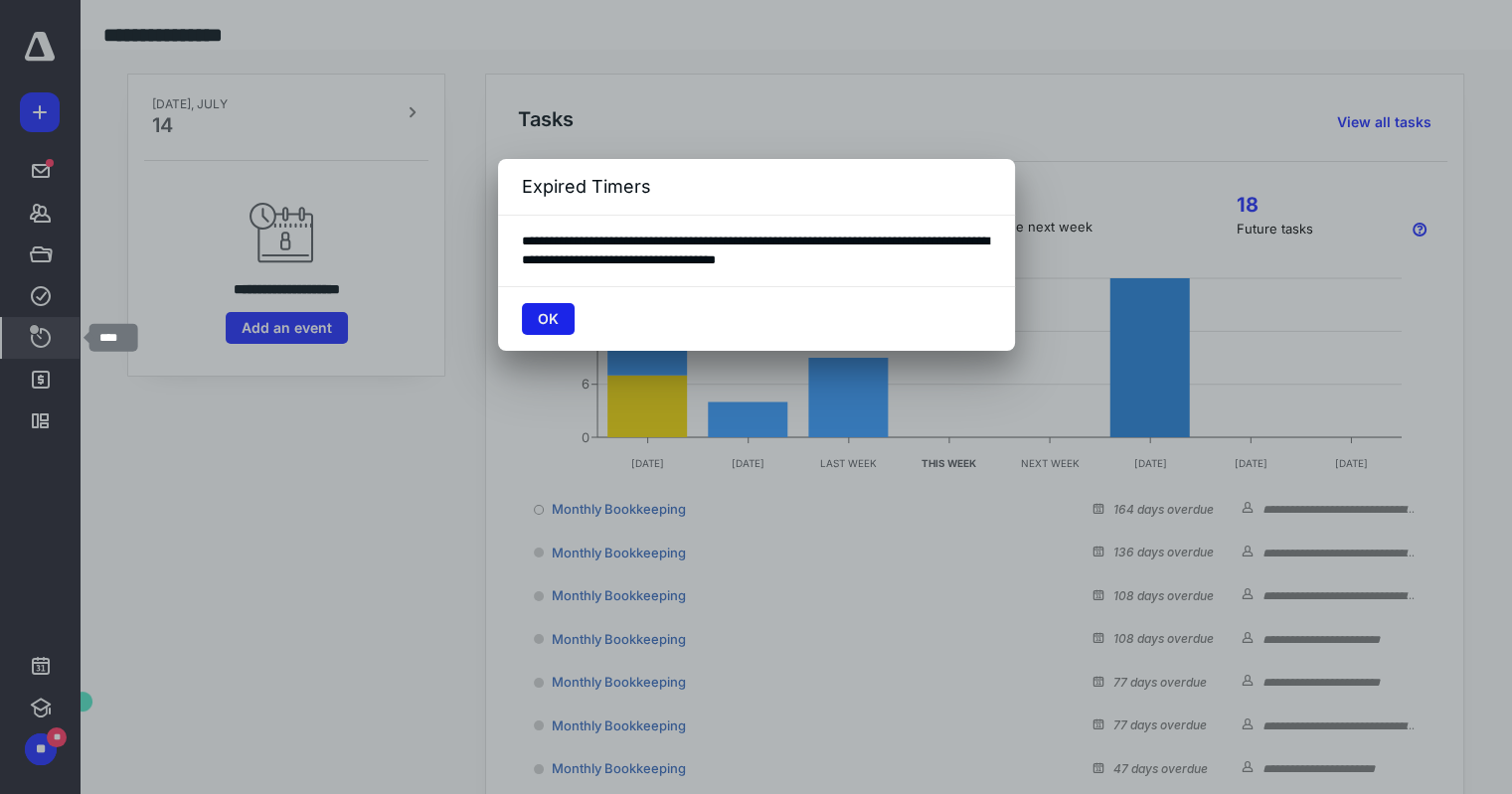click on "OK" at bounding box center (548, 319) 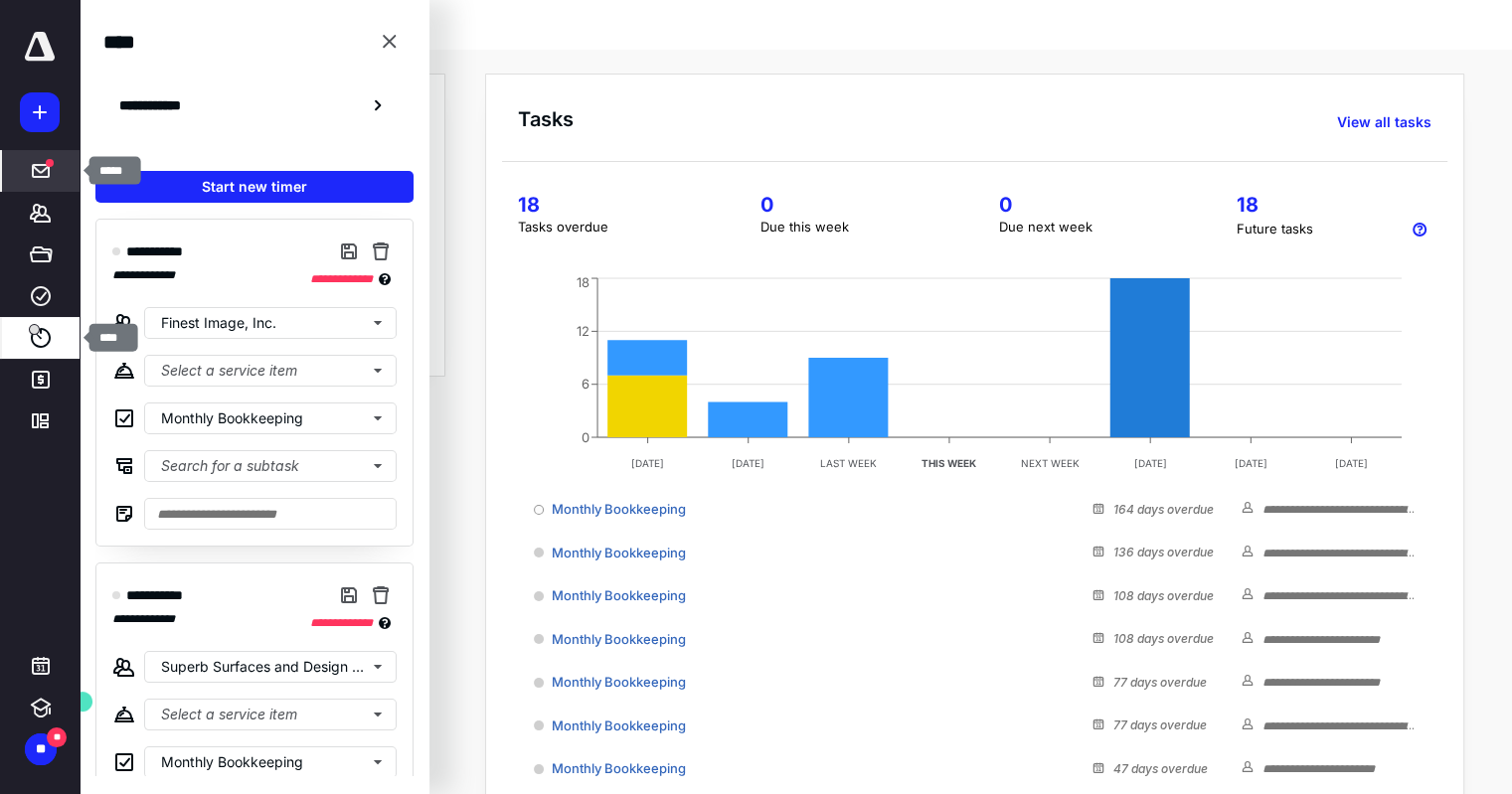 click 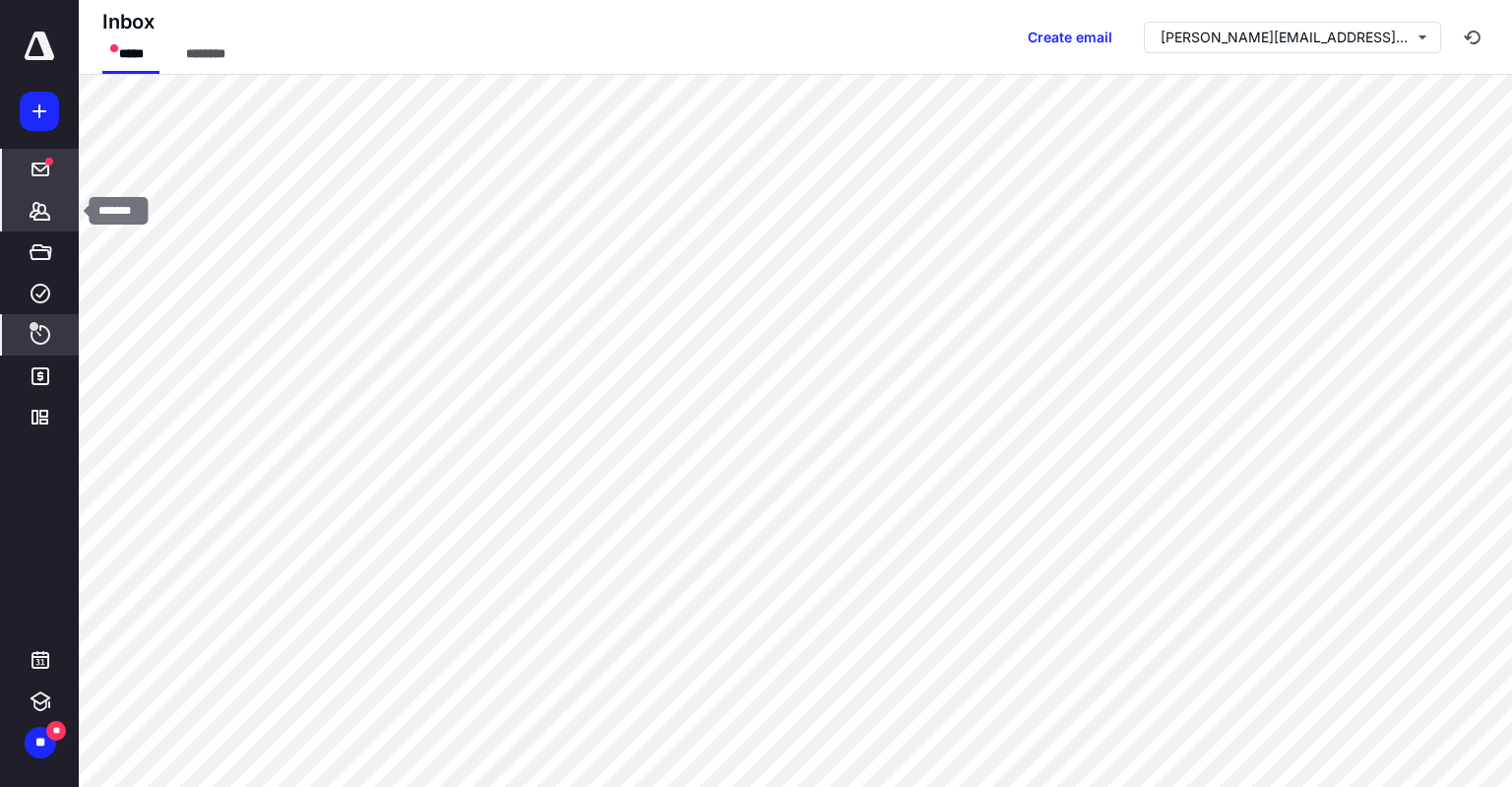 click on "*******" at bounding box center [40, 211] 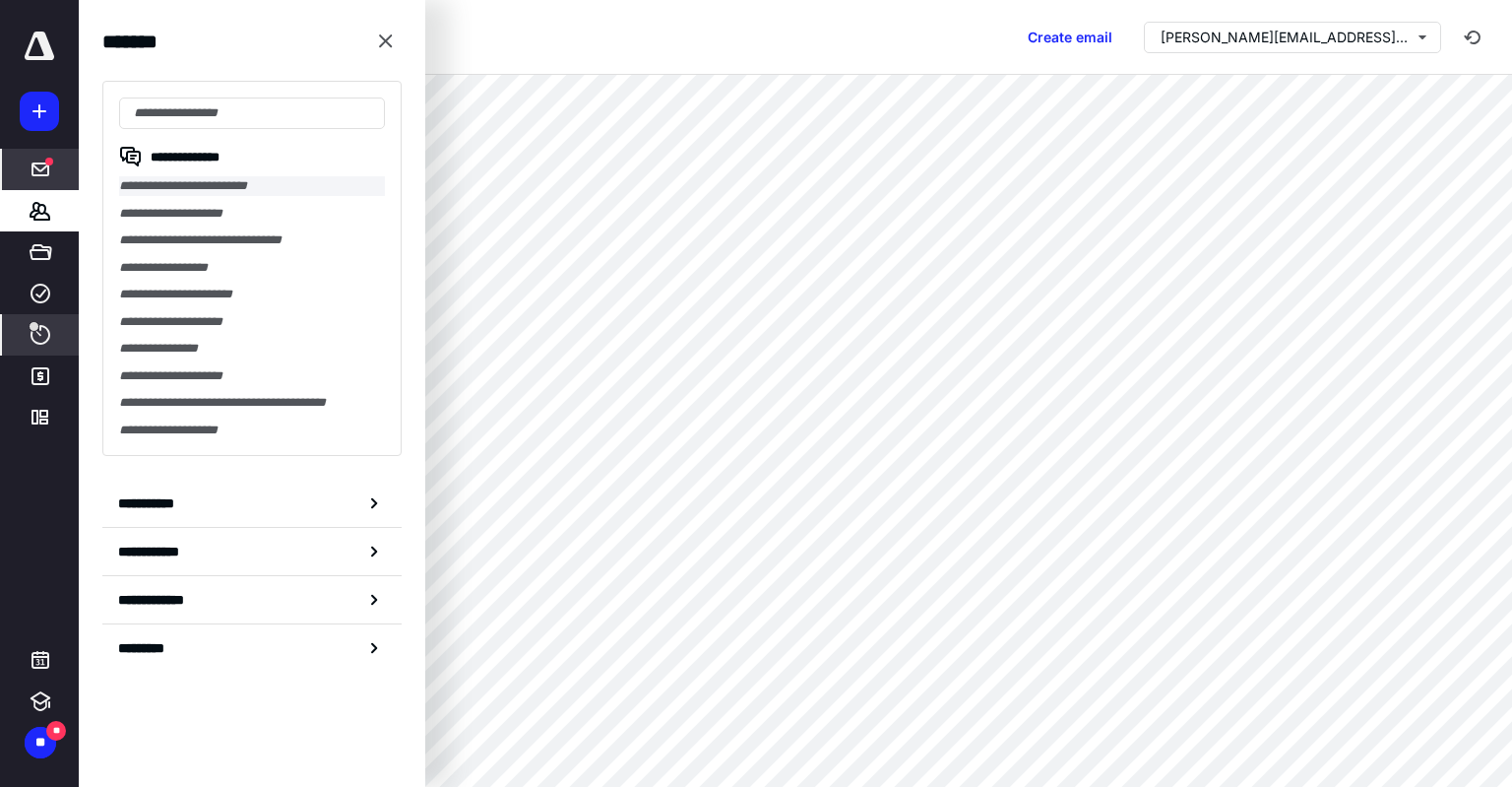 click on "**********" at bounding box center (252, 186) 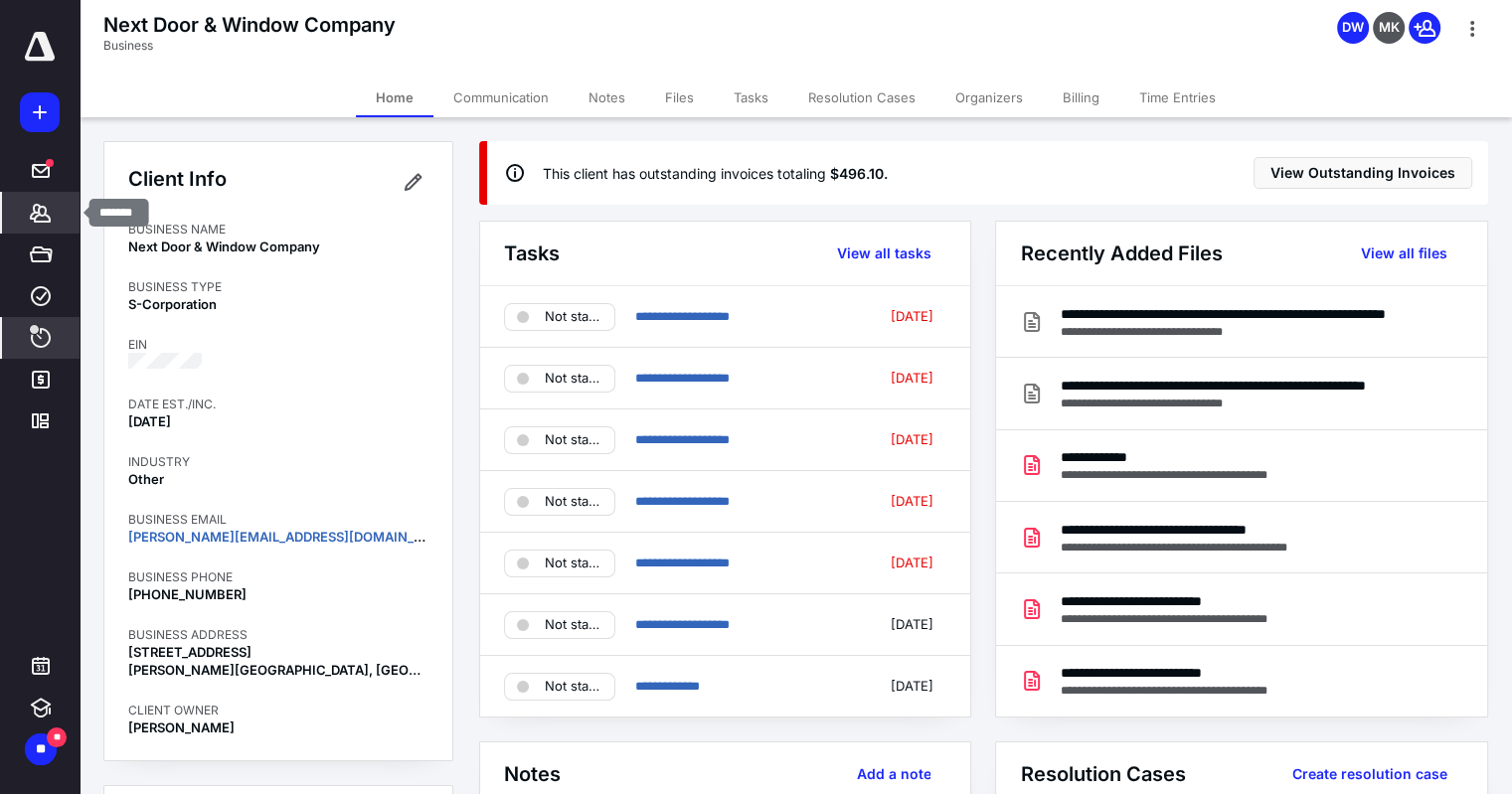 click 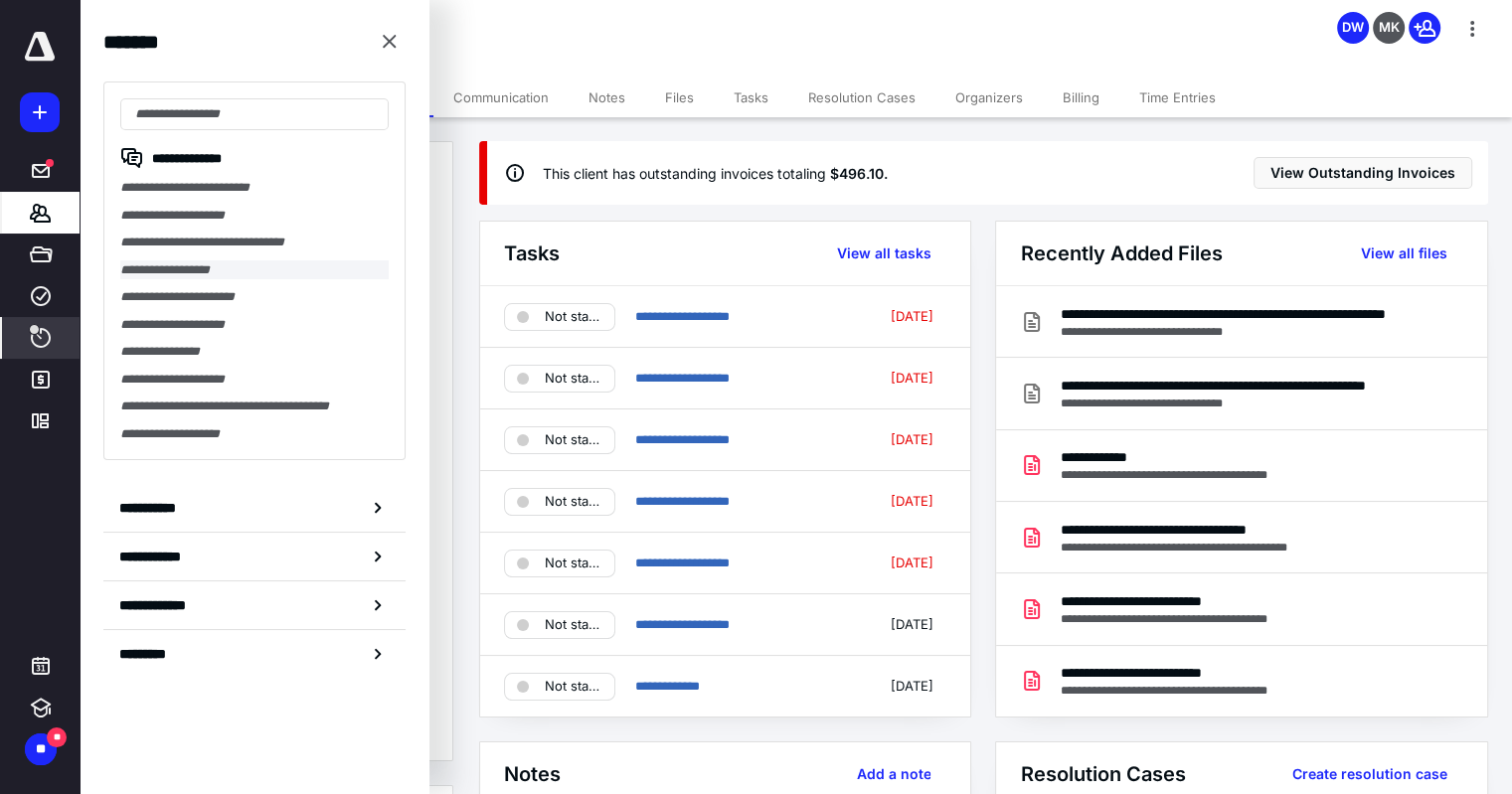 click on "**********" at bounding box center [254, 270] 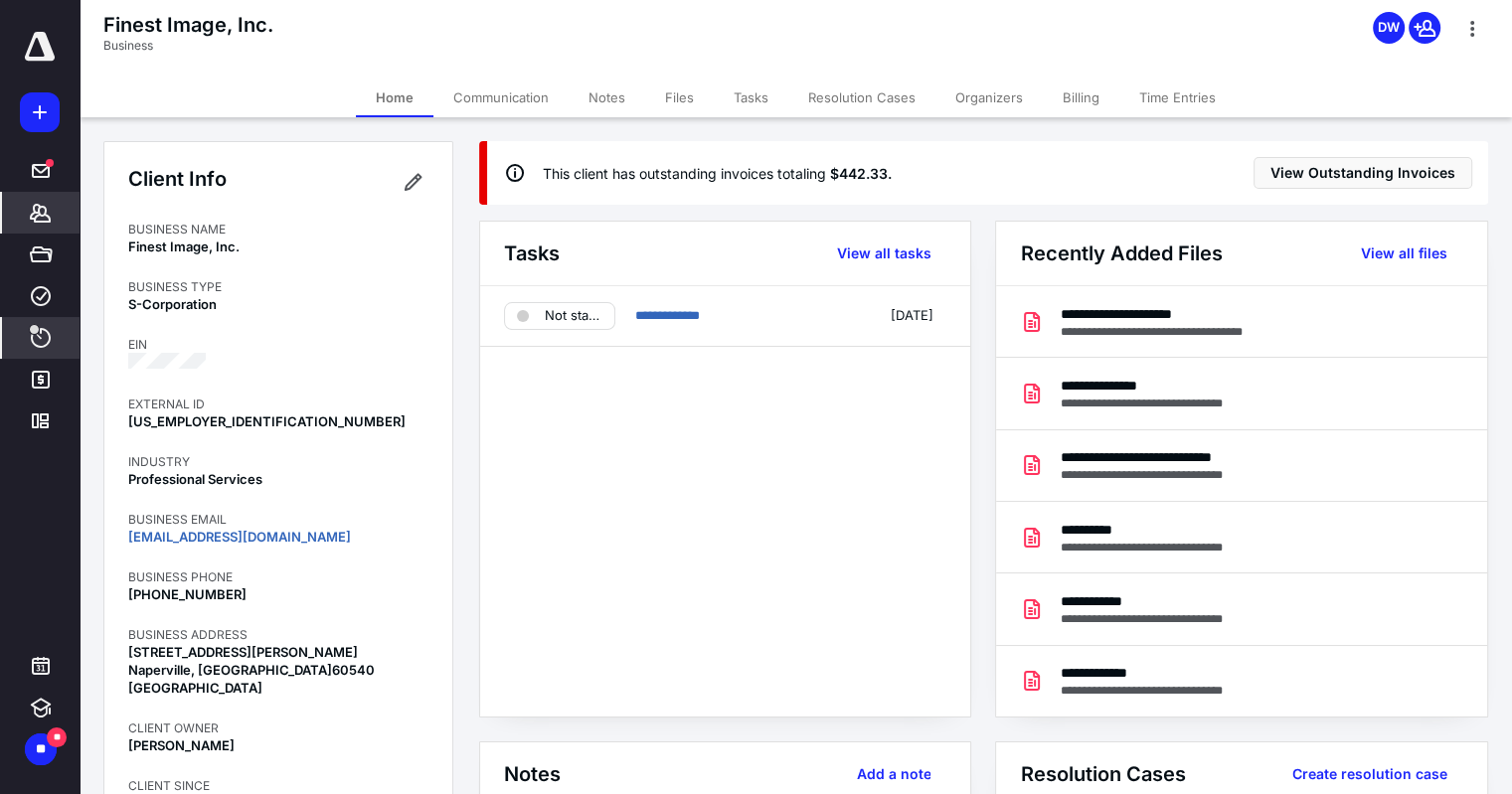 click on "Files" at bounding box center [679, 97] 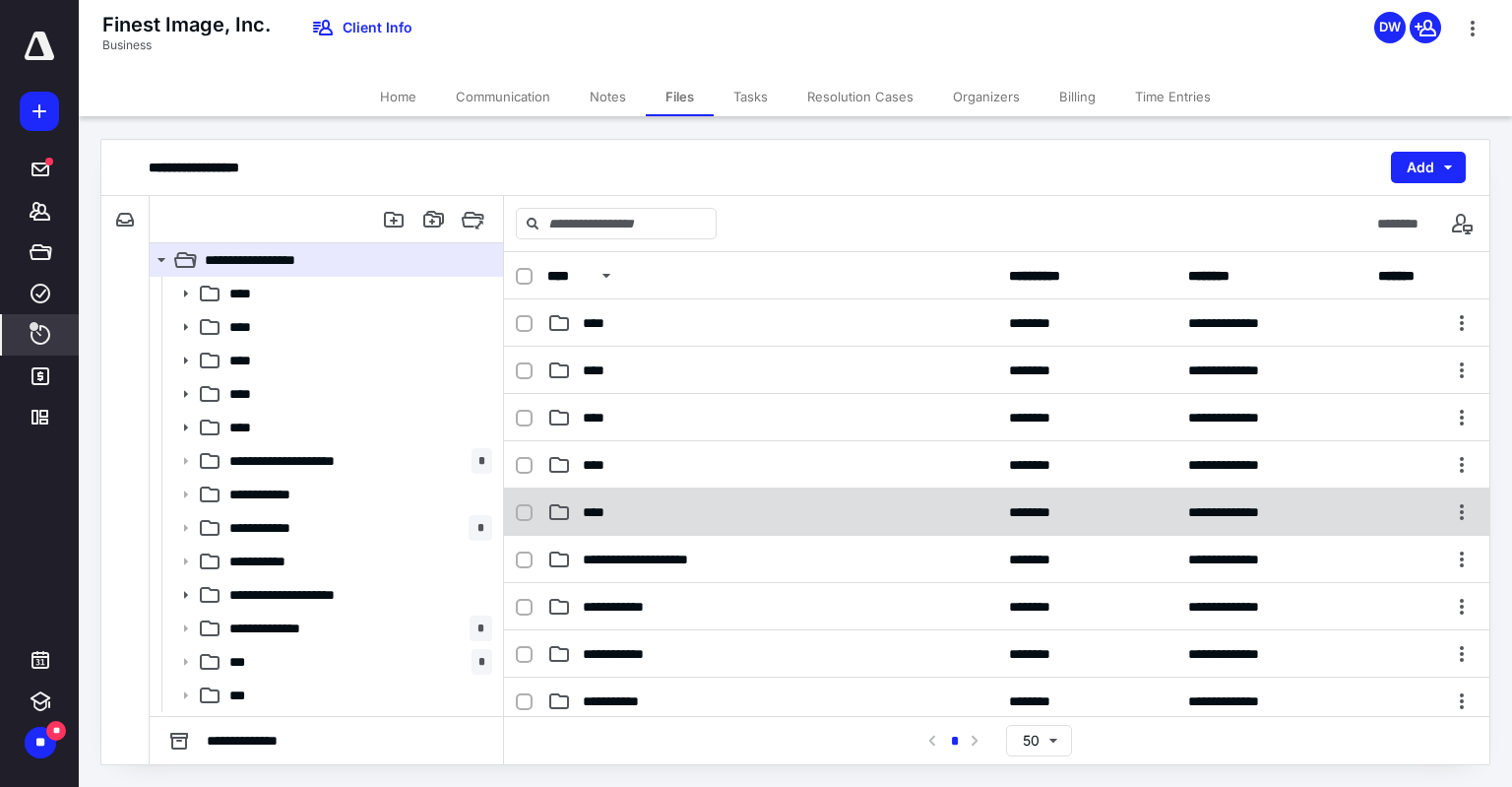click on "****" at bounding box center [772, 512] 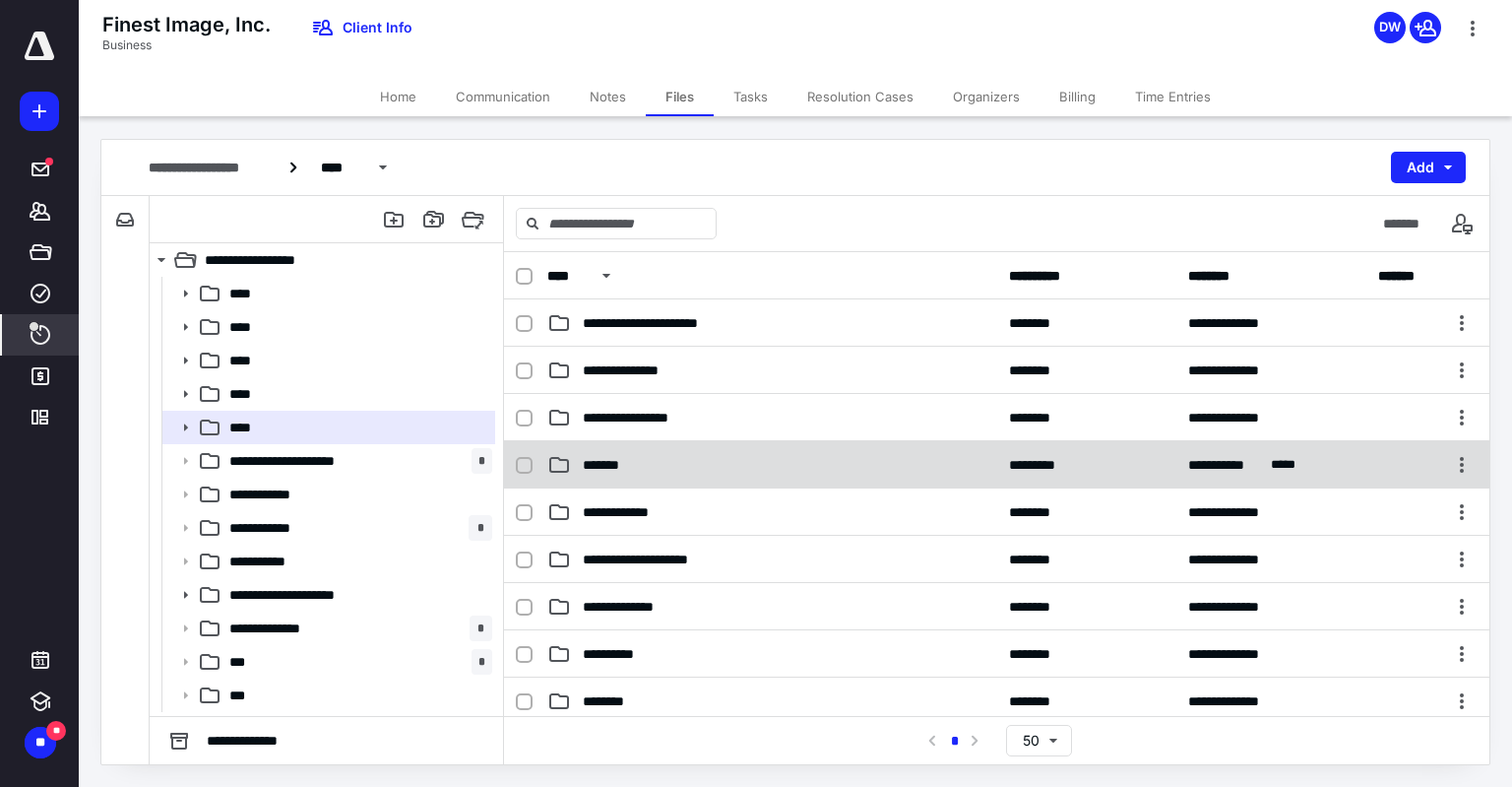 click on "*******" at bounding box center (772, 465) 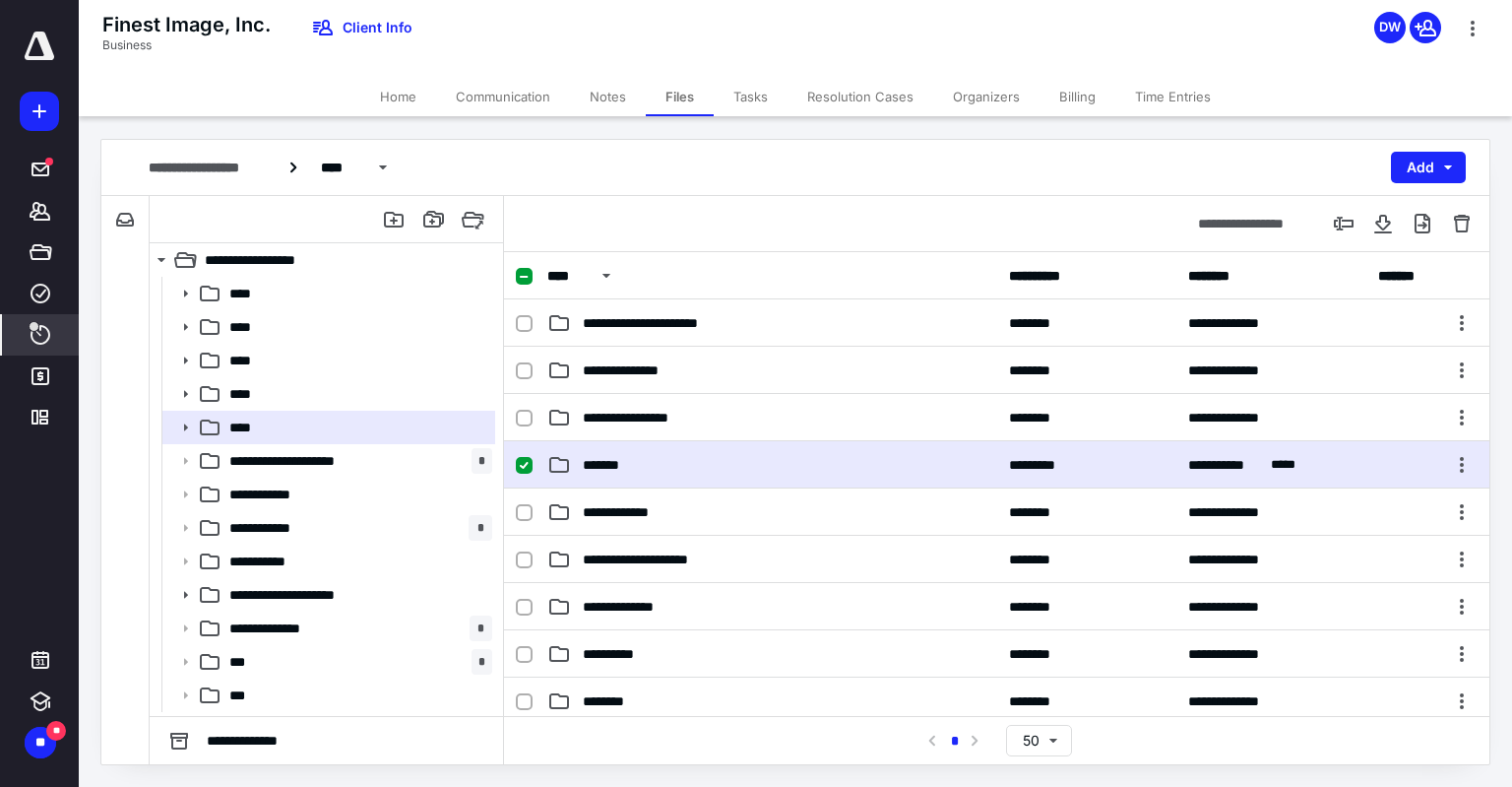 click on "*******" at bounding box center [772, 465] 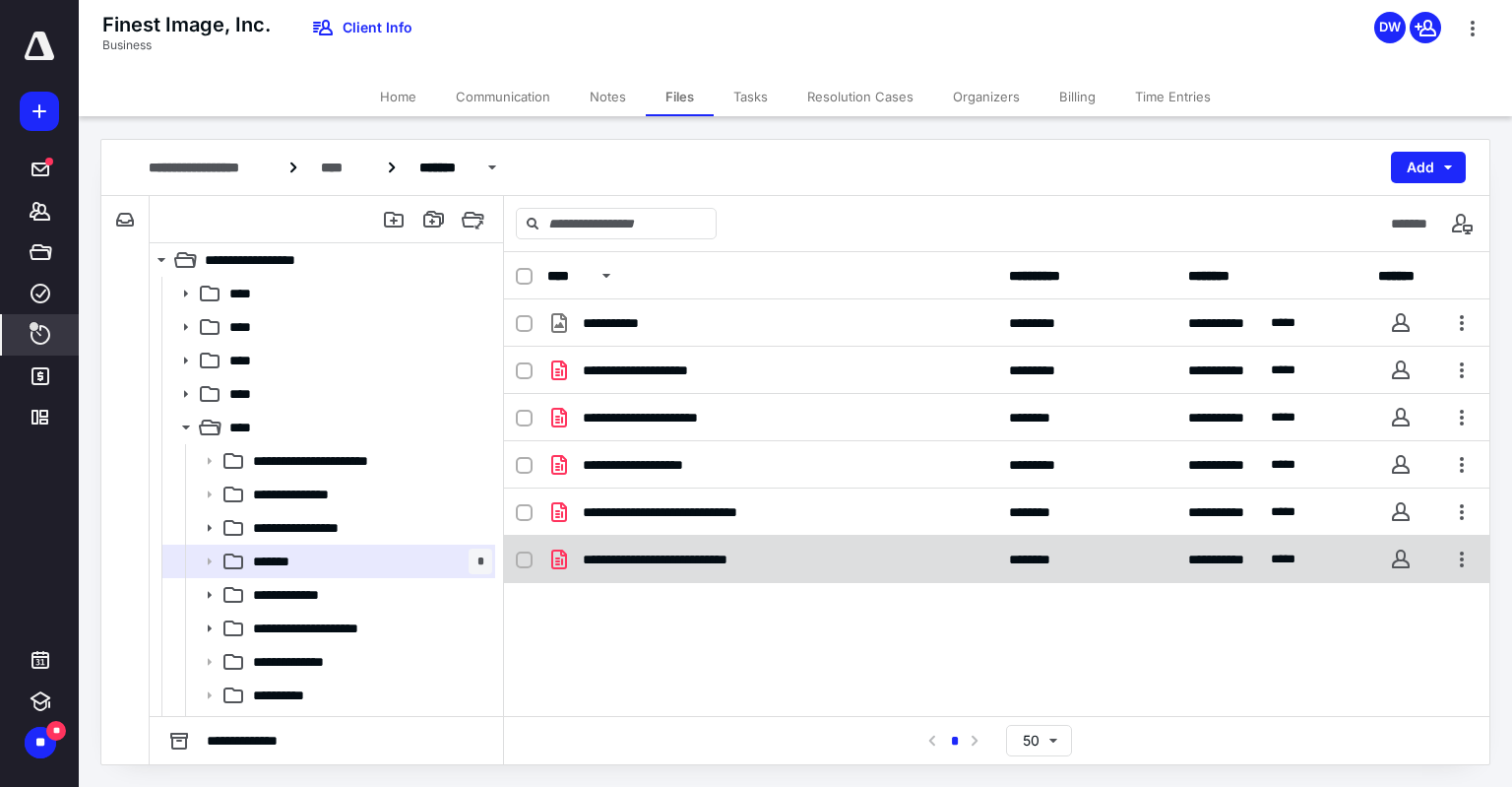 click 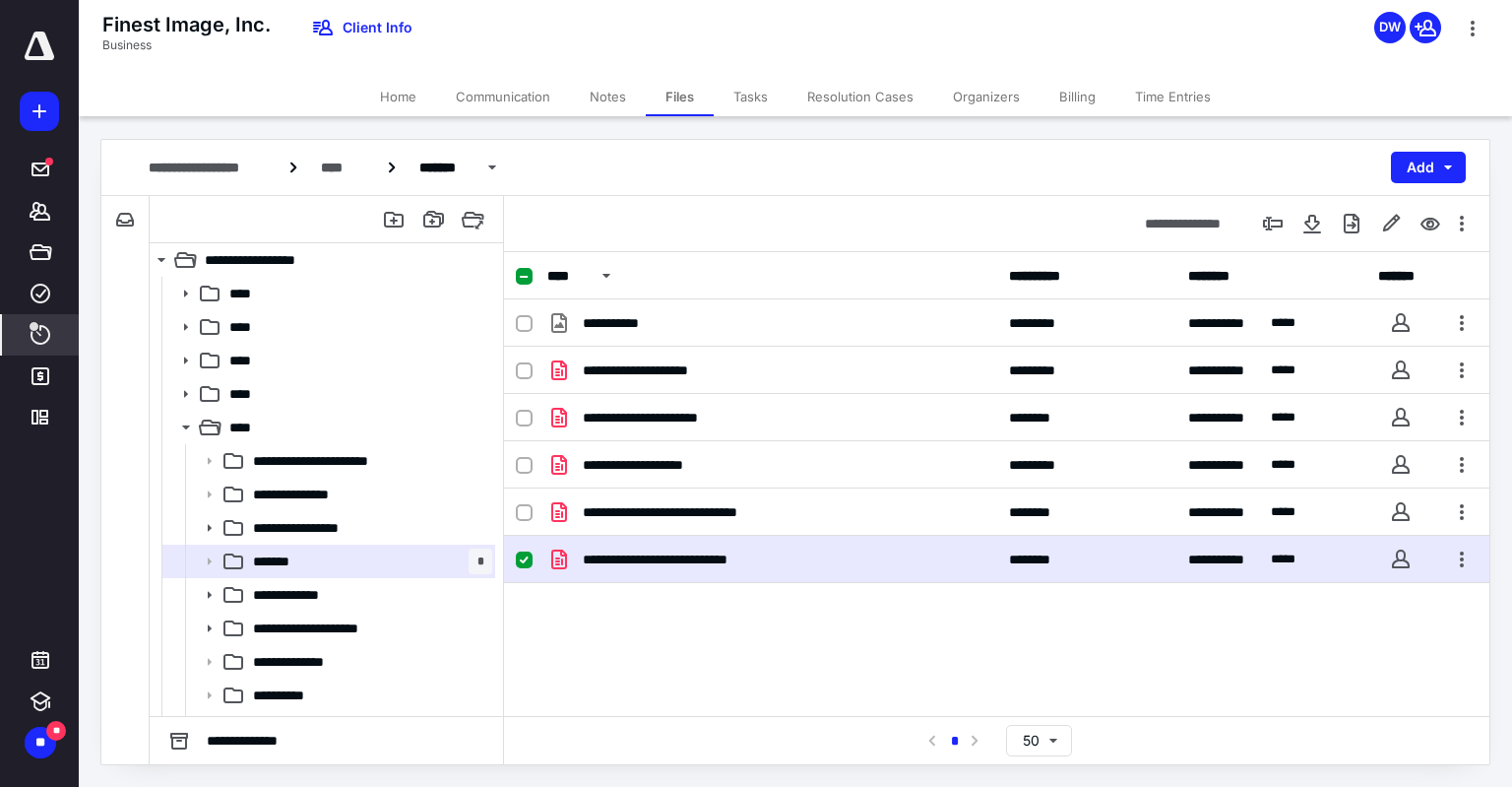 click 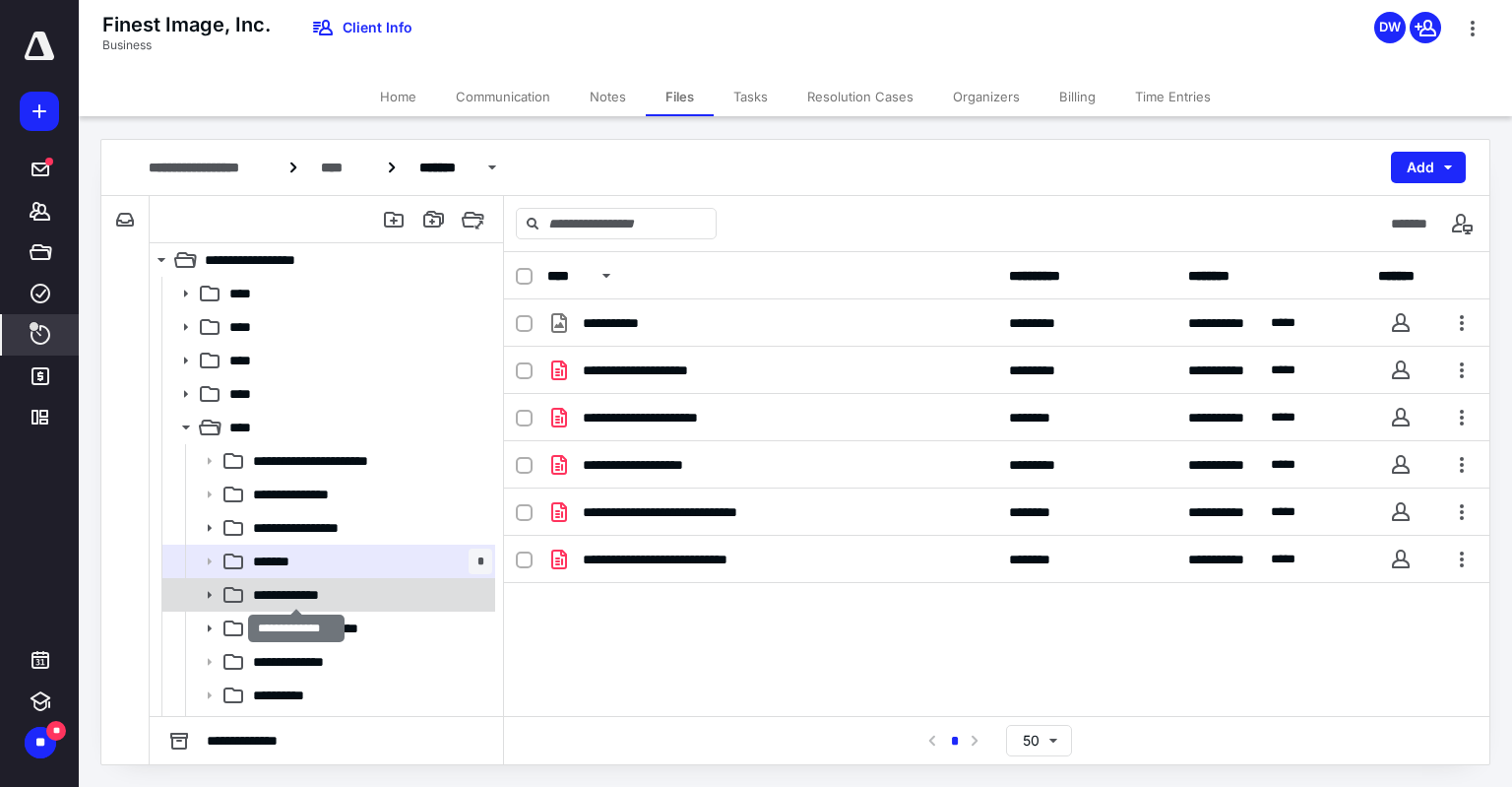 click on "**********" at bounding box center (296, 595) 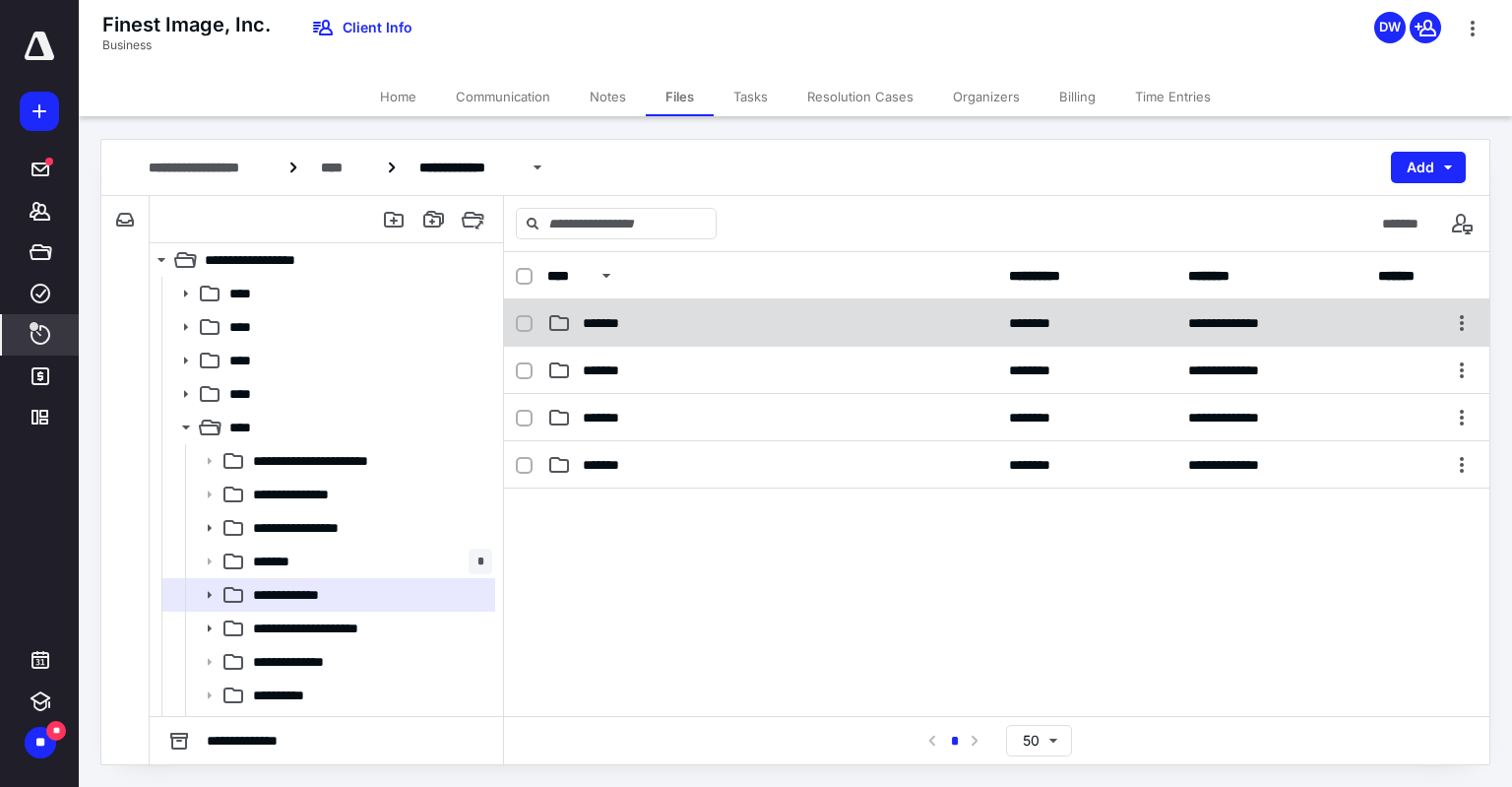click on "*******" at bounding box center [772, 323] 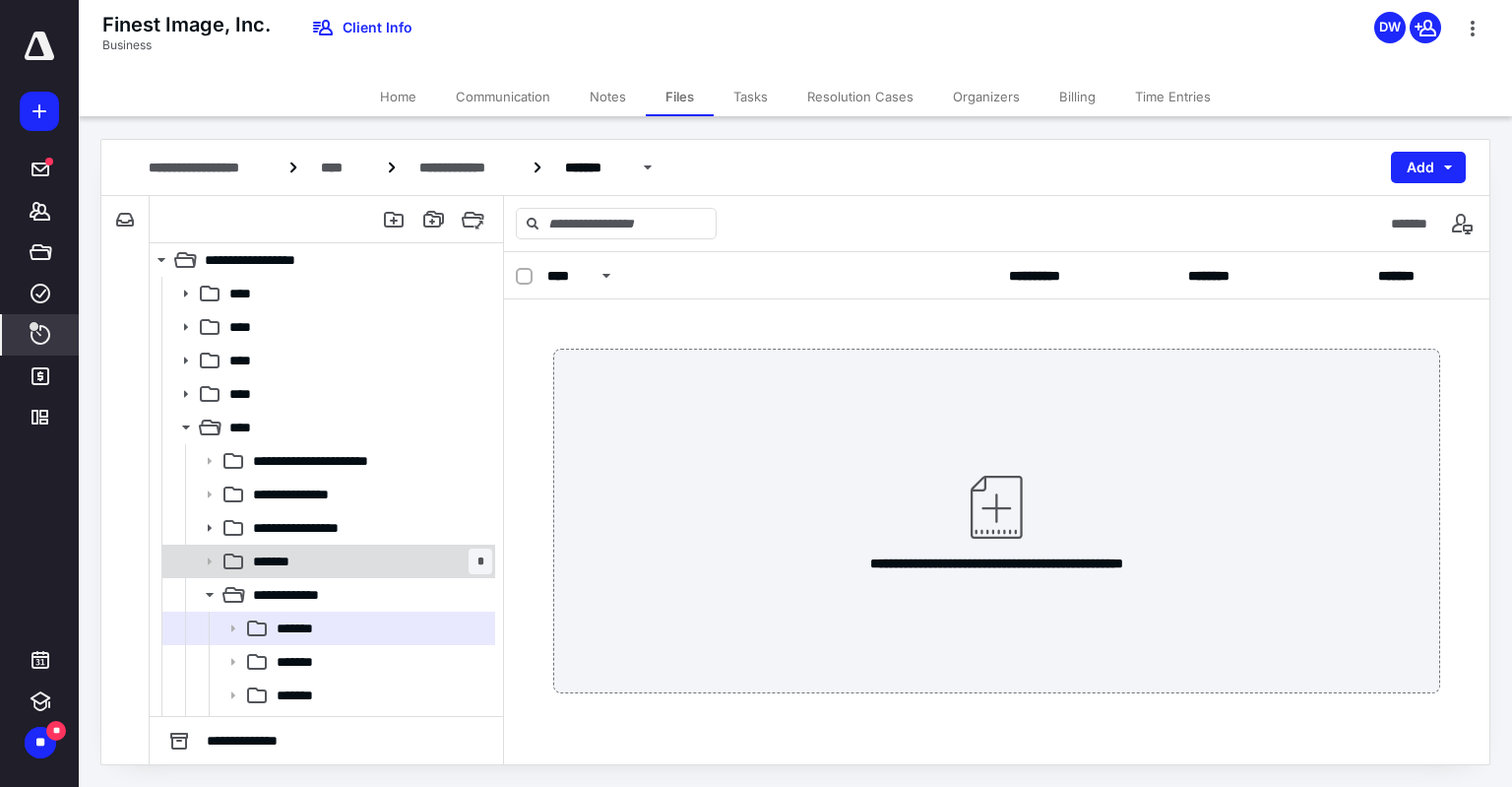 click on "******* *" at bounding box center (368, 561) 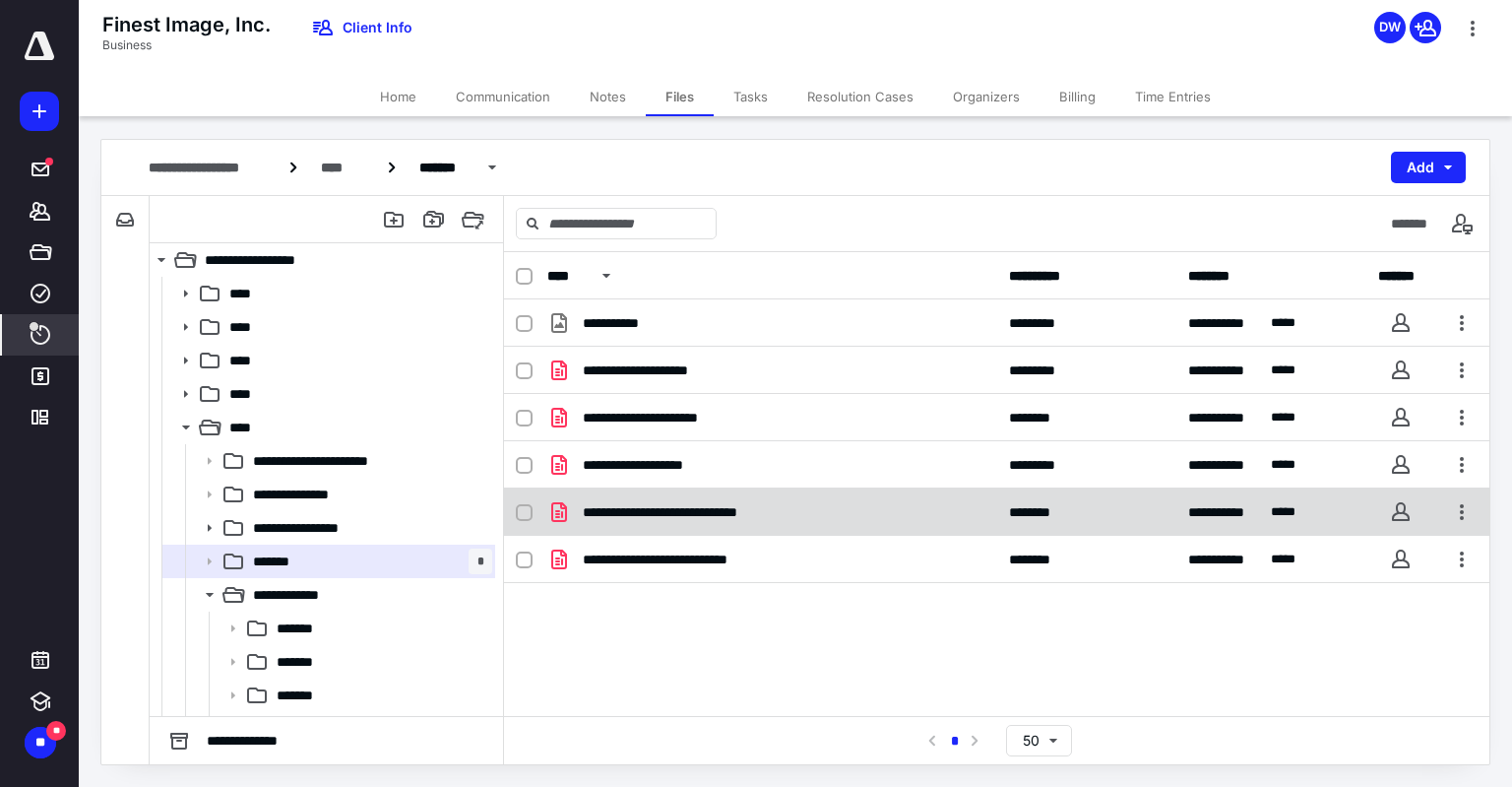 click at bounding box center [524, 513] 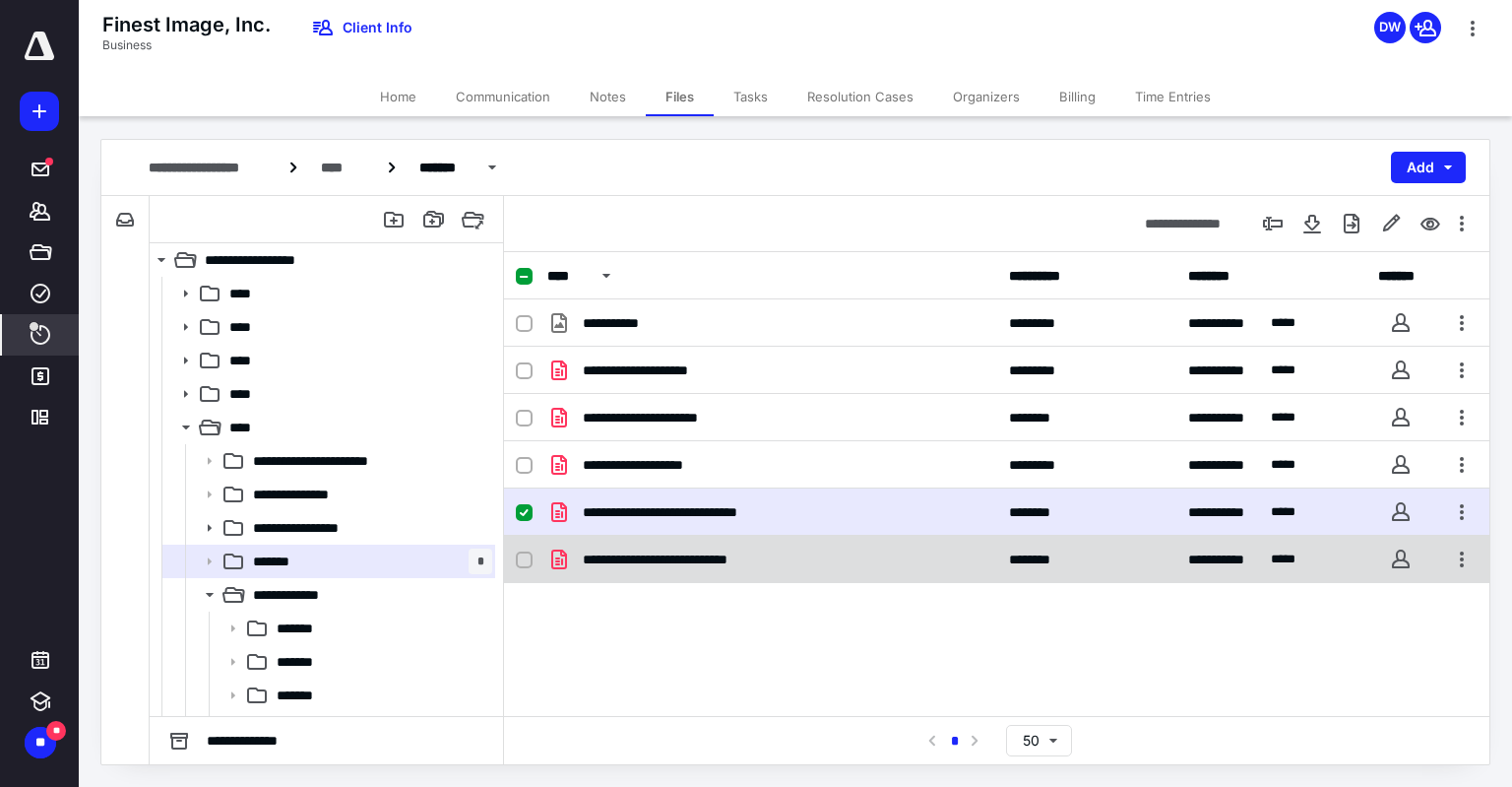 click 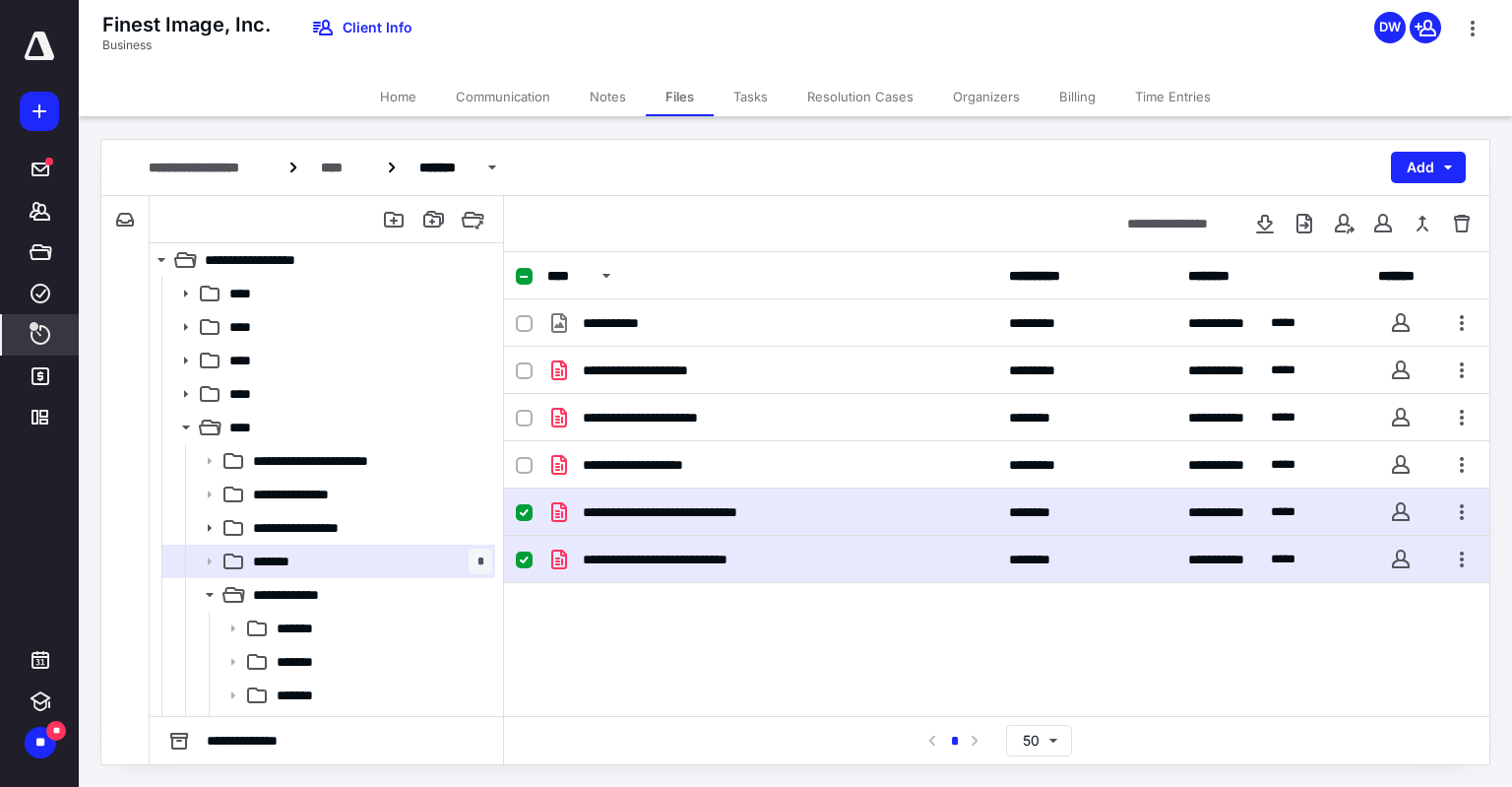 click at bounding box center (524, 560) 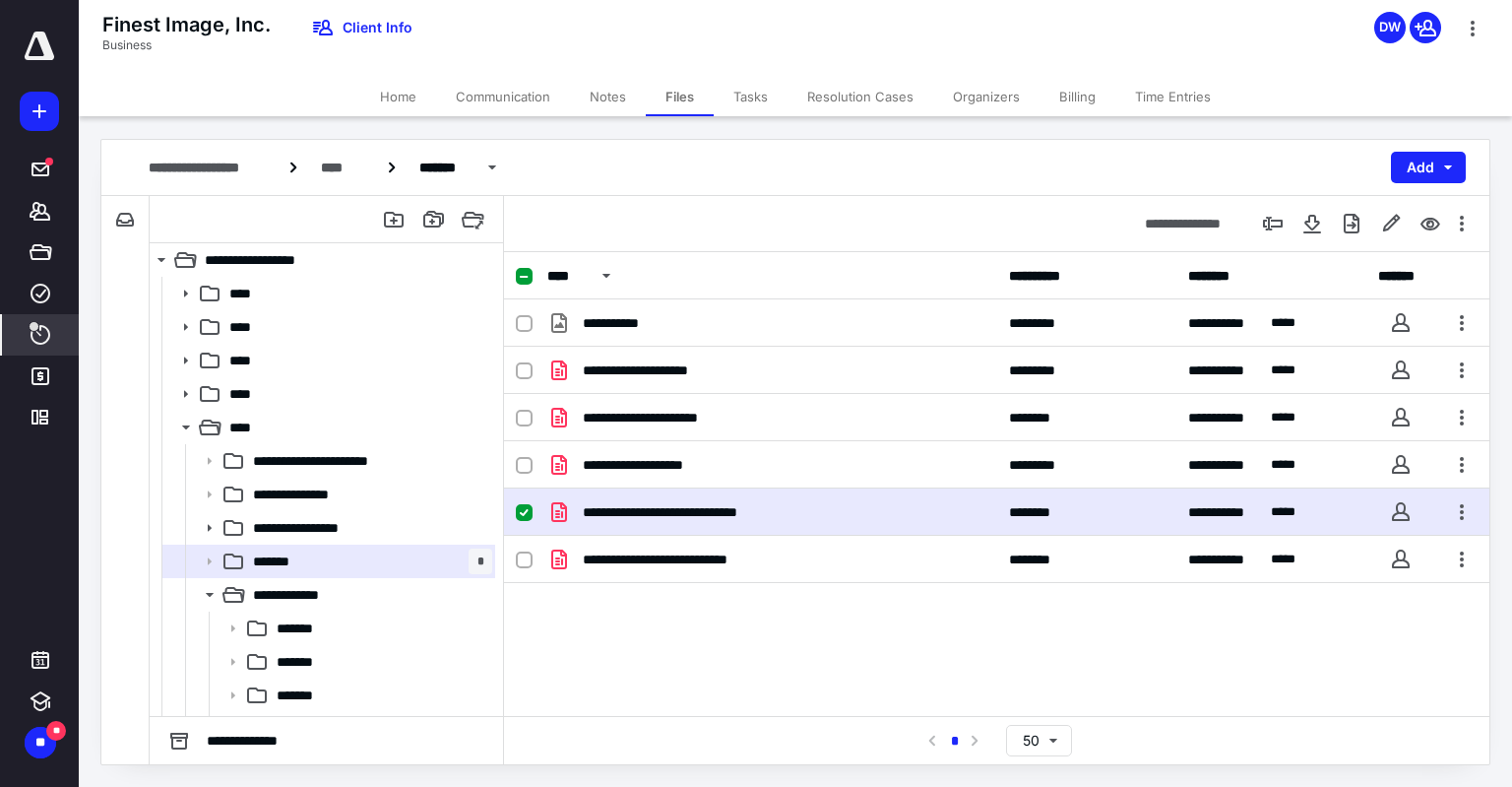 click at bounding box center (532, 512) 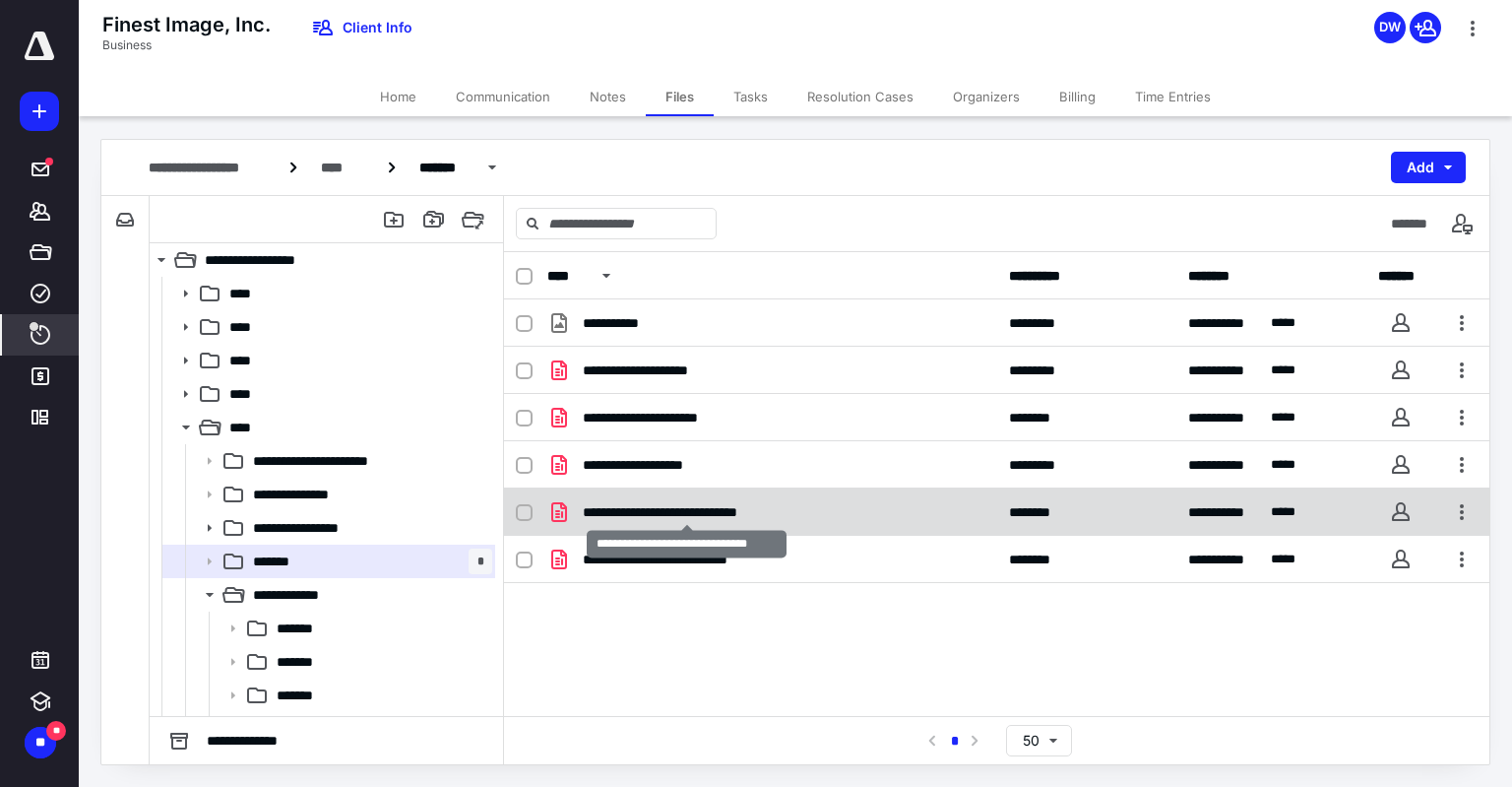 click on "**********" at bounding box center (687, 512) 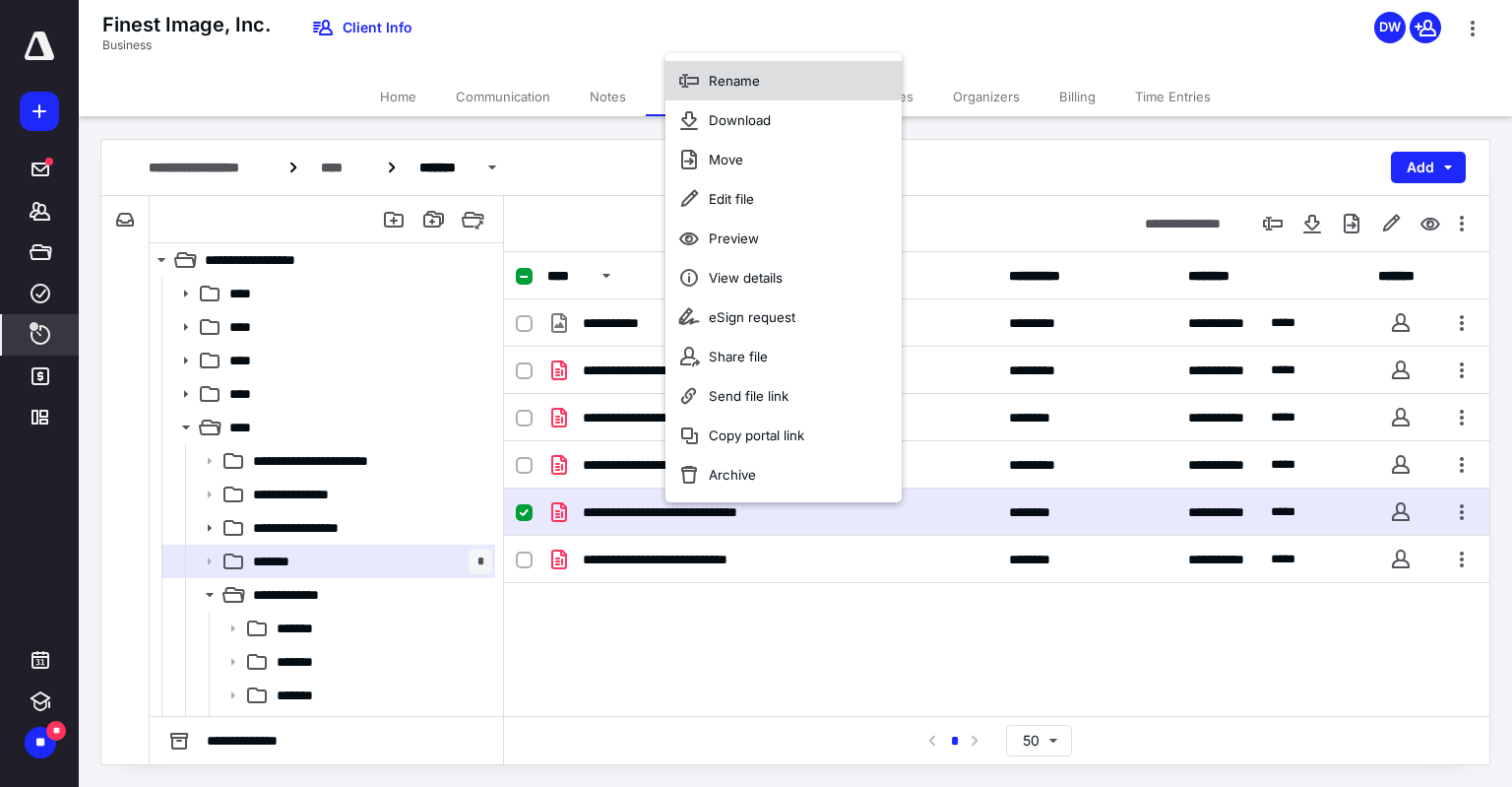 click on "Rename" at bounding box center [734, 81] 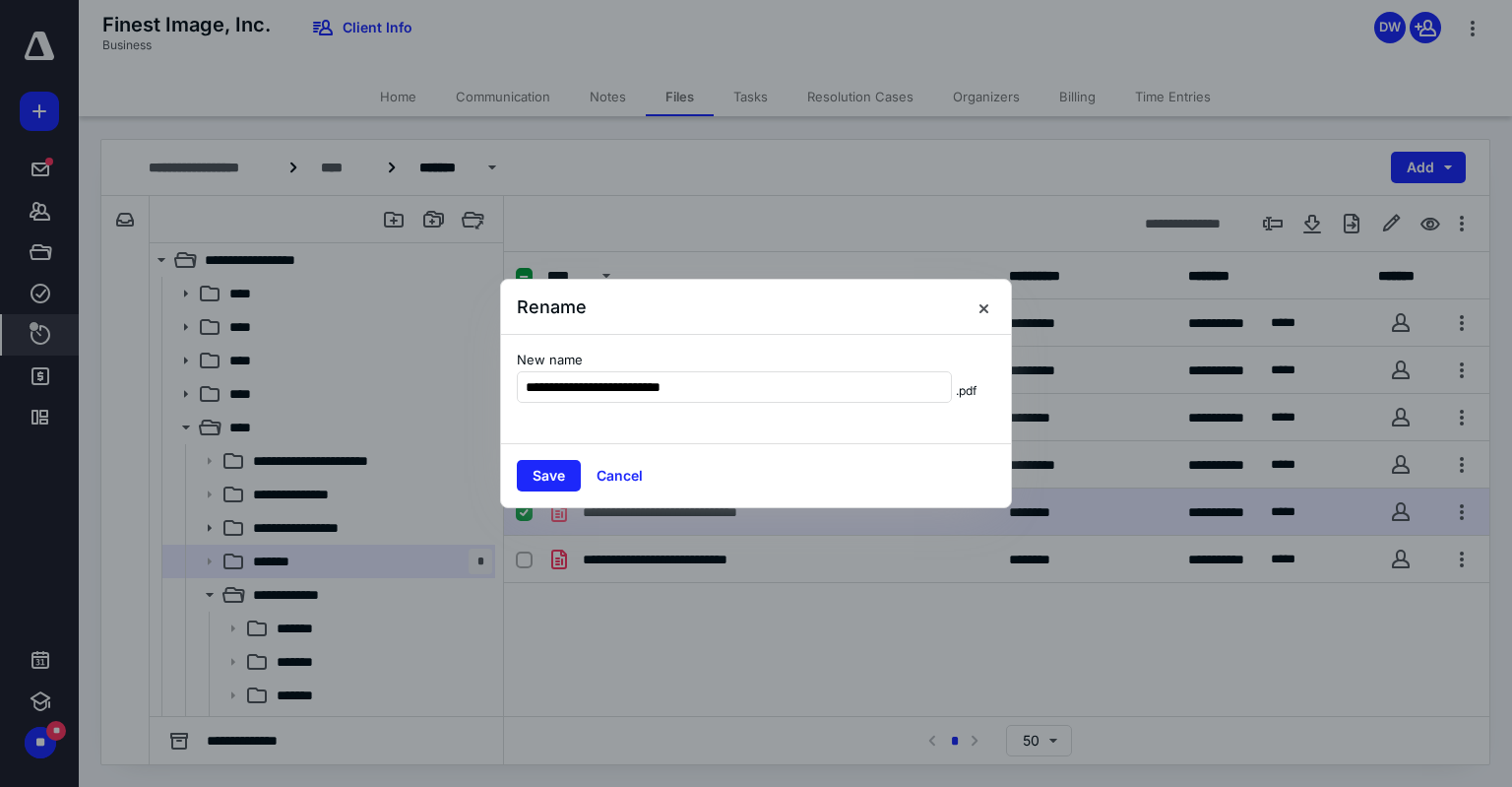 click on "**********" at bounding box center (756, 389) 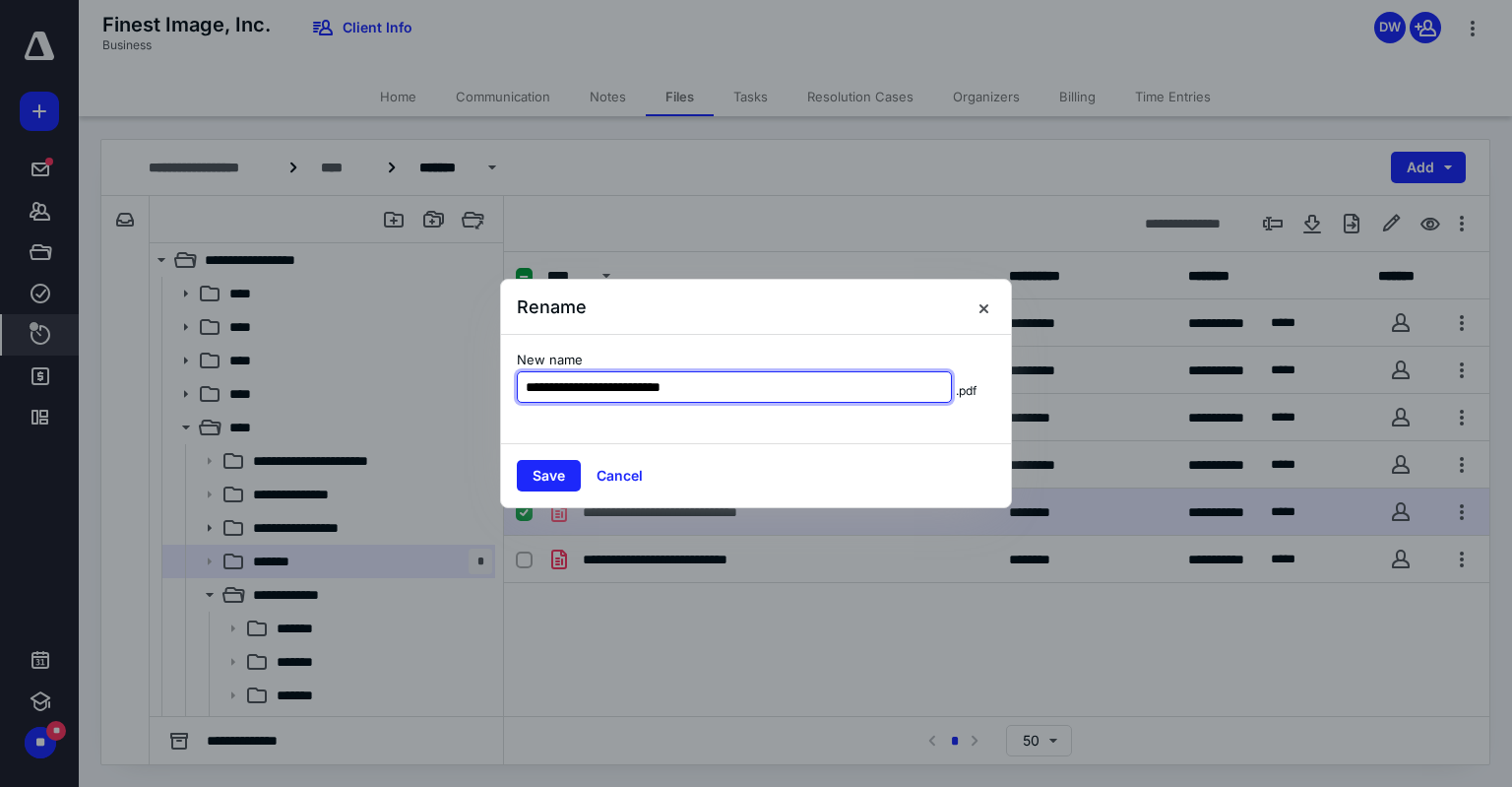 drag, startPoint x: 628, startPoint y: 385, endPoint x: 564, endPoint y: 385, distance: 64 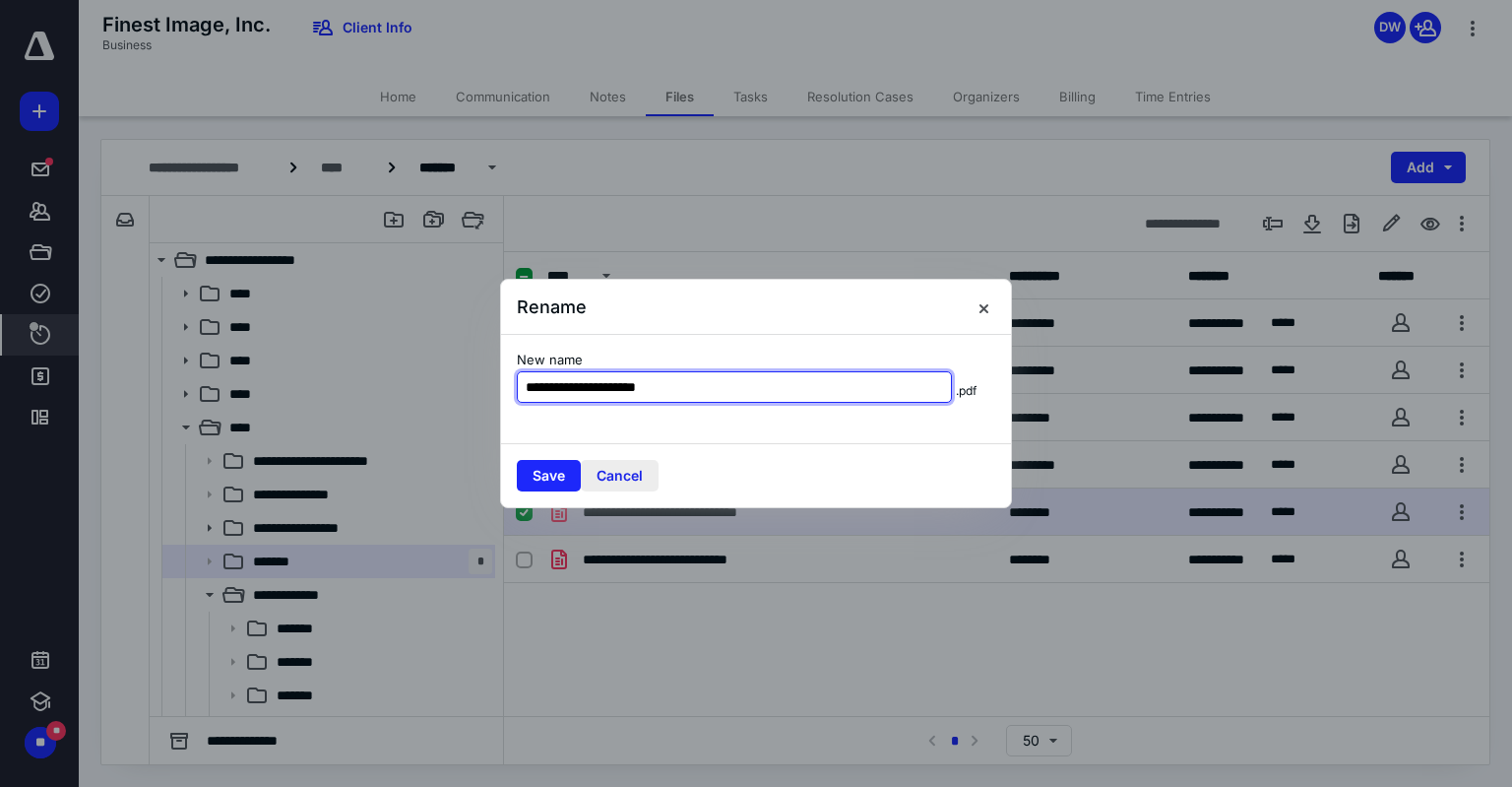 type on "**********" 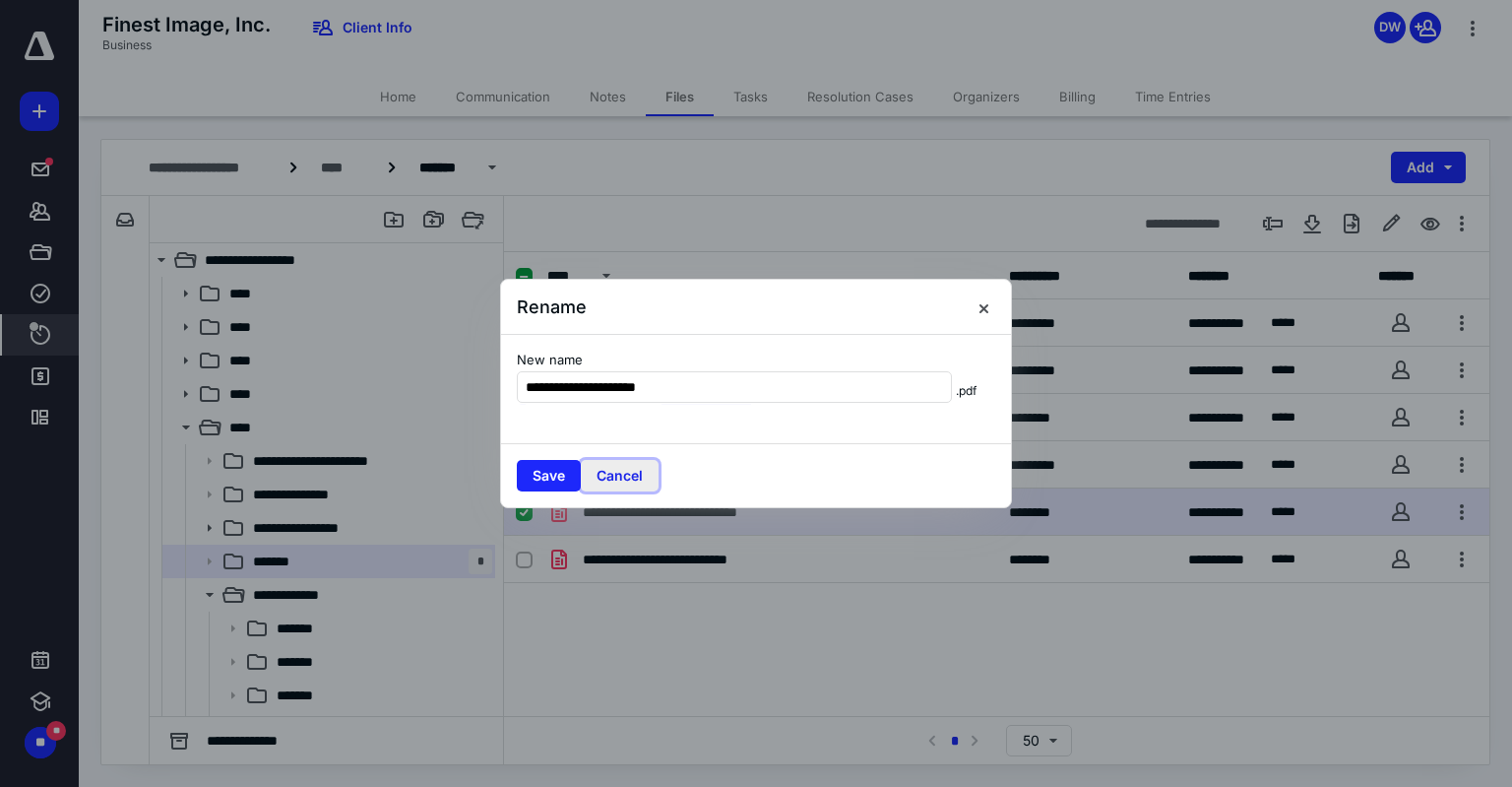 click on "Cancel" at bounding box center [619, 476] 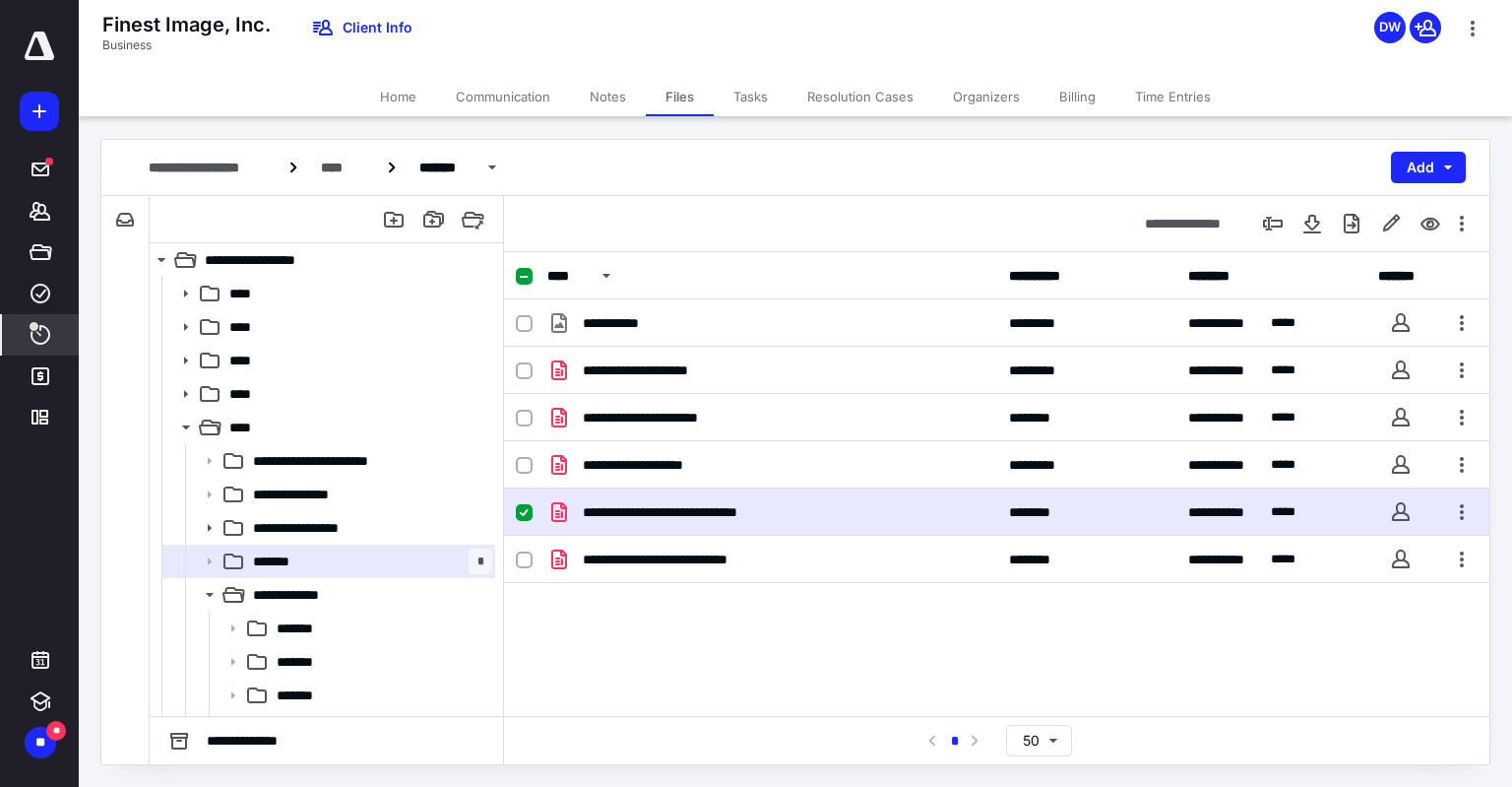 click on "**********" at bounding box center (687, 512) 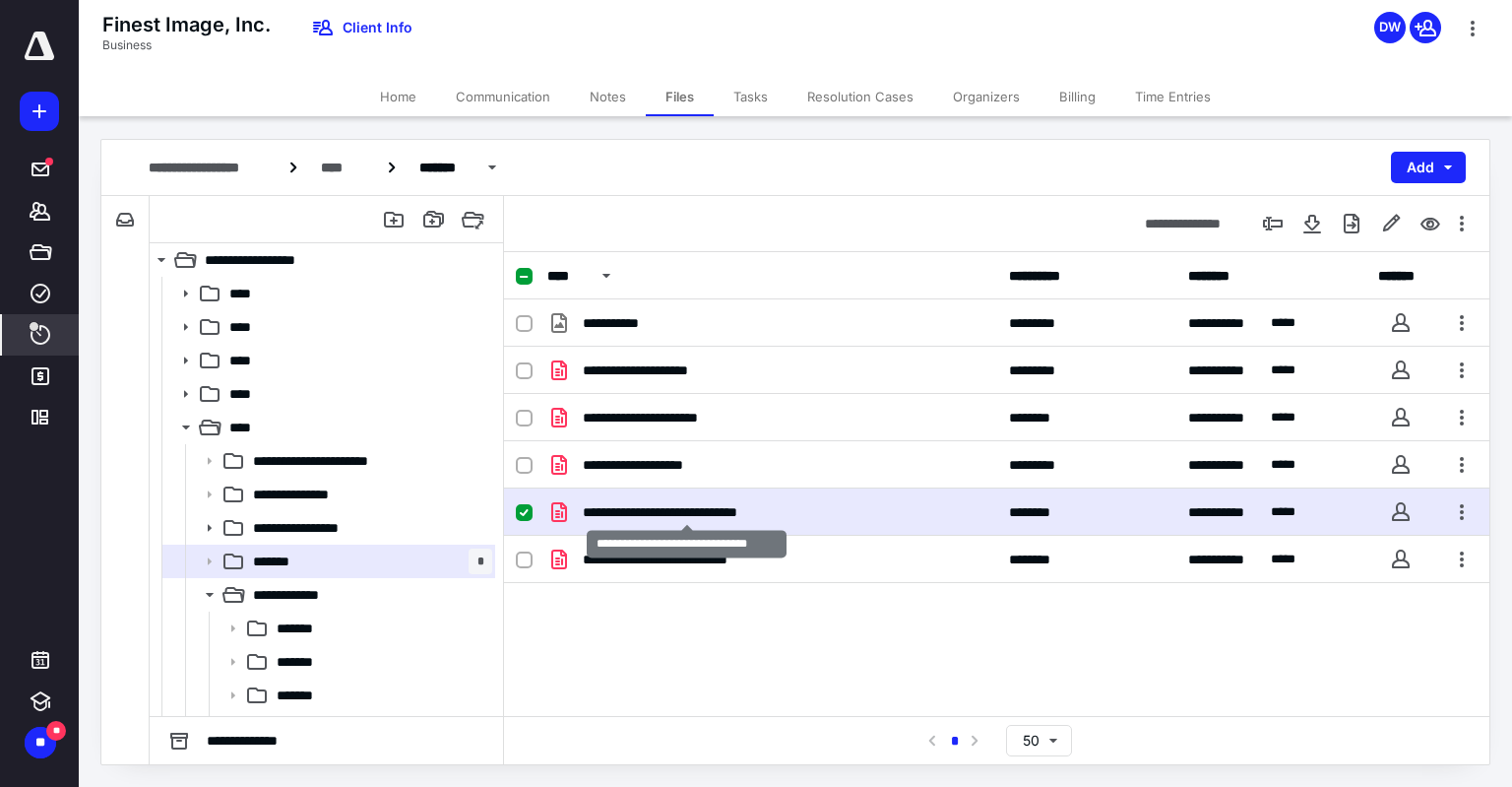 click on "**********" at bounding box center [687, 512] 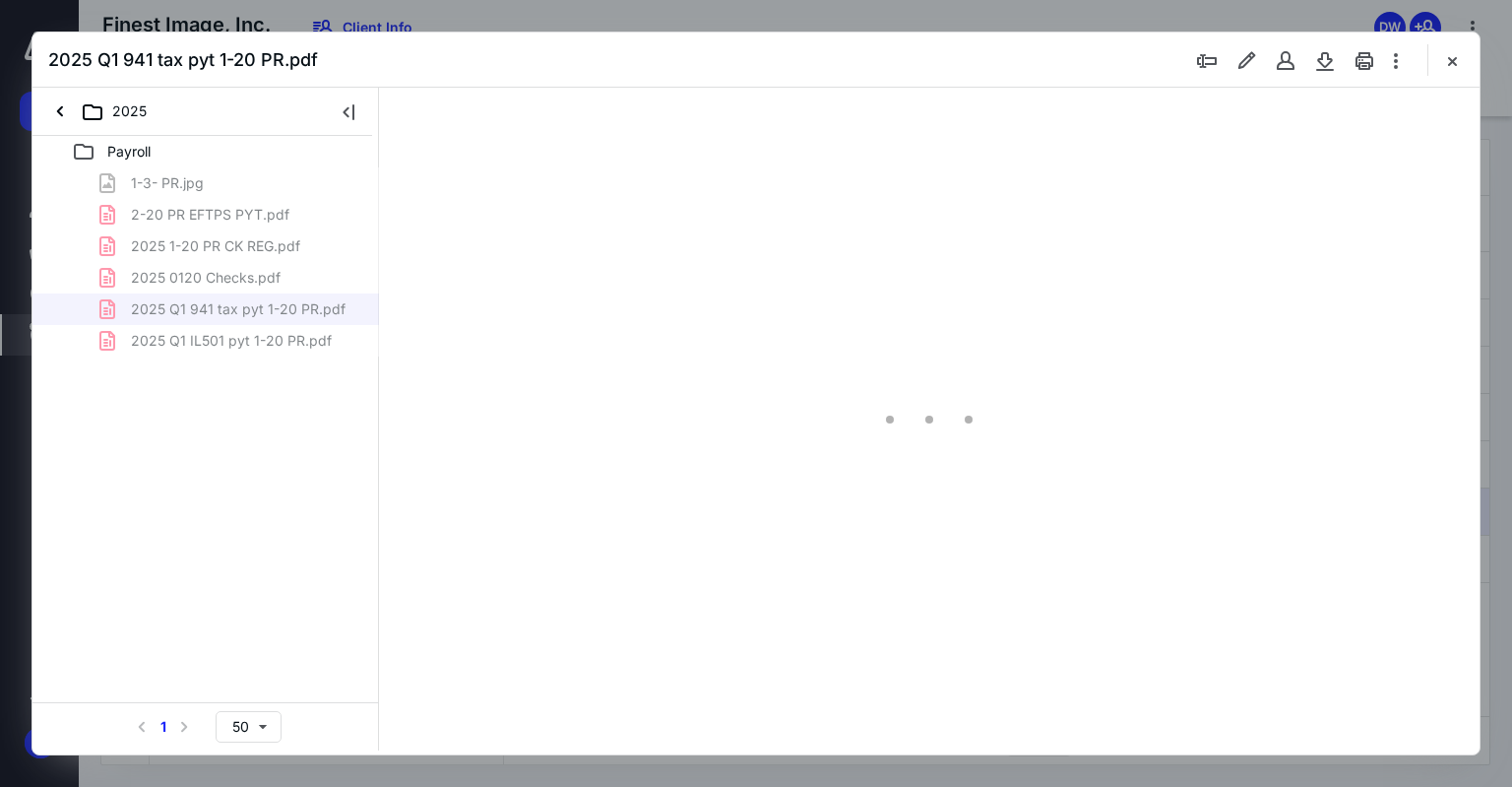 scroll, scrollTop: 0, scrollLeft: 0, axis: both 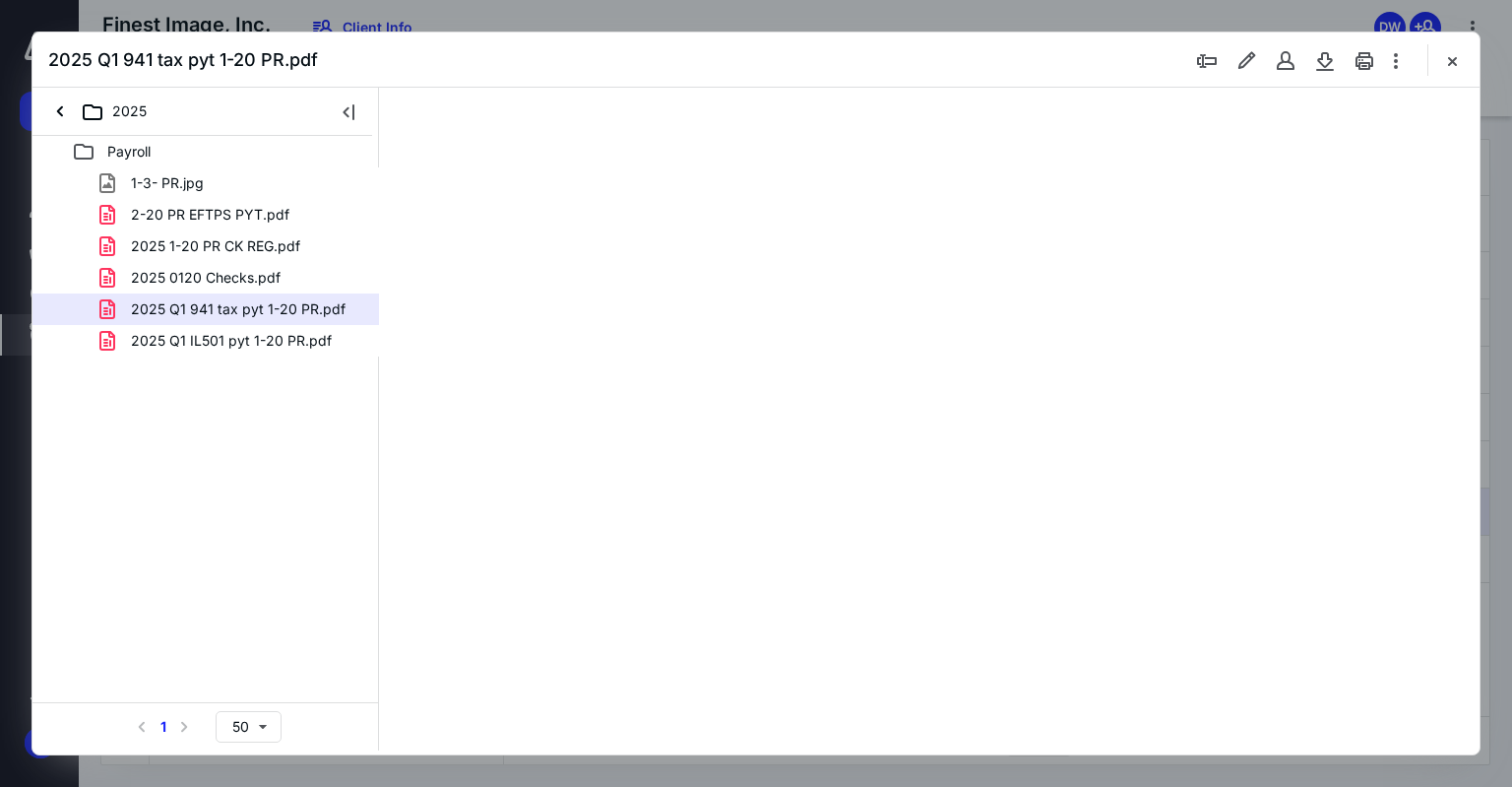 type on "75" 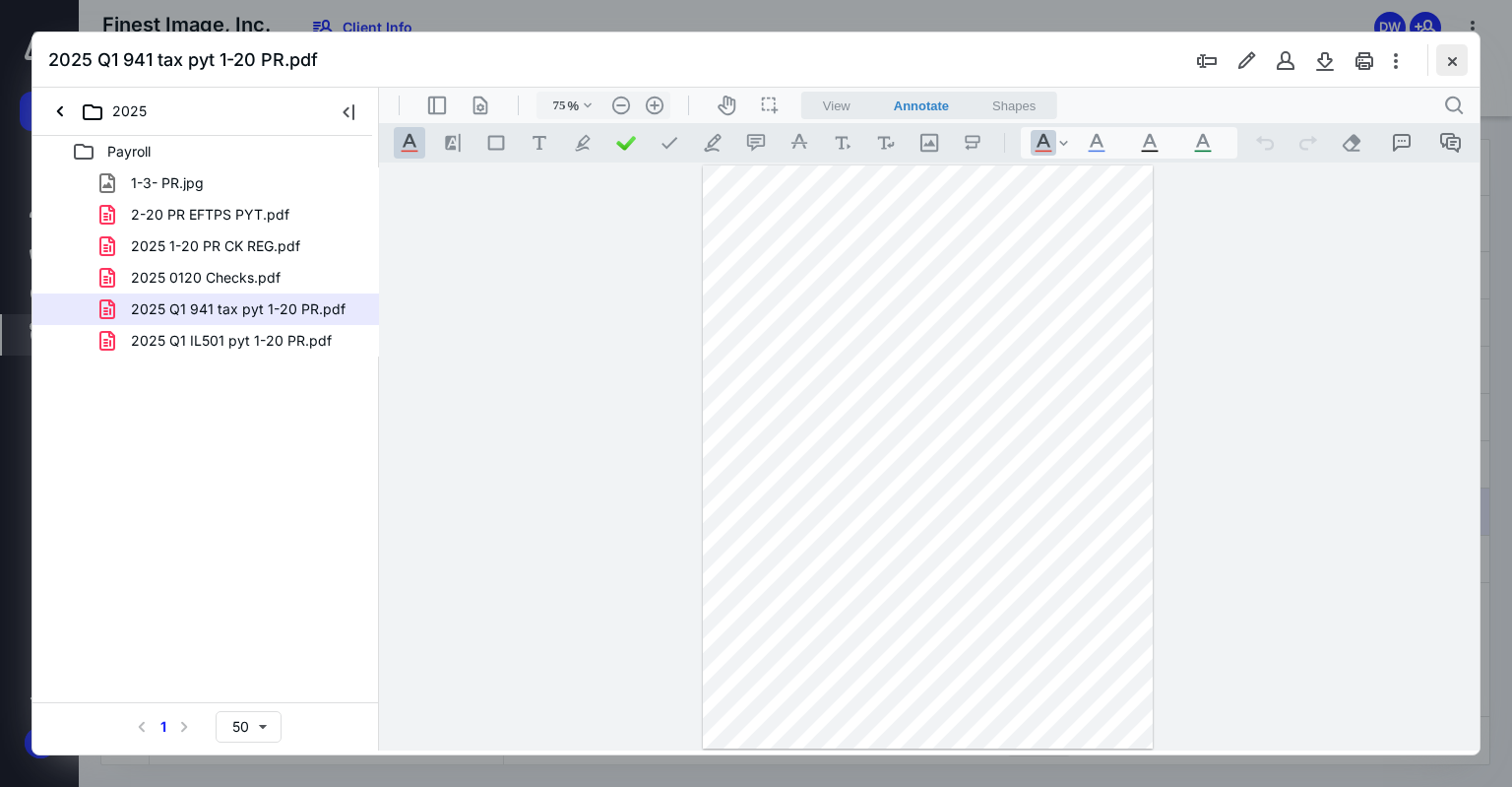 click at bounding box center [1452, 60] 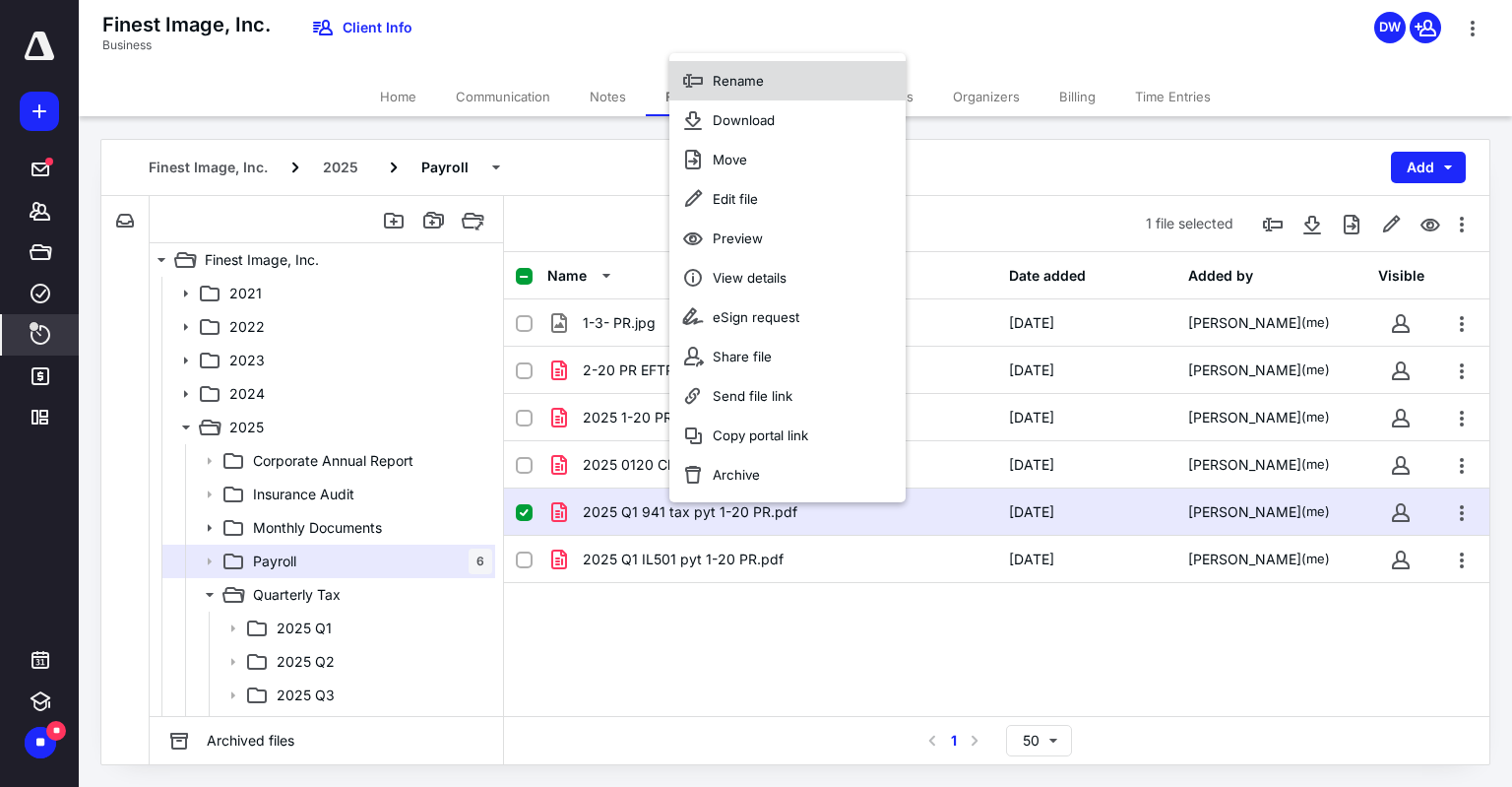 click on "Rename" at bounding box center (738, 81) 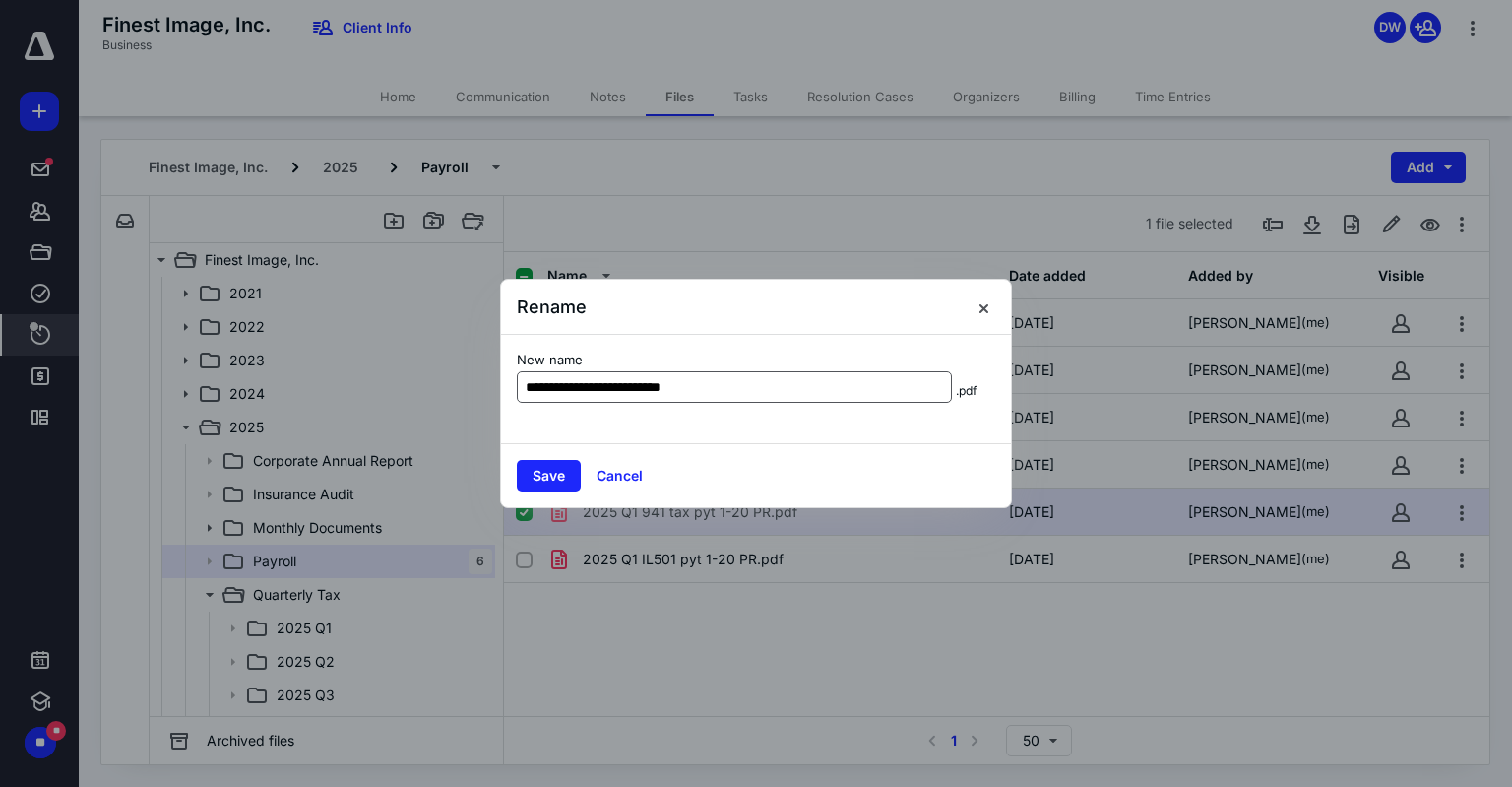 click on "**********" at bounding box center (734, 387) 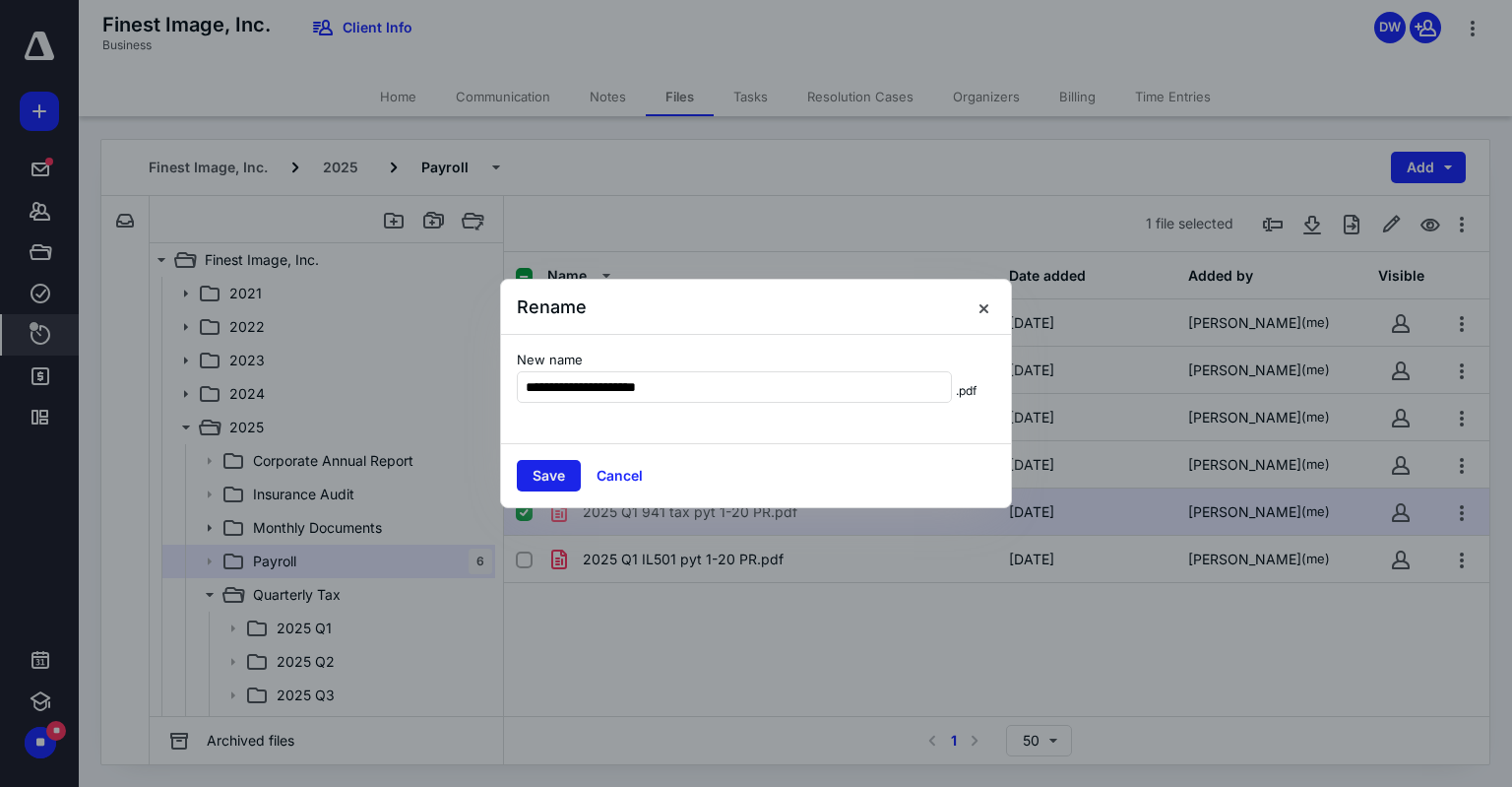 type on "**********" 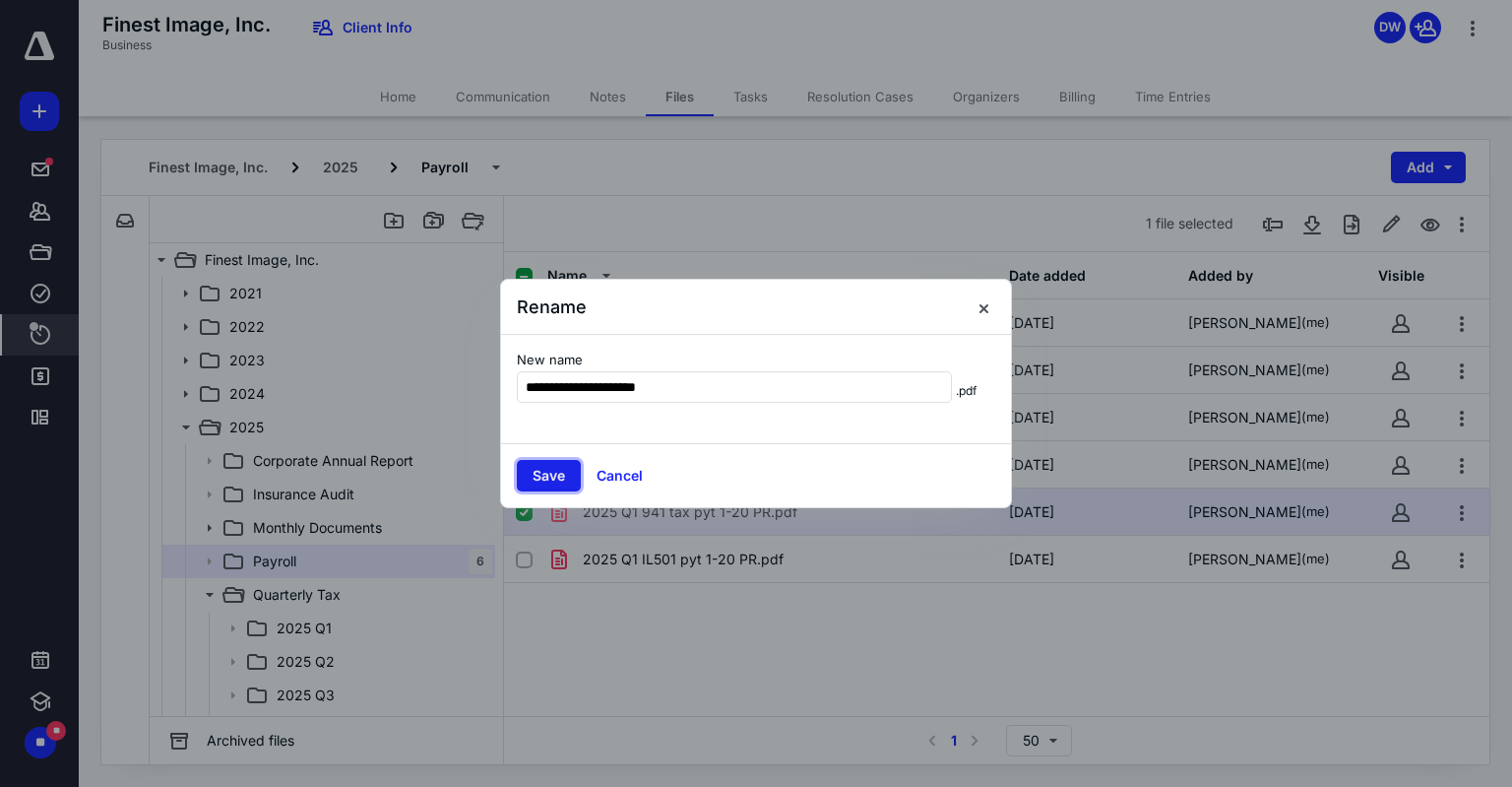 click on "Save" at bounding box center (548, 476) 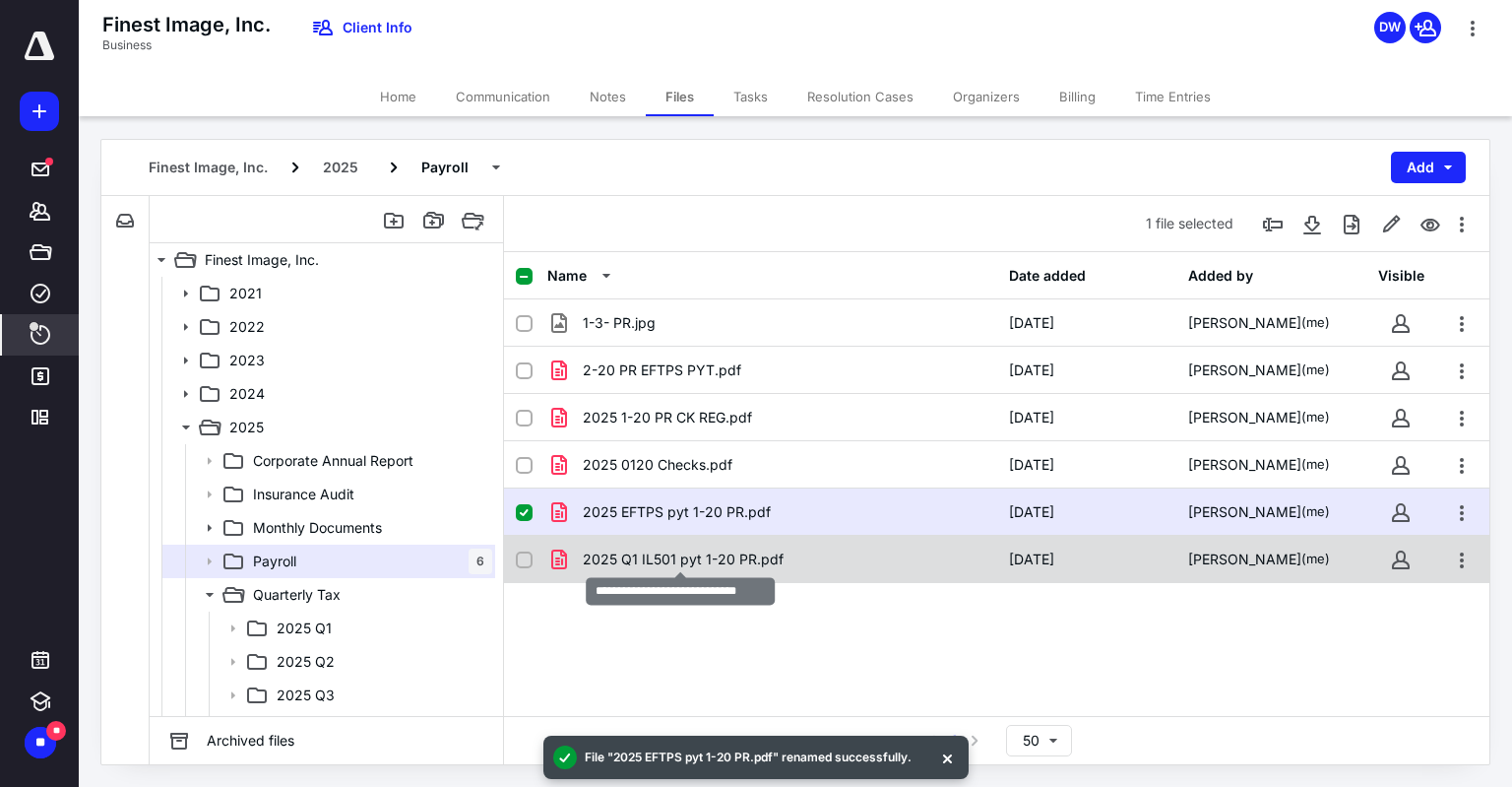 click on "2025 Q1 IL501 pyt 1-20 PR.pdf" at bounding box center (683, 559) 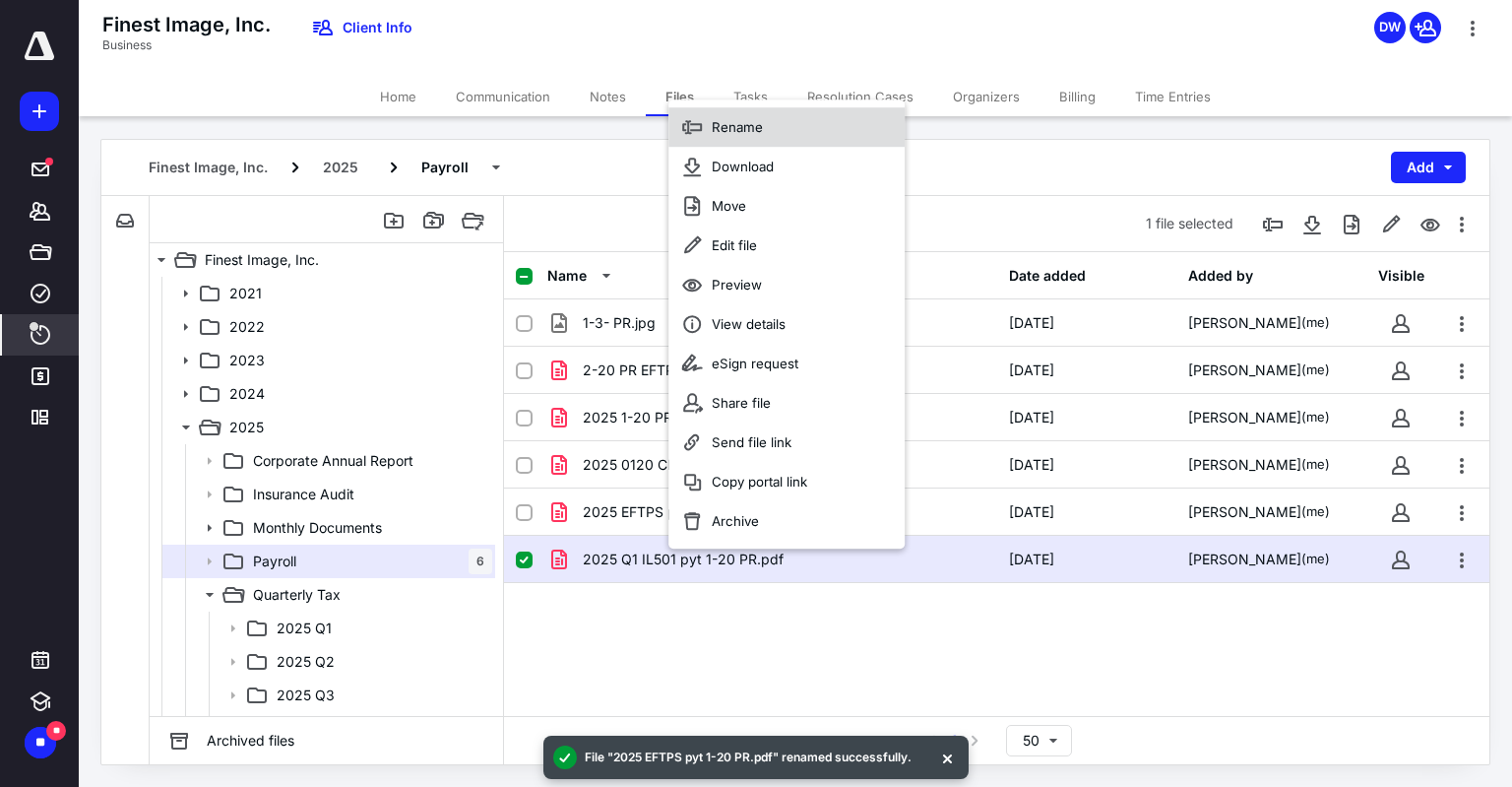 click on "Rename" at bounding box center [787, 127] 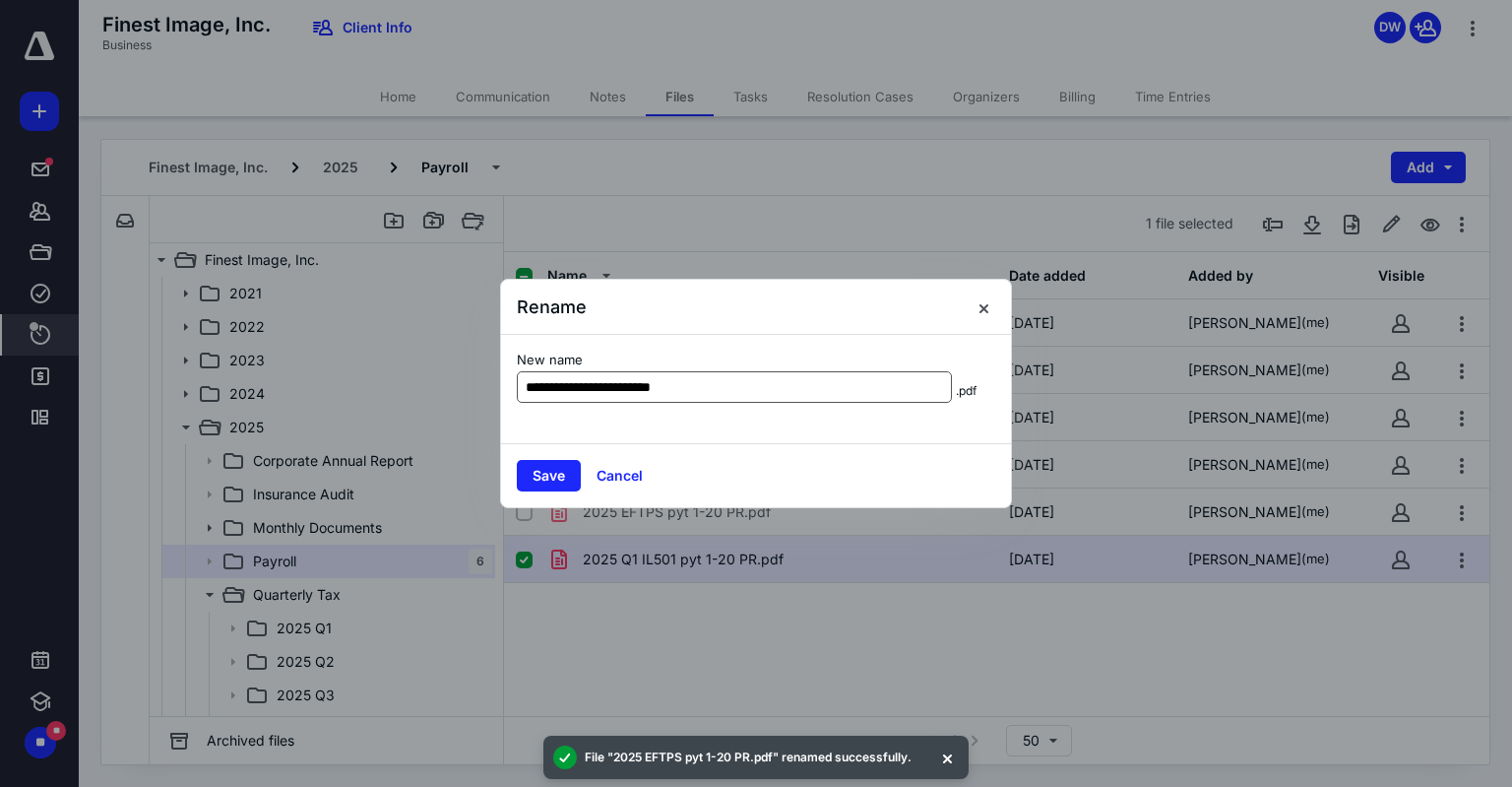 click on "**********" at bounding box center (734, 387) 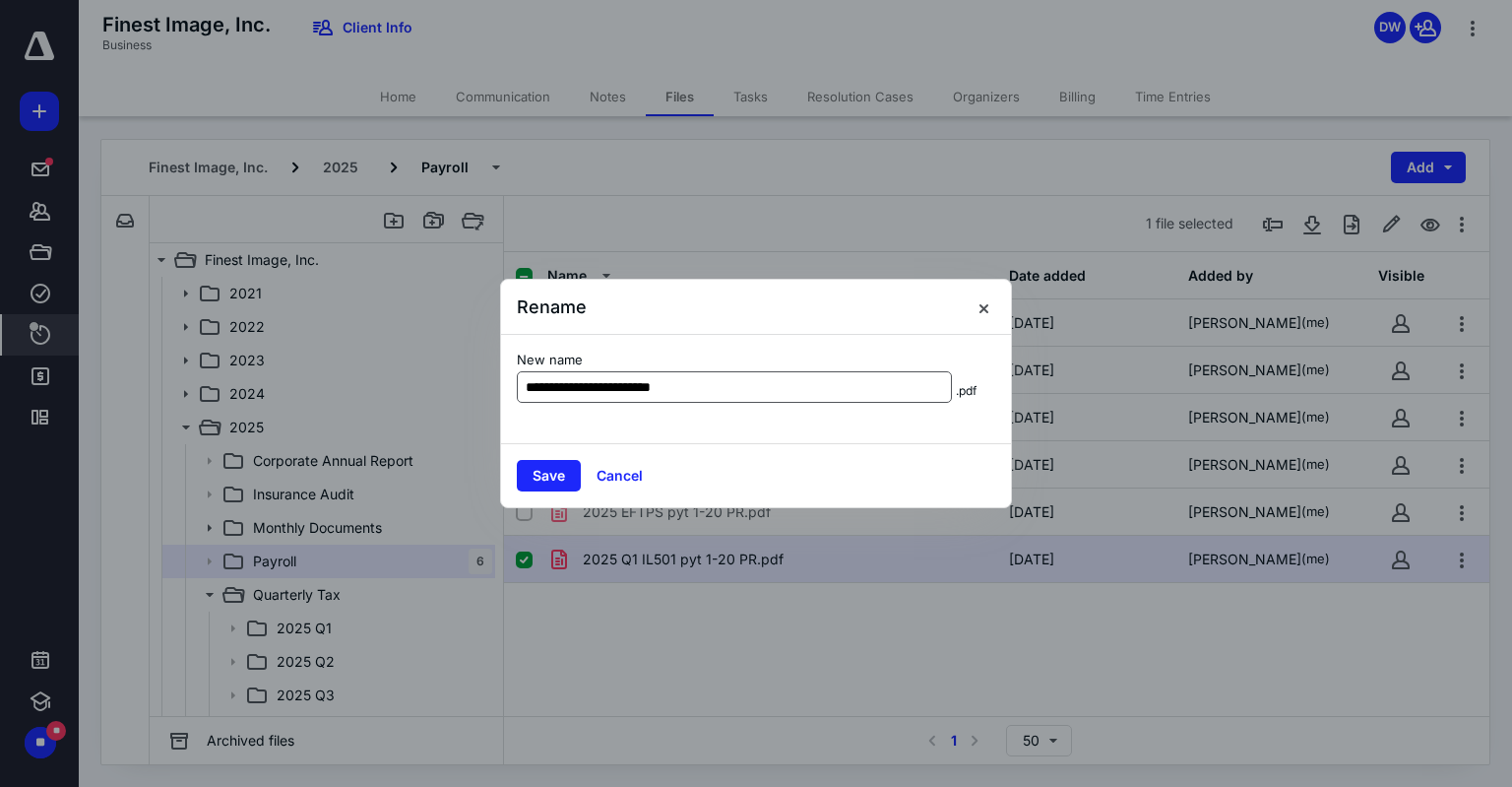 drag, startPoint x: 580, startPoint y: 386, endPoint x: 557, endPoint y: 388, distance: 23.086793 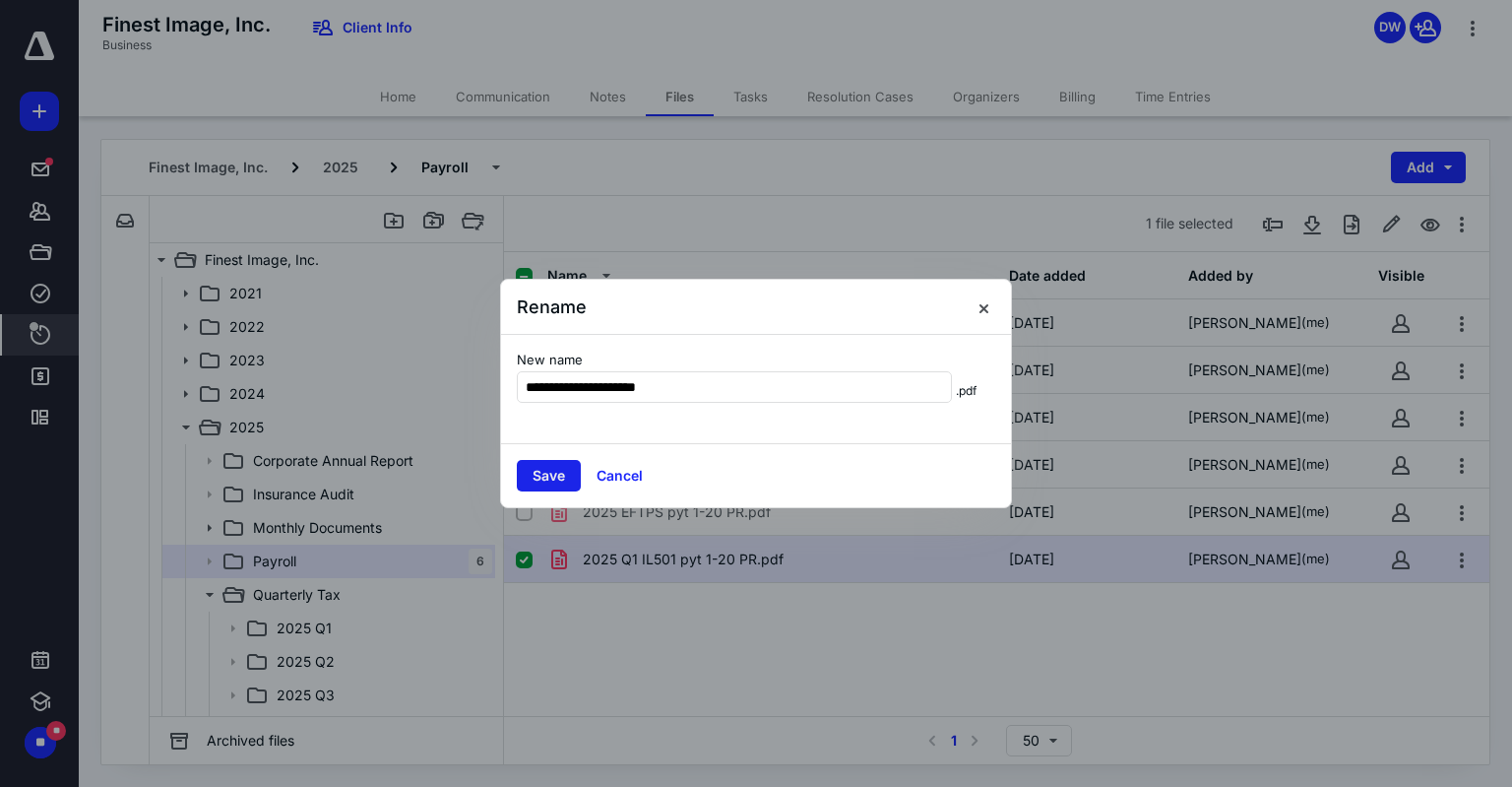 type on "**********" 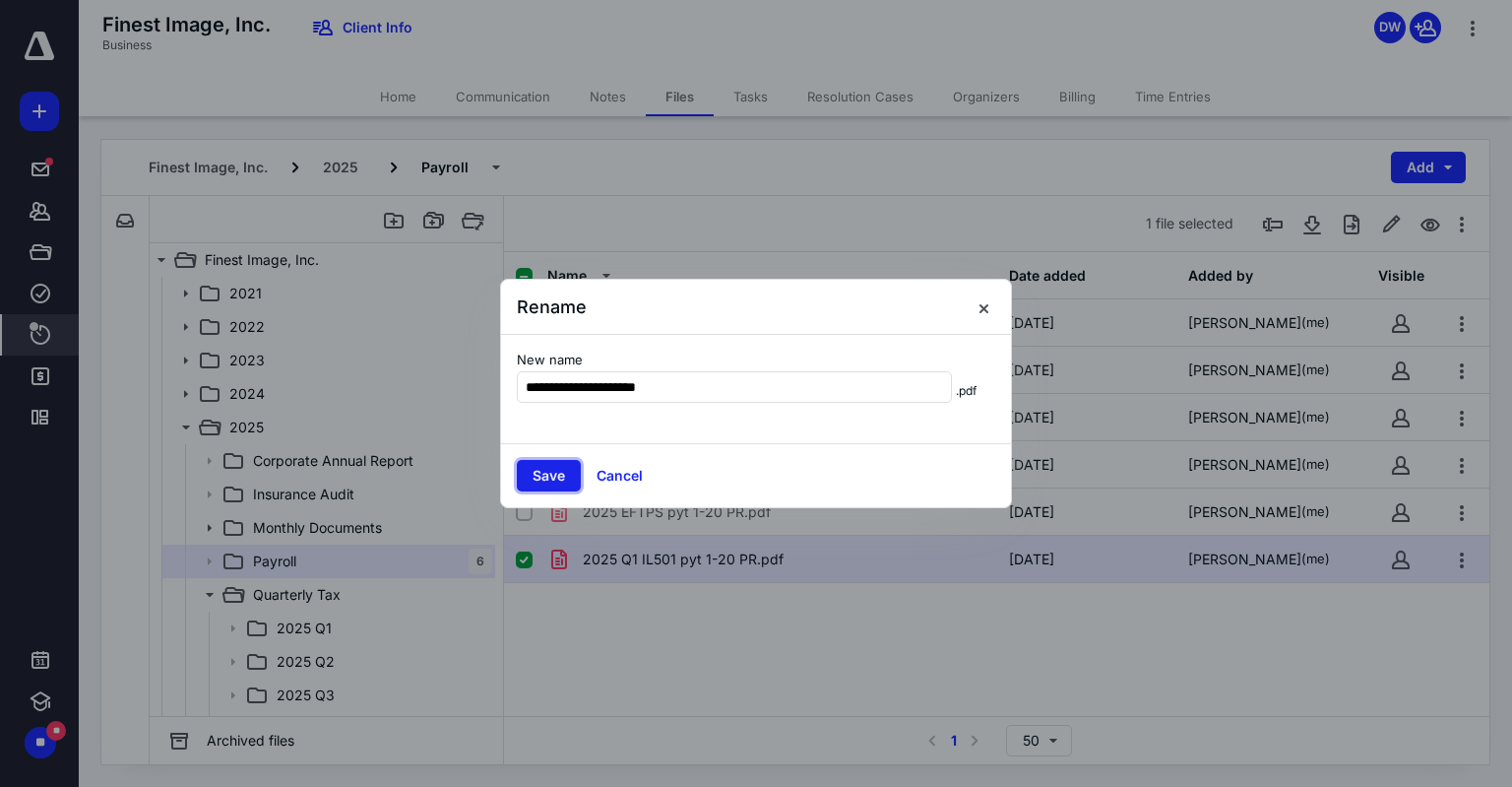 click on "Save" at bounding box center [548, 476] 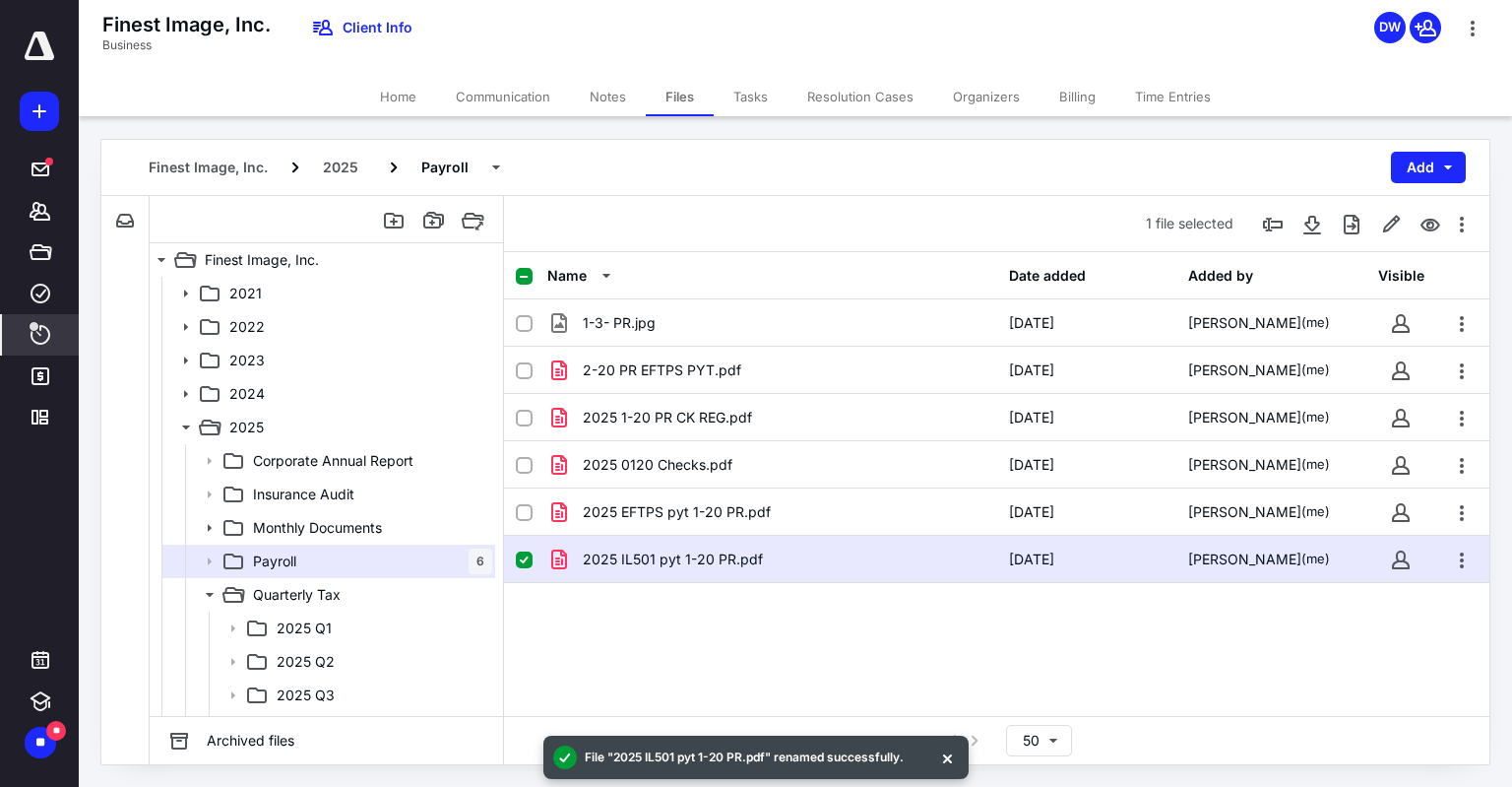 click on "Name Date added Added by Visible 1-3- PR.jpg 3/14/2025 Debbie Wike  (me) 2-20 PR EFTPS PYT.pdf 2/17/2025 Debbie Wike  (me) 2025 1-20 PR CK REG.pdf 2/6/2025 Debbie Wike  (me) 2025 0120 Checks.pdf 1/16/2025 Debbie Wike  (me) 2025 EFTPS pyt 1-20 PR.pdf 2/6/2025 Debbie Wike  (me) 2025 IL501 pyt 1-20 PR.pdf 2/6/2025 Debbie Wike  (me)" at bounding box center [996, 484] 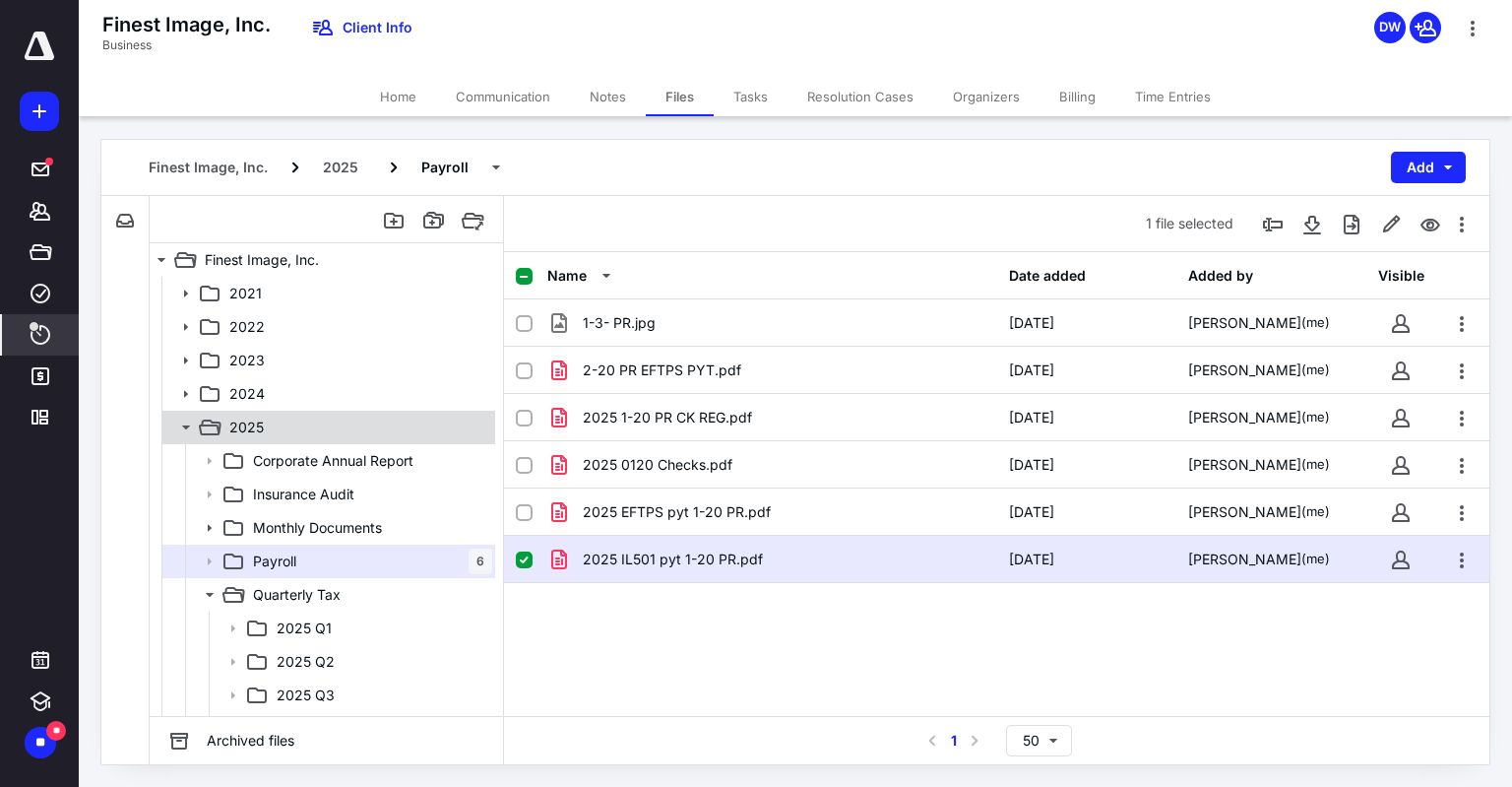 click 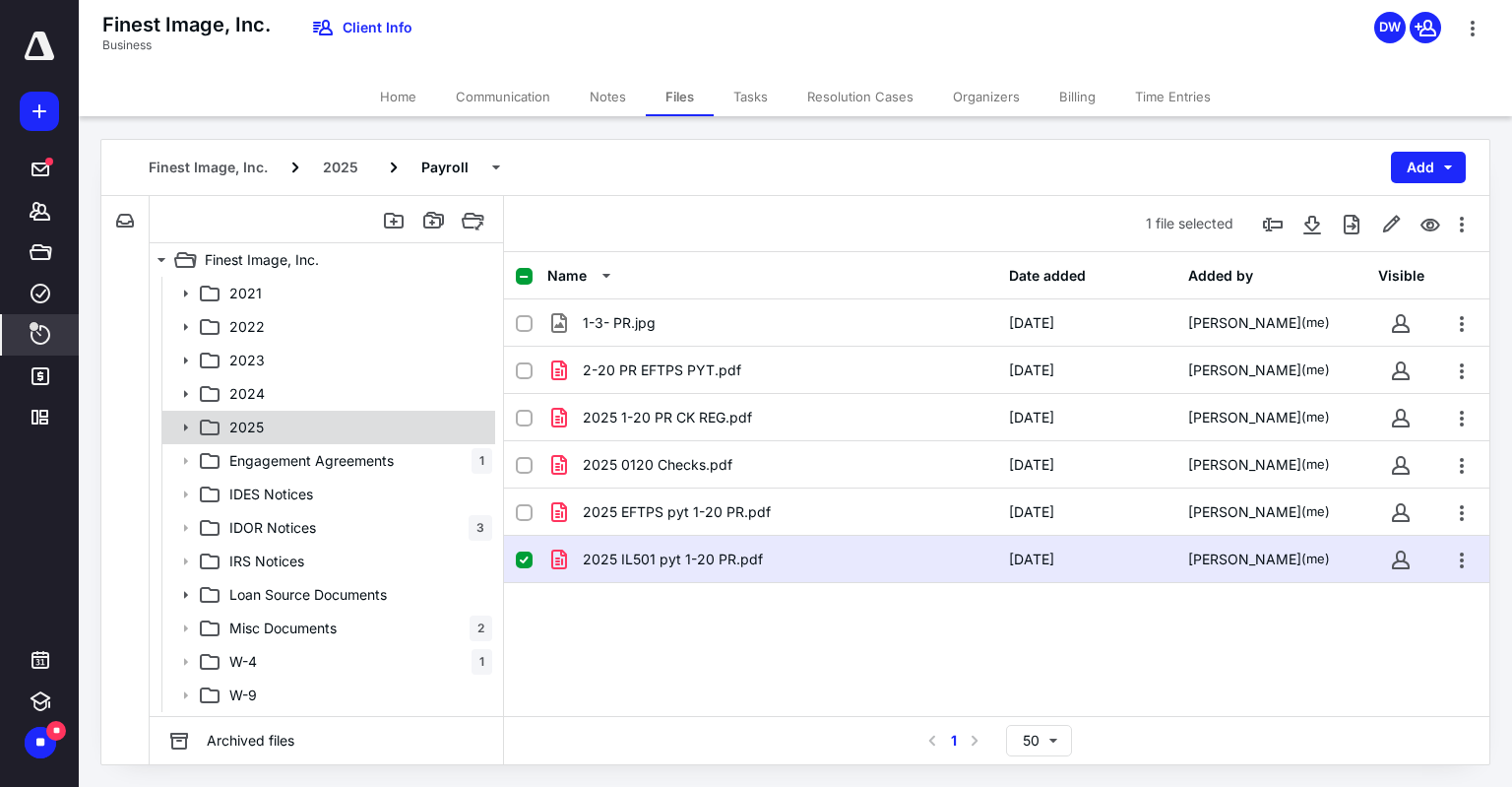 click 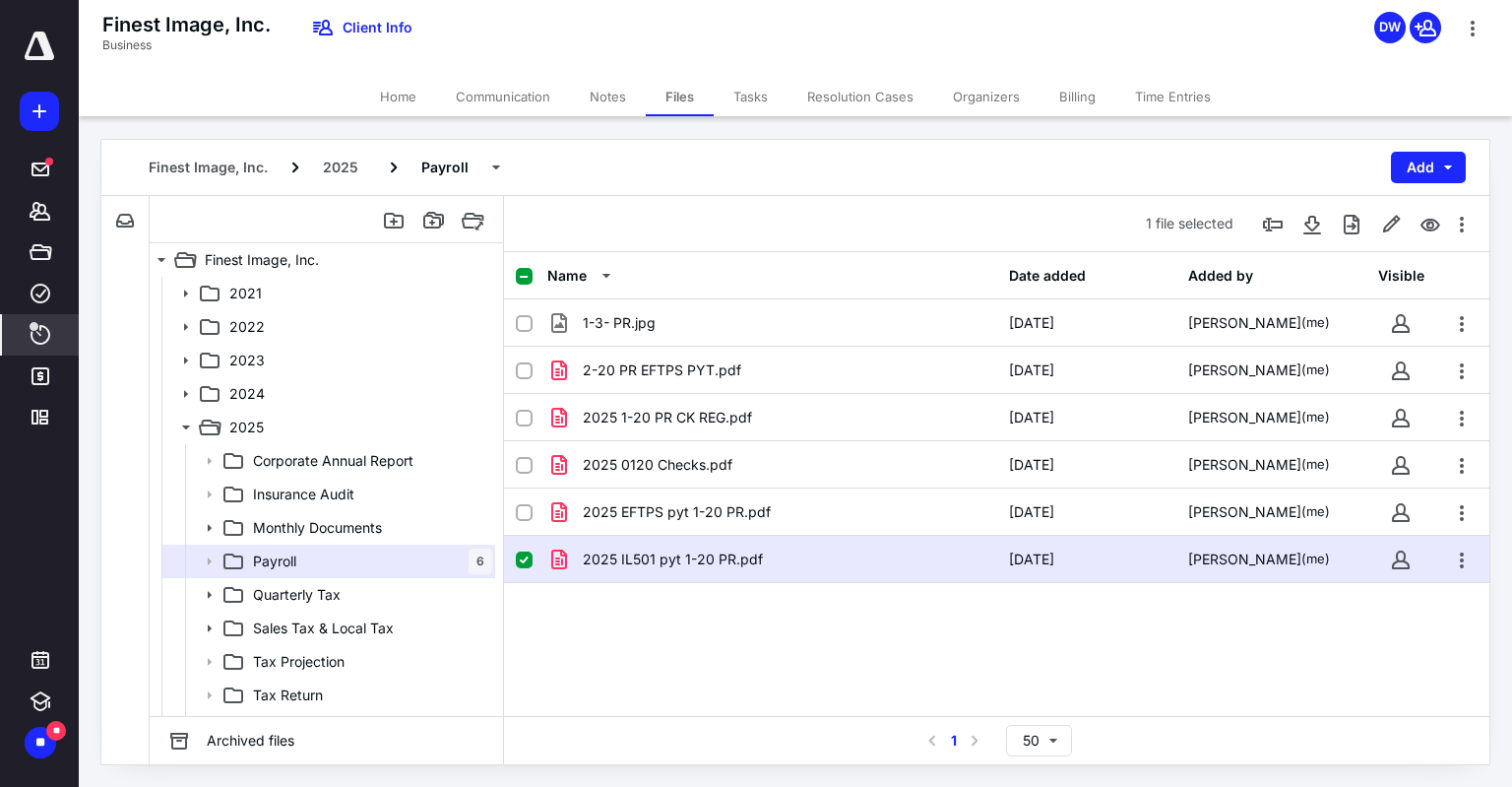click on "Name Date added Added by Visible 1-3- PR.jpg 3/14/2025 Debbie Wike  (me) 2-20 PR EFTPS PYT.pdf 2/17/2025 Debbie Wike  (me) 2025 1-20 PR CK REG.pdf 2/6/2025 Debbie Wike  (me) 2025 0120 Checks.pdf 1/16/2025 Debbie Wike  (me) 2025 EFTPS pyt 1-20 PR.pdf 2/6/2025 Debbie Wike  (me) 2025 IL501 pyt 1-20 PR.pdf 2/6/2025 Debbie Wike  (me)" at bounding box center [996, 484] 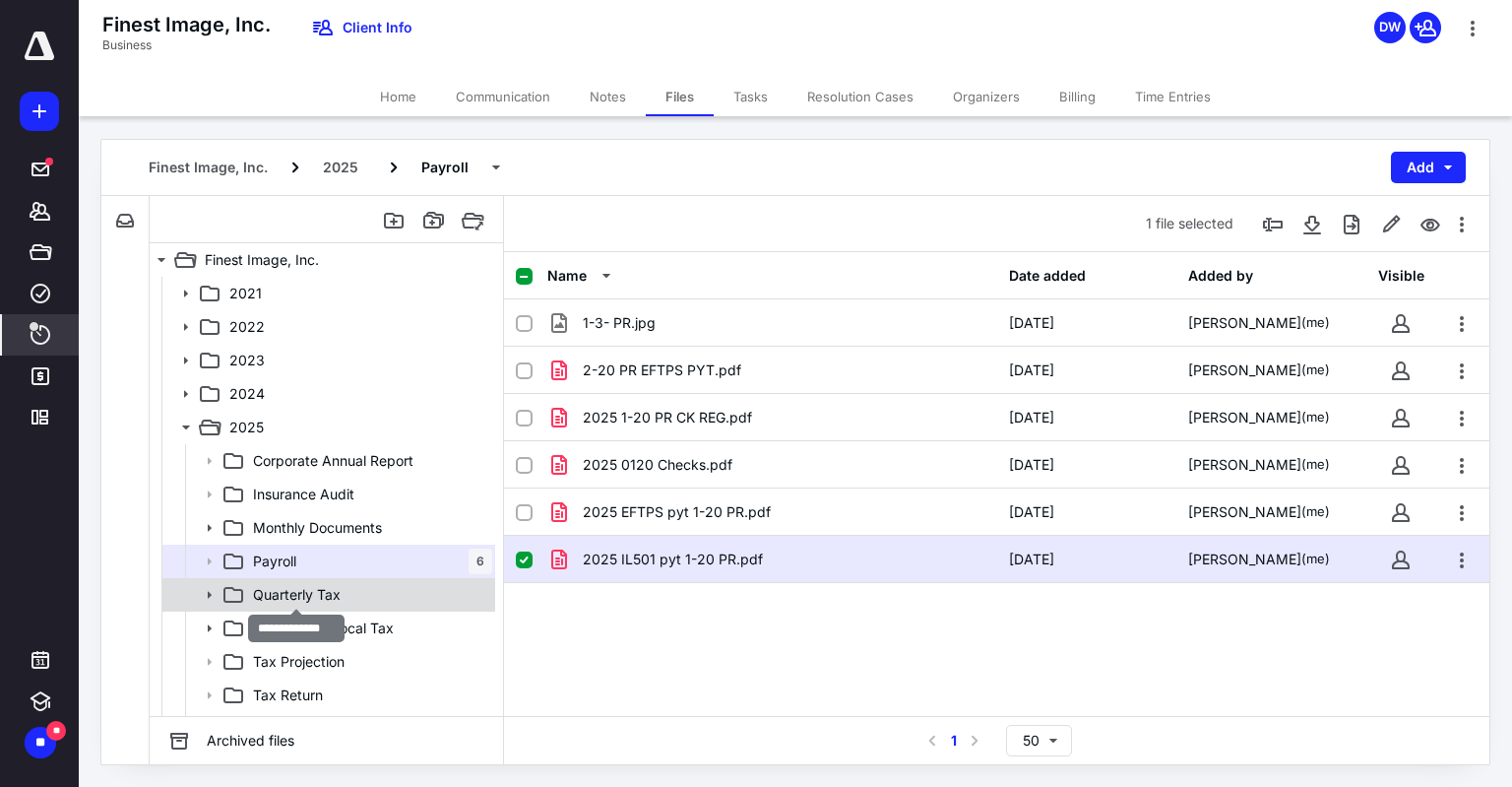 click on "Quarterly Tax" at bounding box center [296, 595] 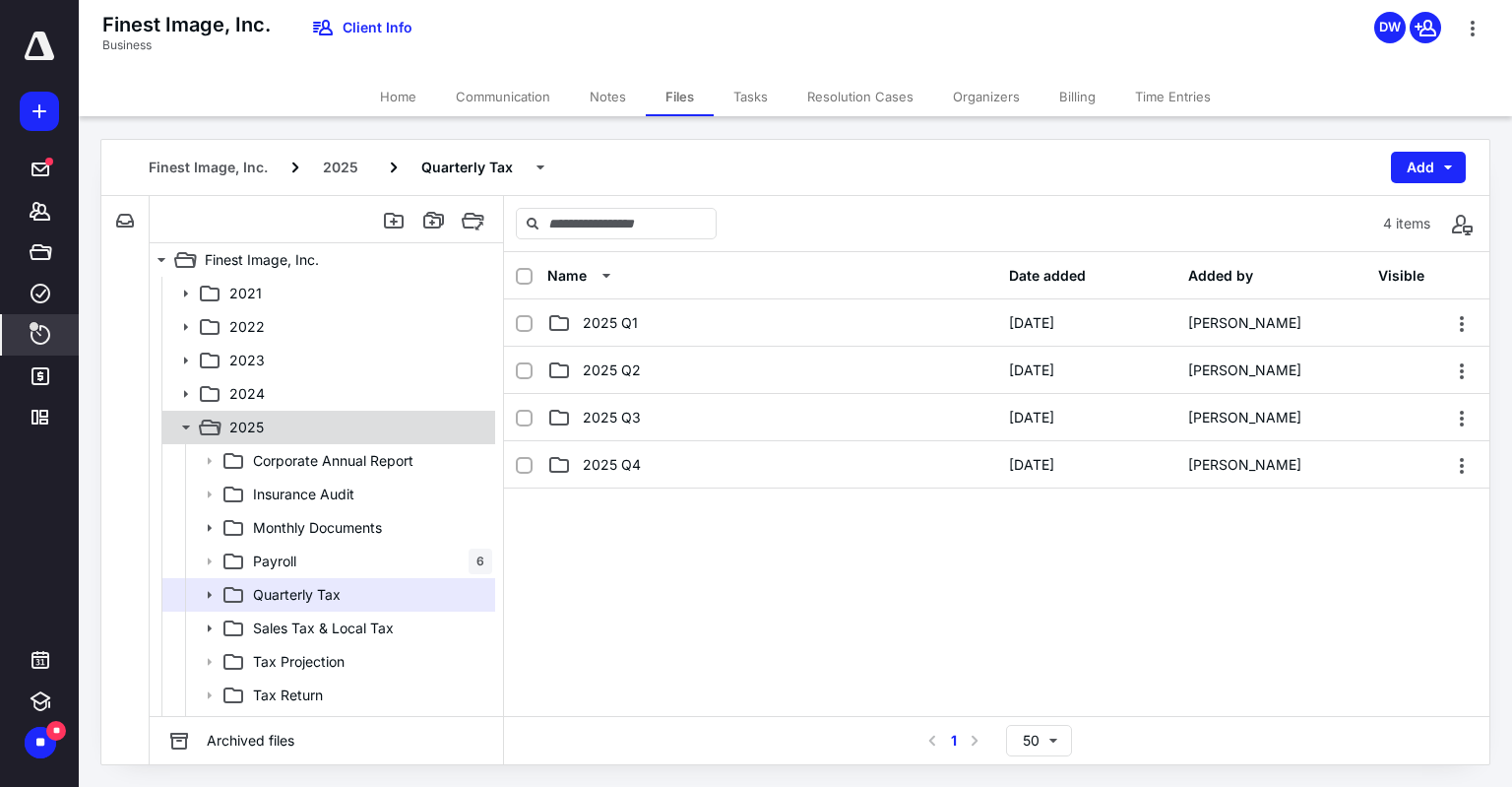 click 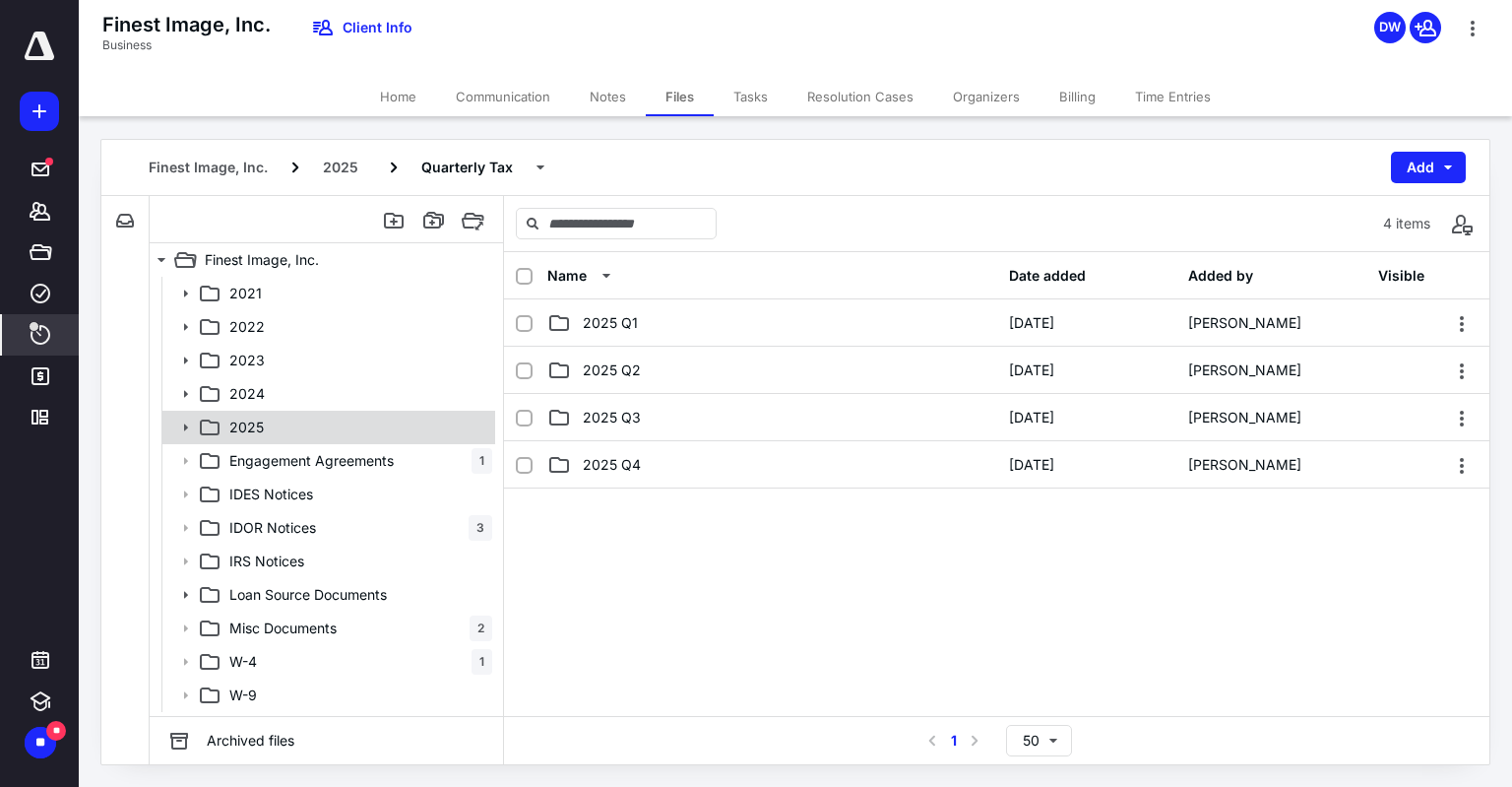 click on "2025" at bounding box center (356, 427) 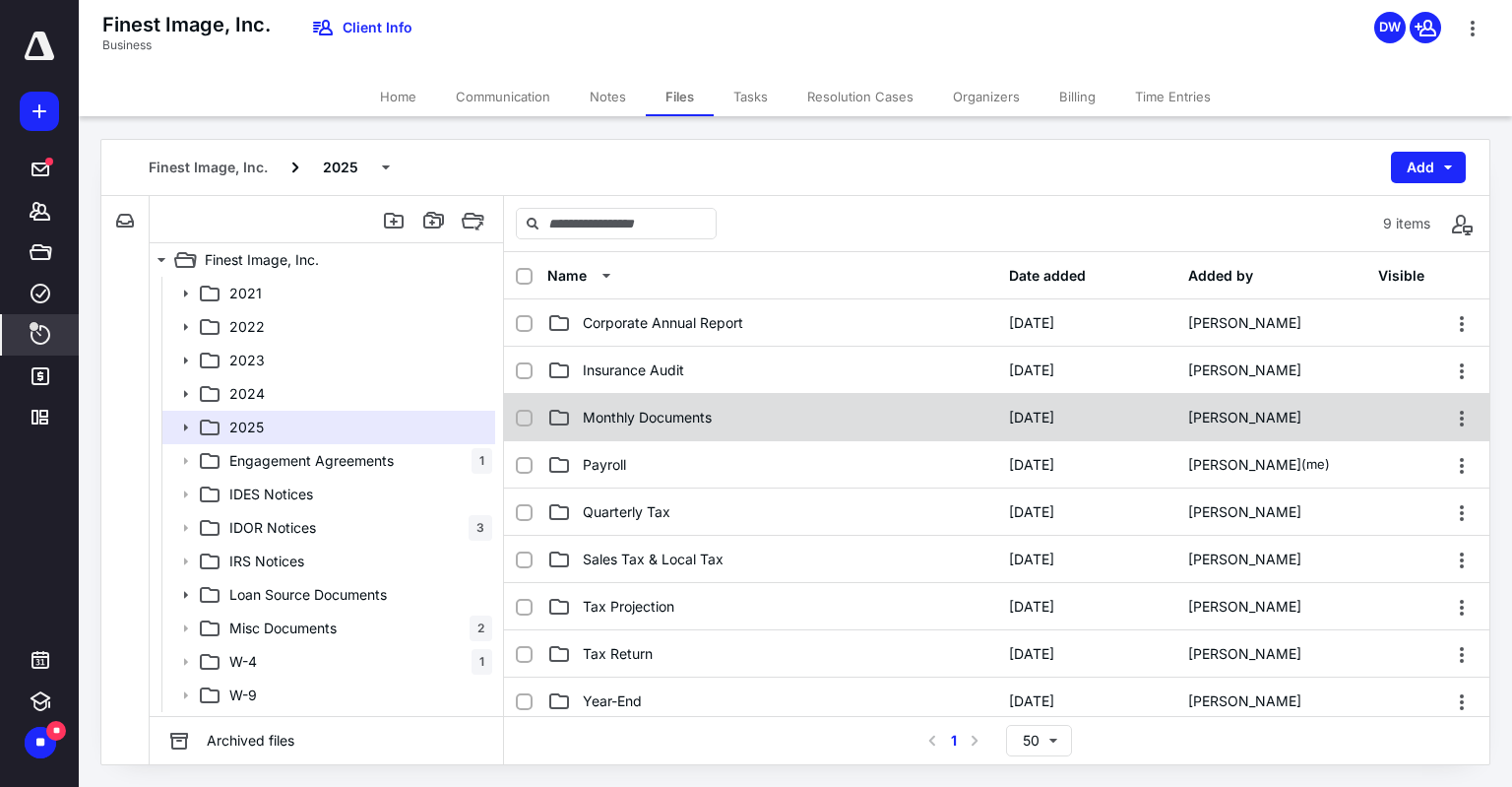 click on "Monthly Documents 1/8/2025 Mayra Gonzalez" at bounding box center [996, 418] 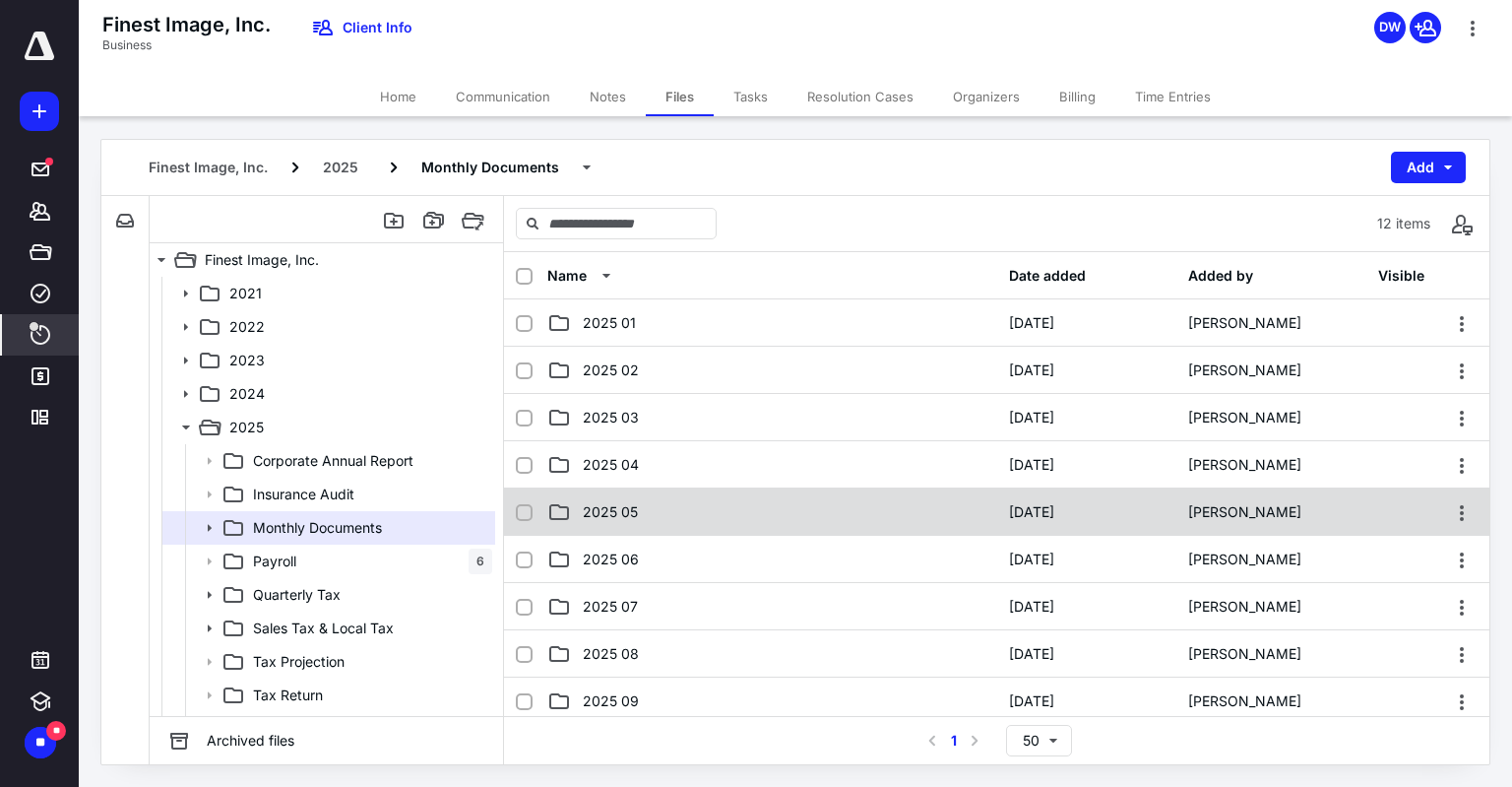 click on "2025 05" at bounding box center [772, 512] 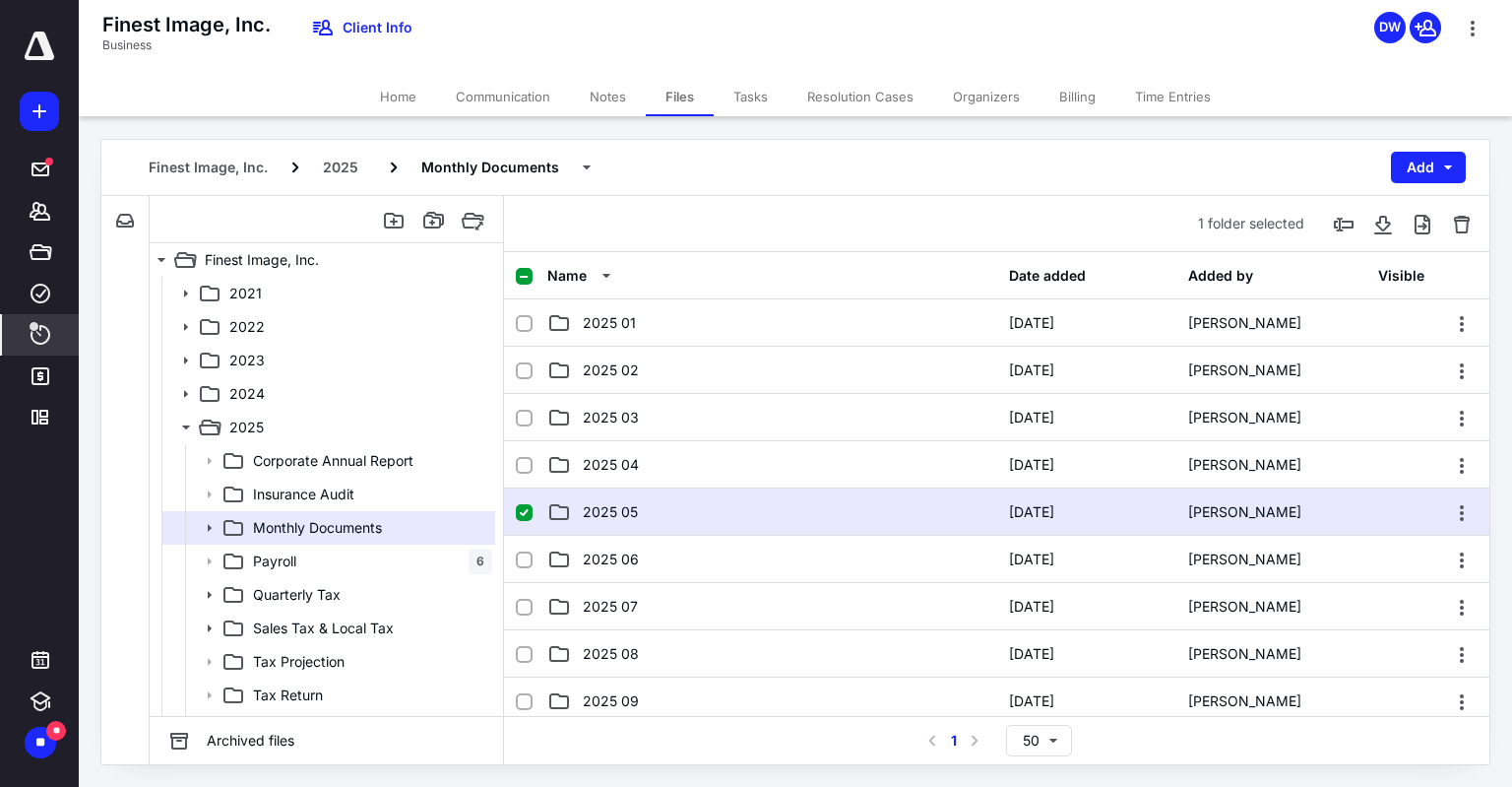 click on "2025 05" at bounding box center [772, 512] 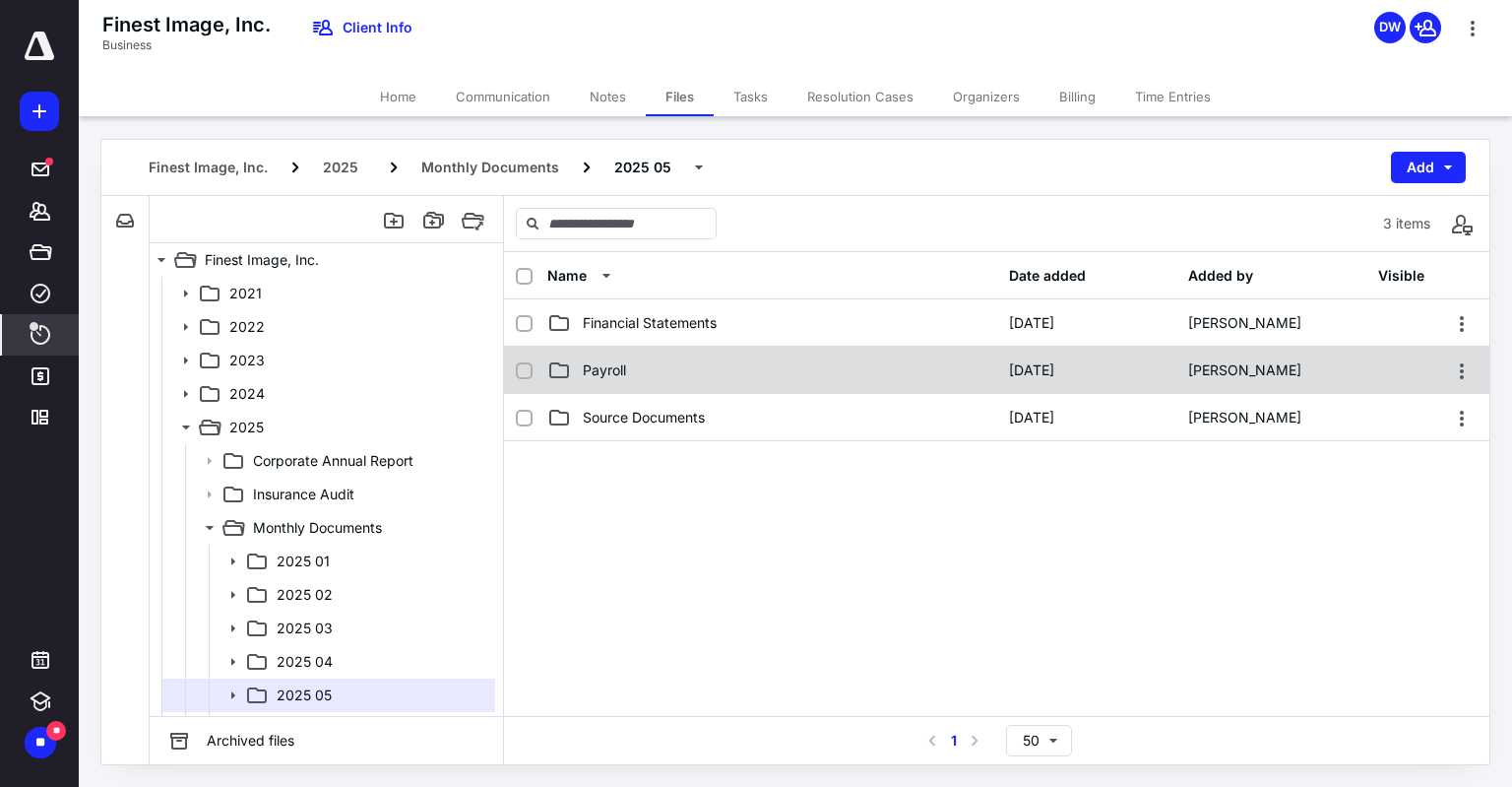 click on "Payroll" at bounding box center (772, 370) 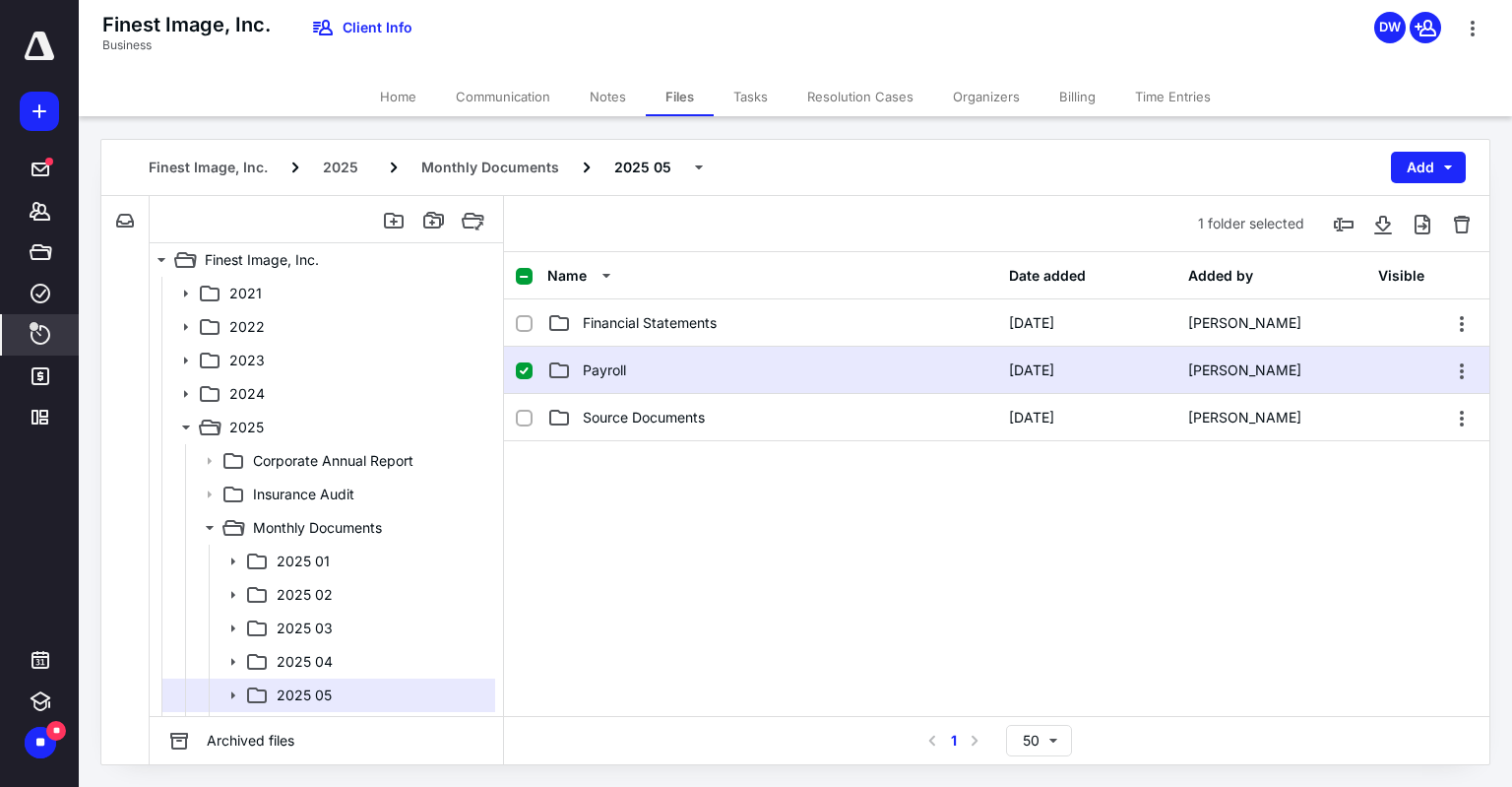 click on "Payroll" at bounding box center [772, 370] 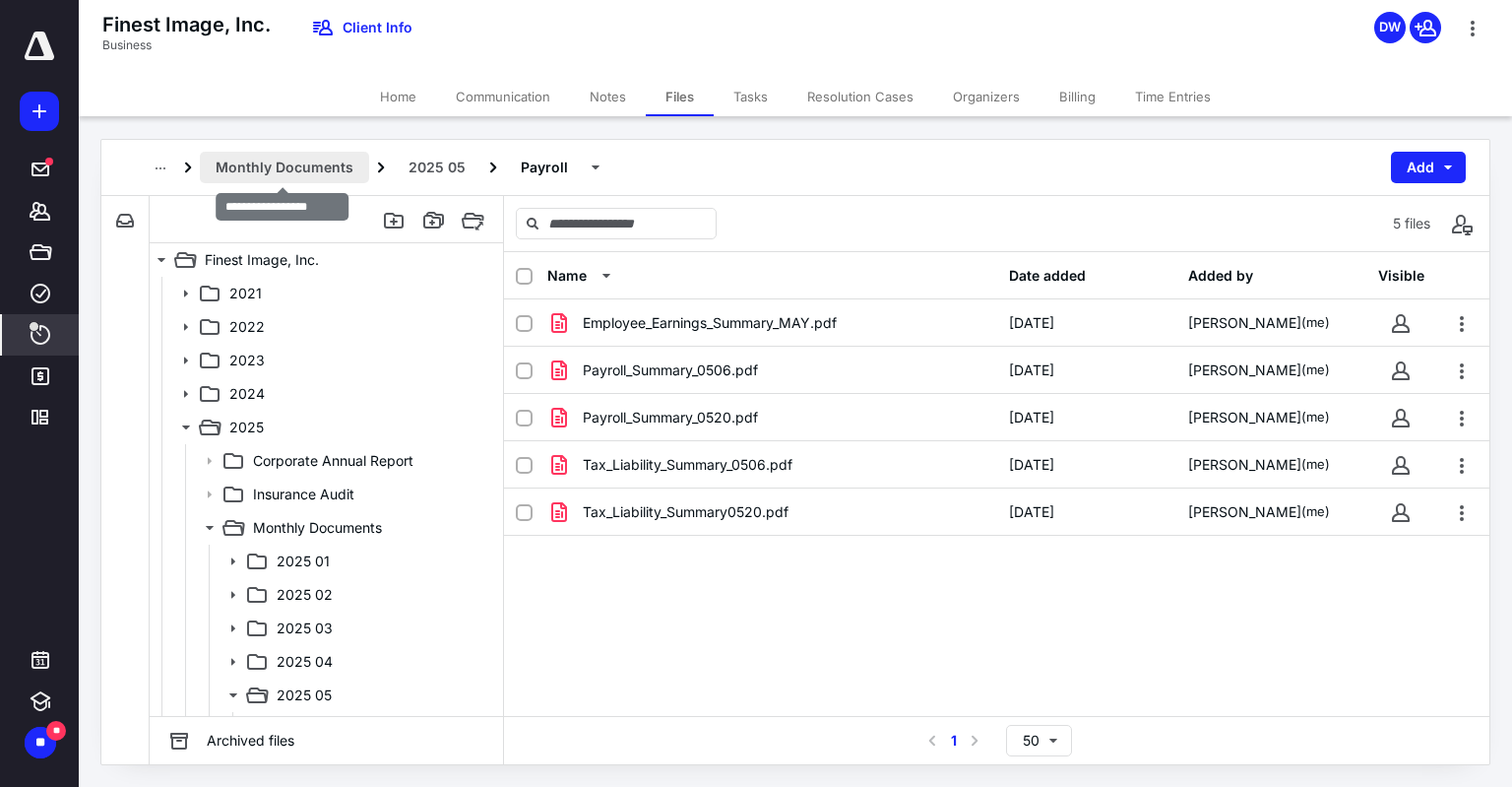 click on "Monthly Documents" at bounding box center [284, 167] 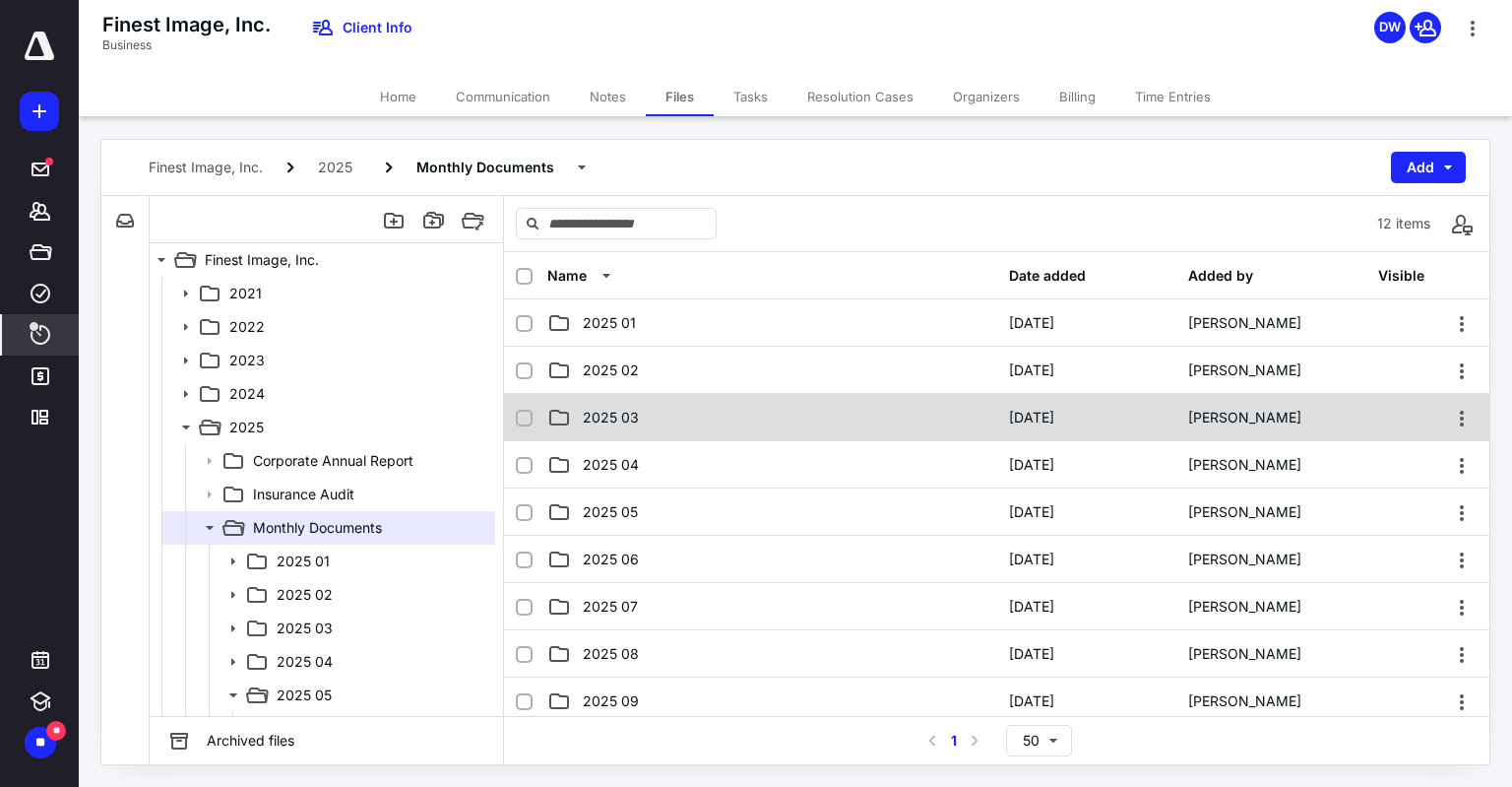 click on "2025 03" at bounding box center [772, 418] 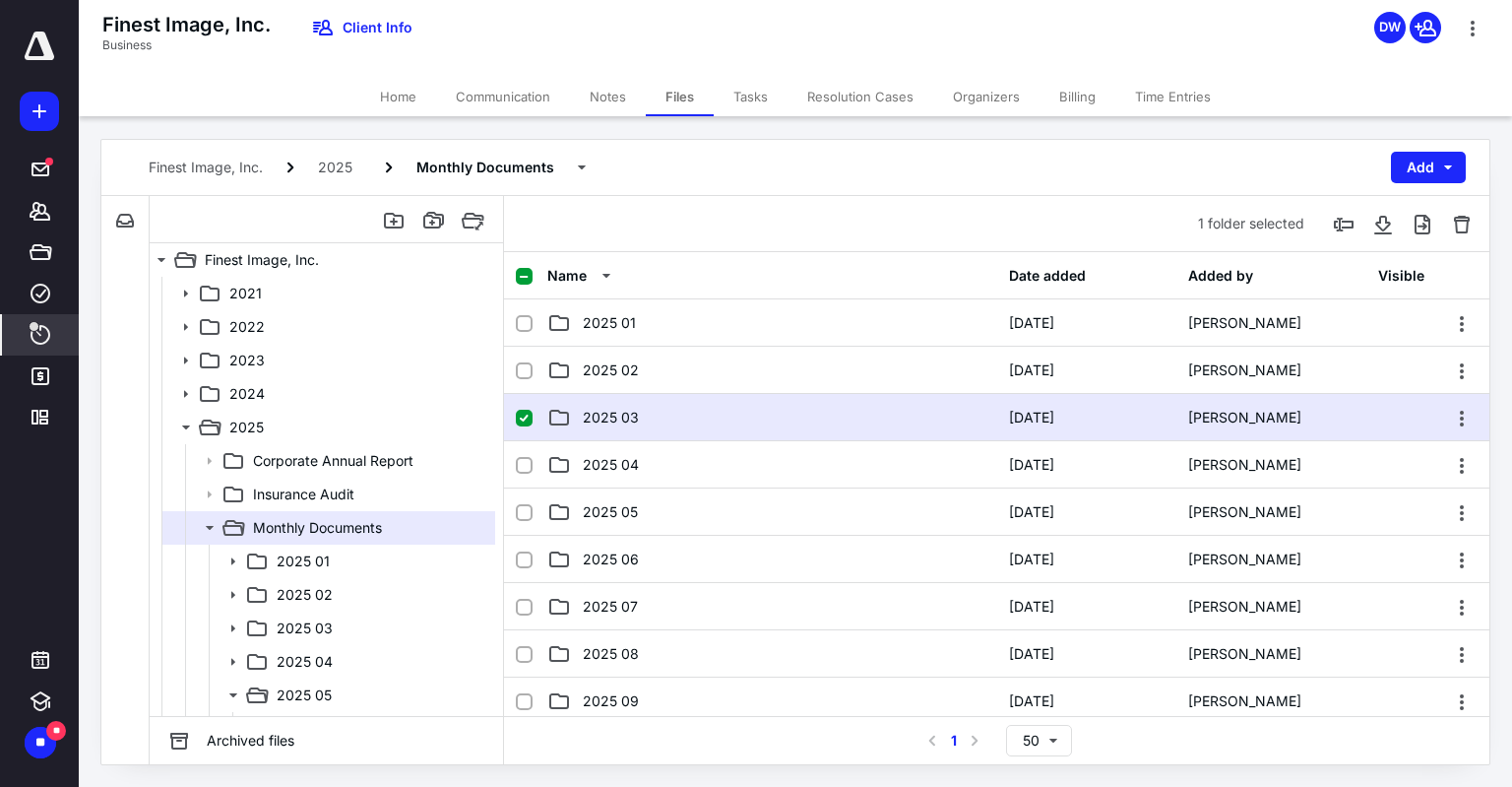 click on "2025 03" at bounding box center [772, 418] 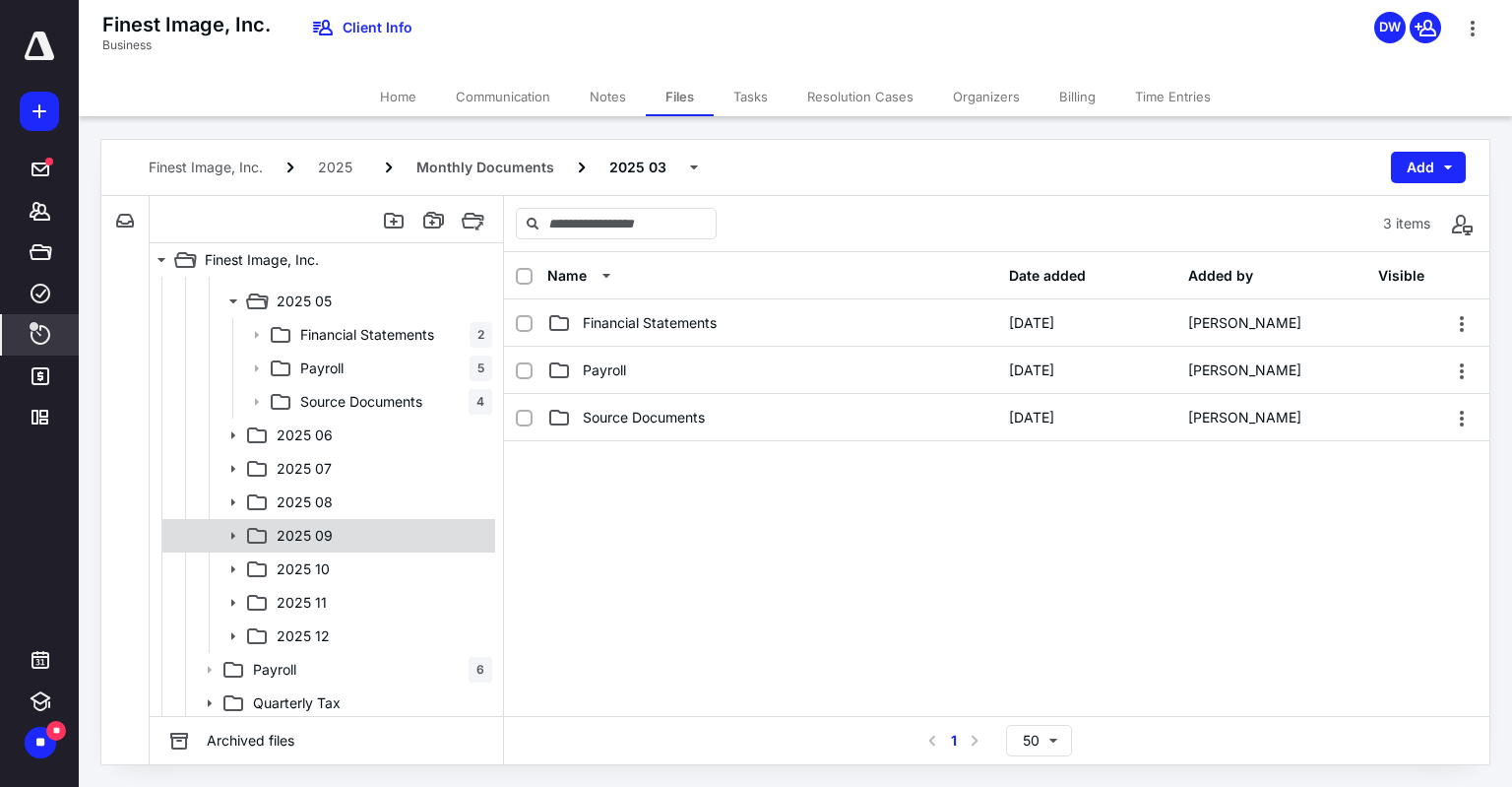 scroll, scrollTop: 788, scrollLeft: 0, axis: vertical 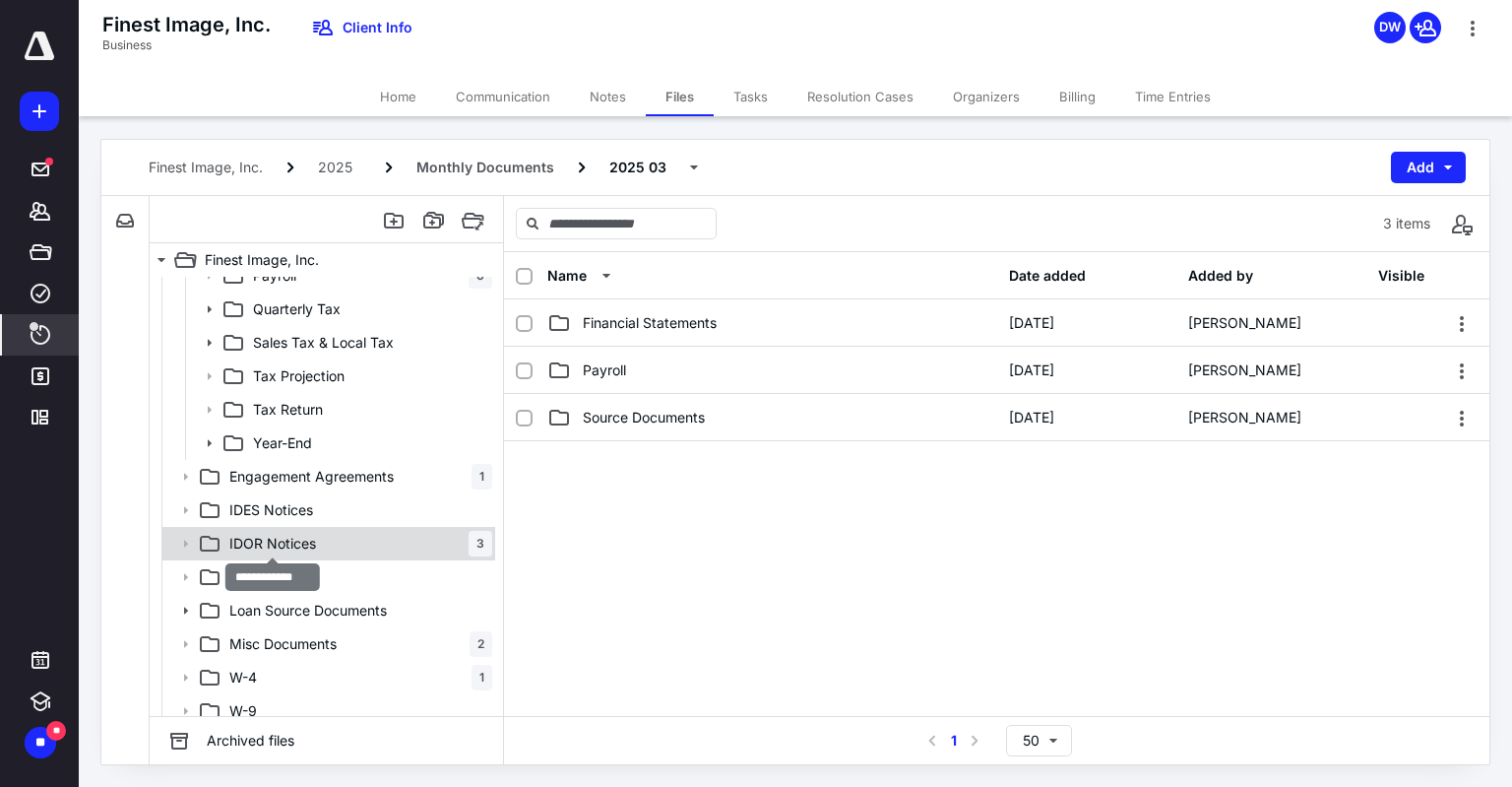 click on "IDOR Notices" at bounding box center [273, 544] 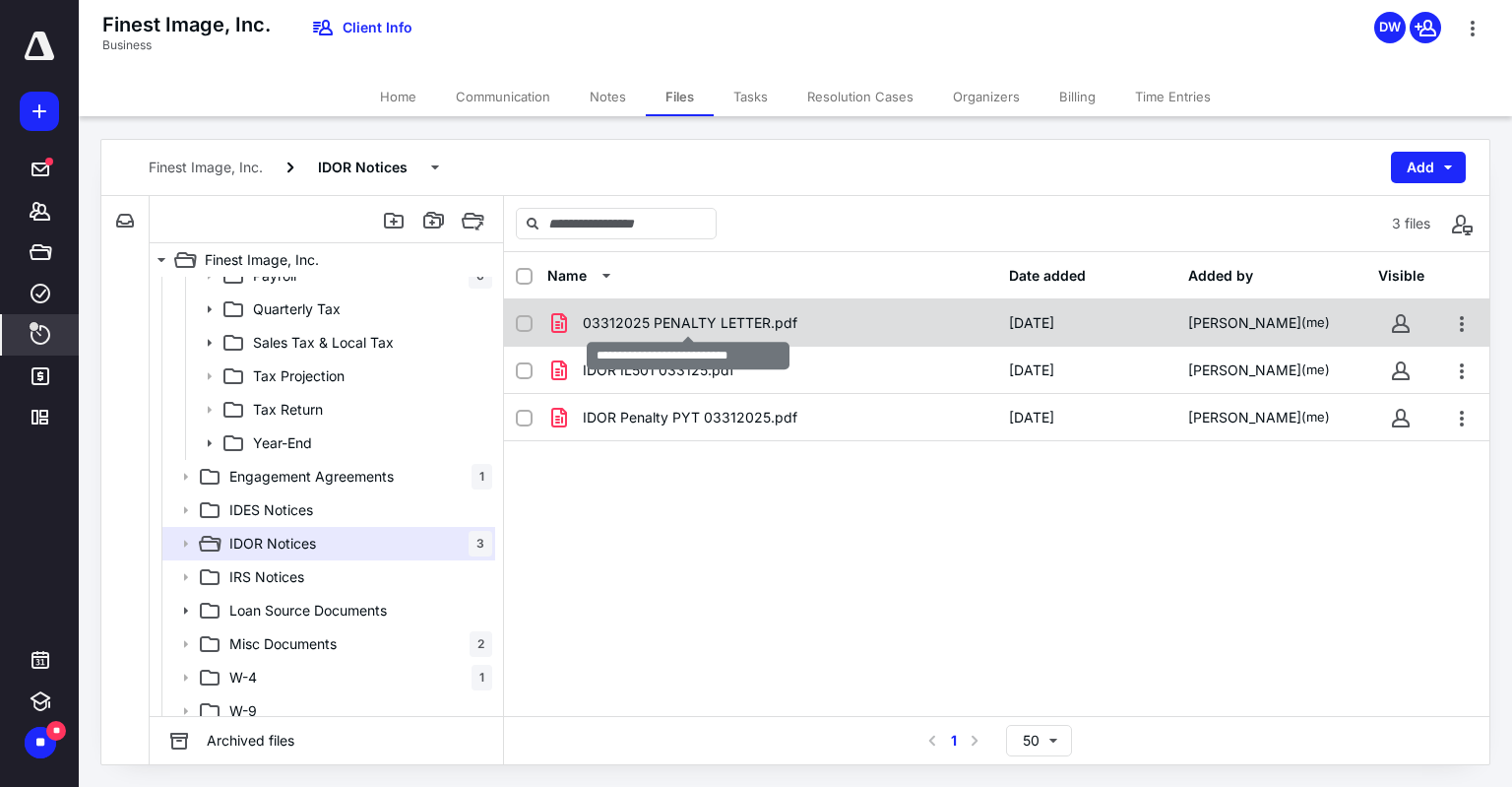 click on "03312025 PENALTY LETTER.pdf" at bounding box center [690, 323] 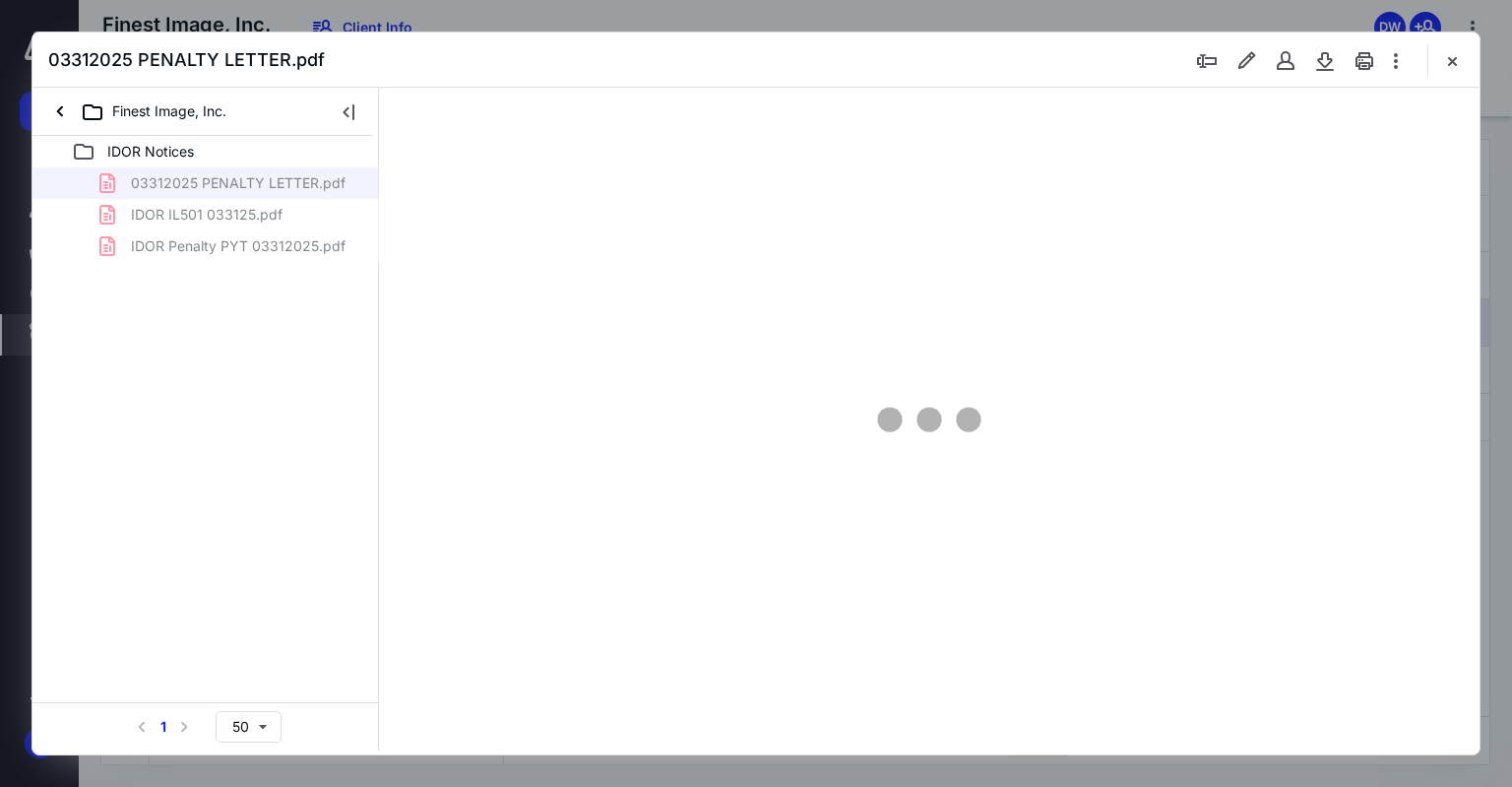 scroll, scrollTop: 0, scrollLeft: 0, axis: both 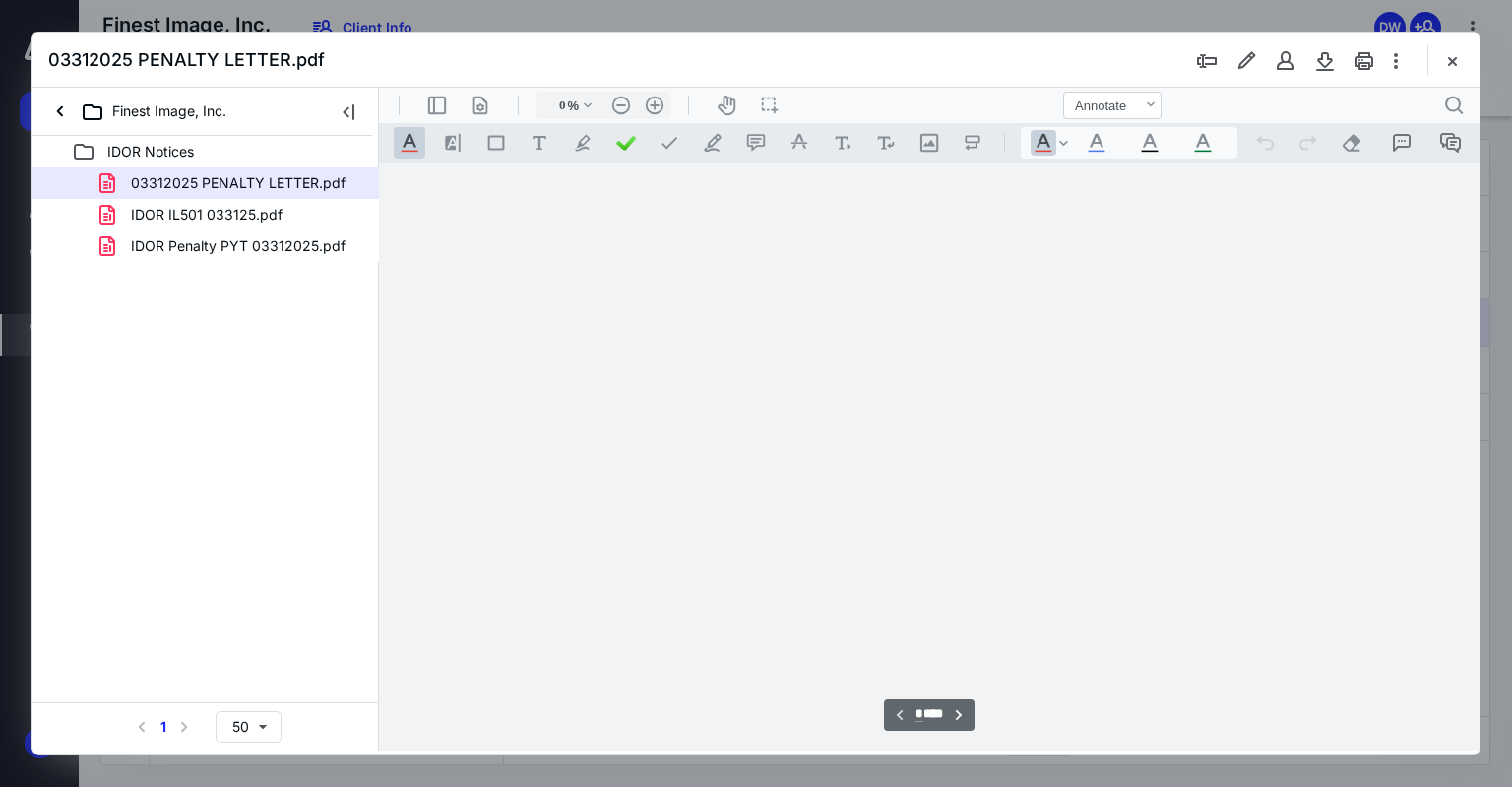 type on "75" 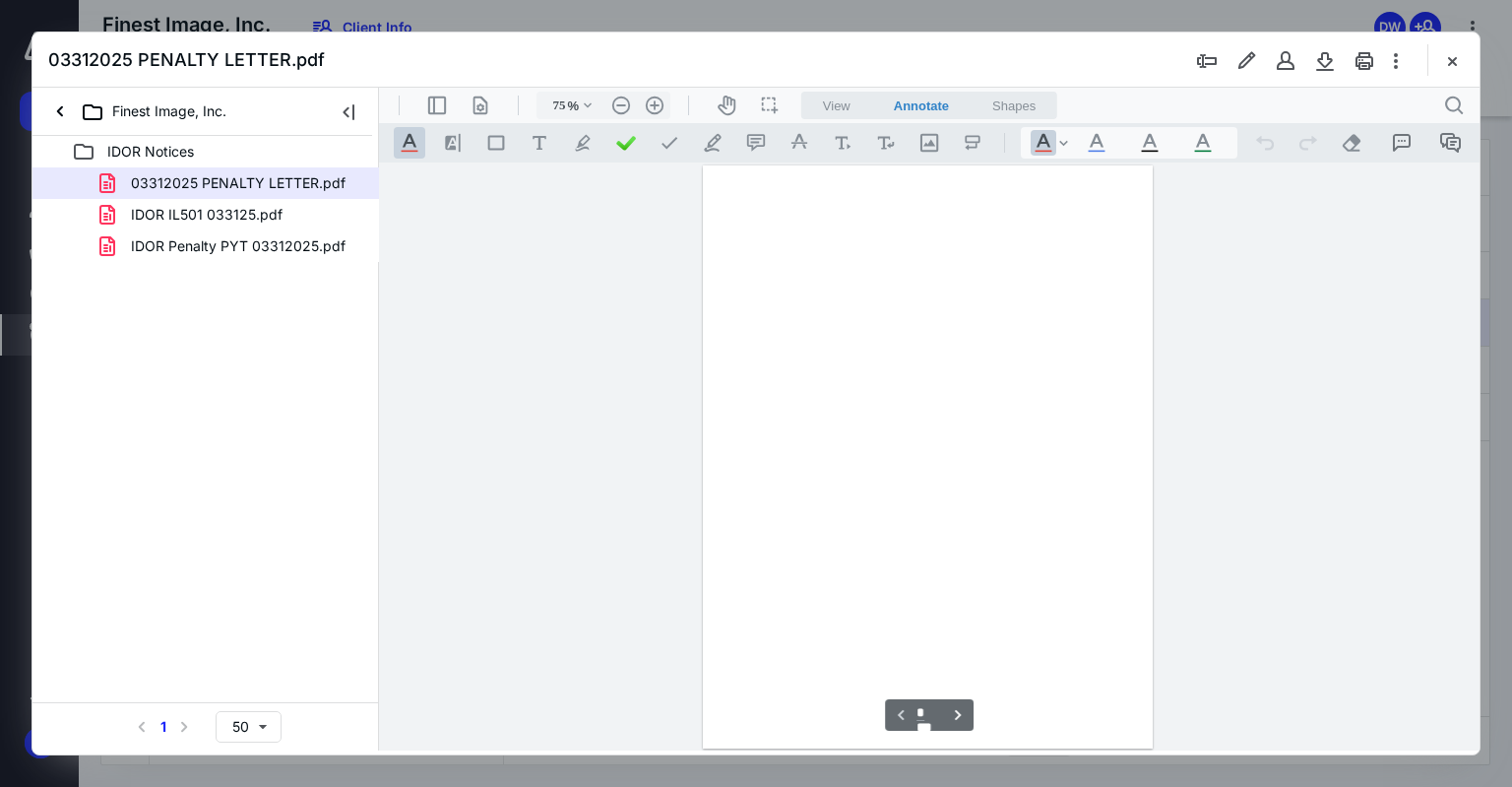 scroll, scrollTop: 78, scrollLeft: 0, axis: vertical 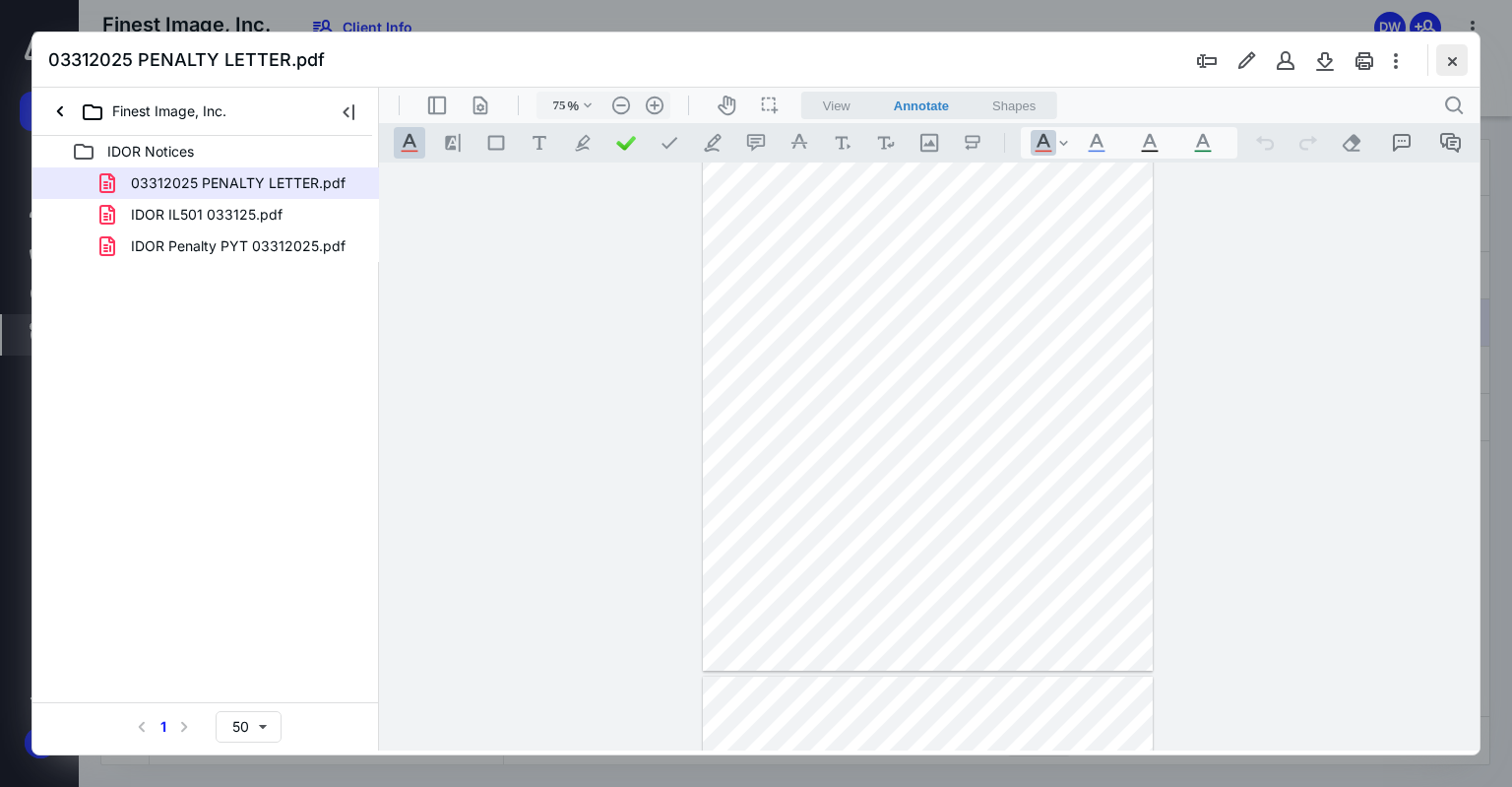 click at bounding box center [1452, 60] 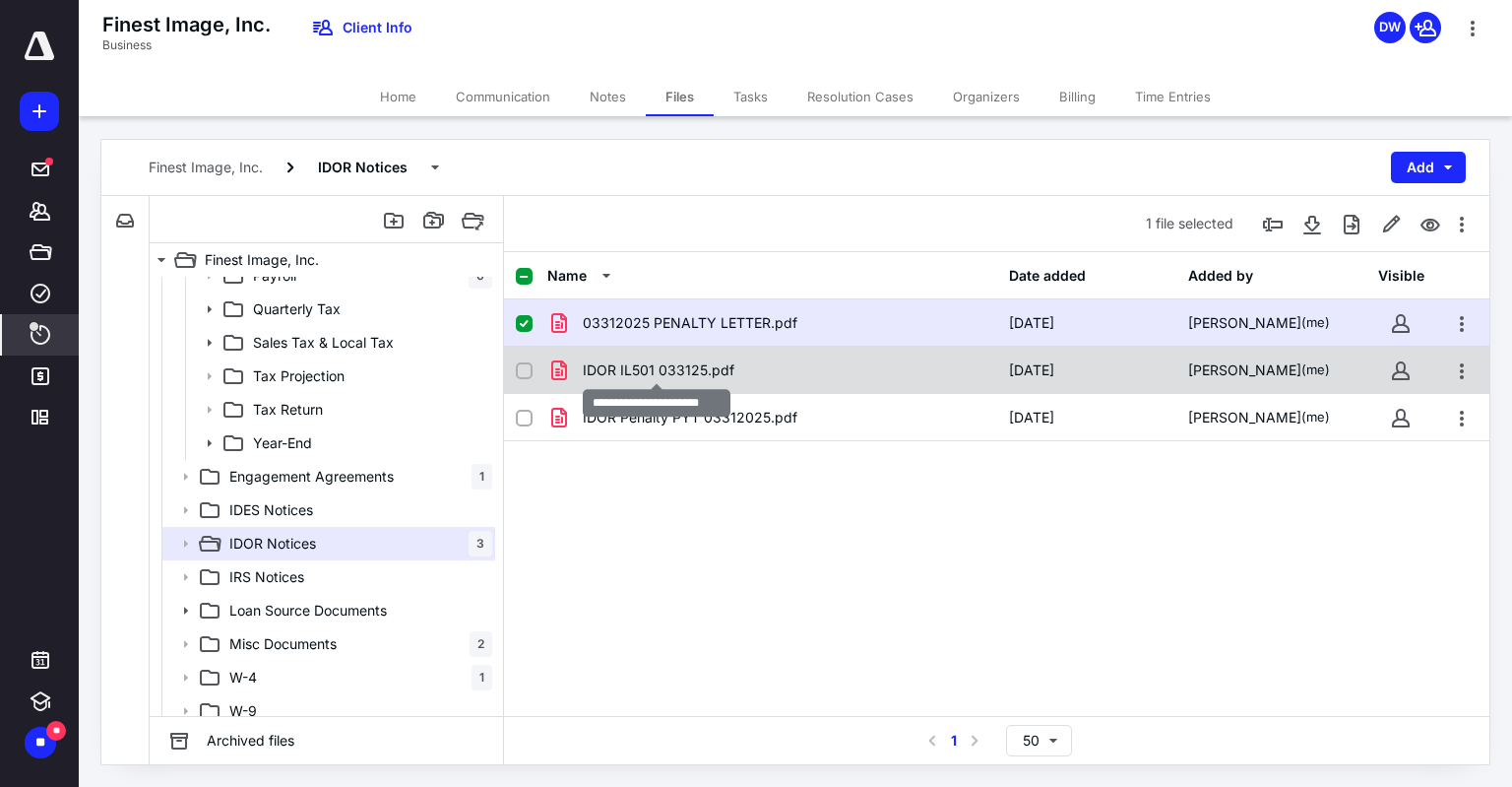 checkbox on "false" 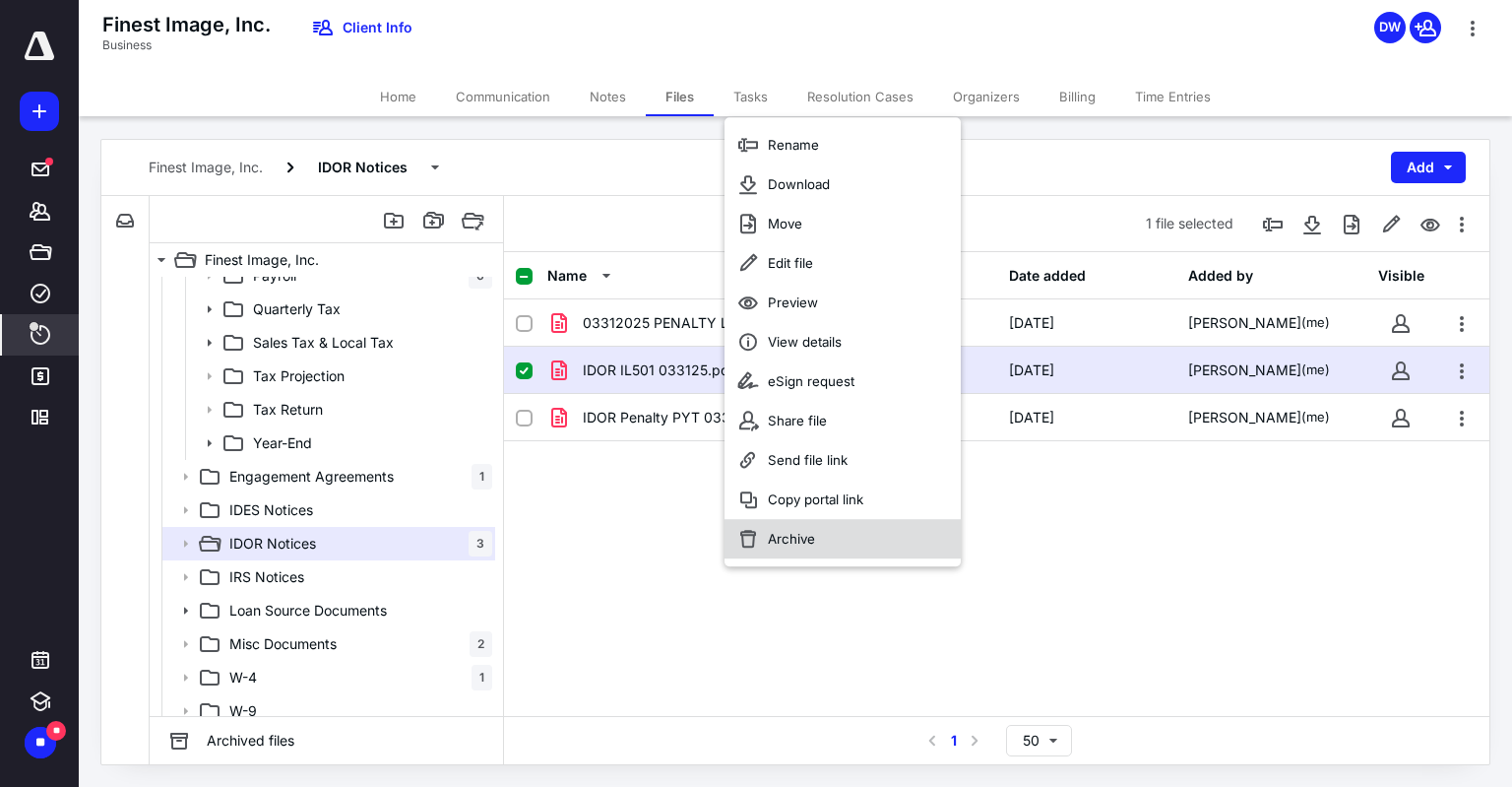 click on "Archive" at bounding box center [791, 539] 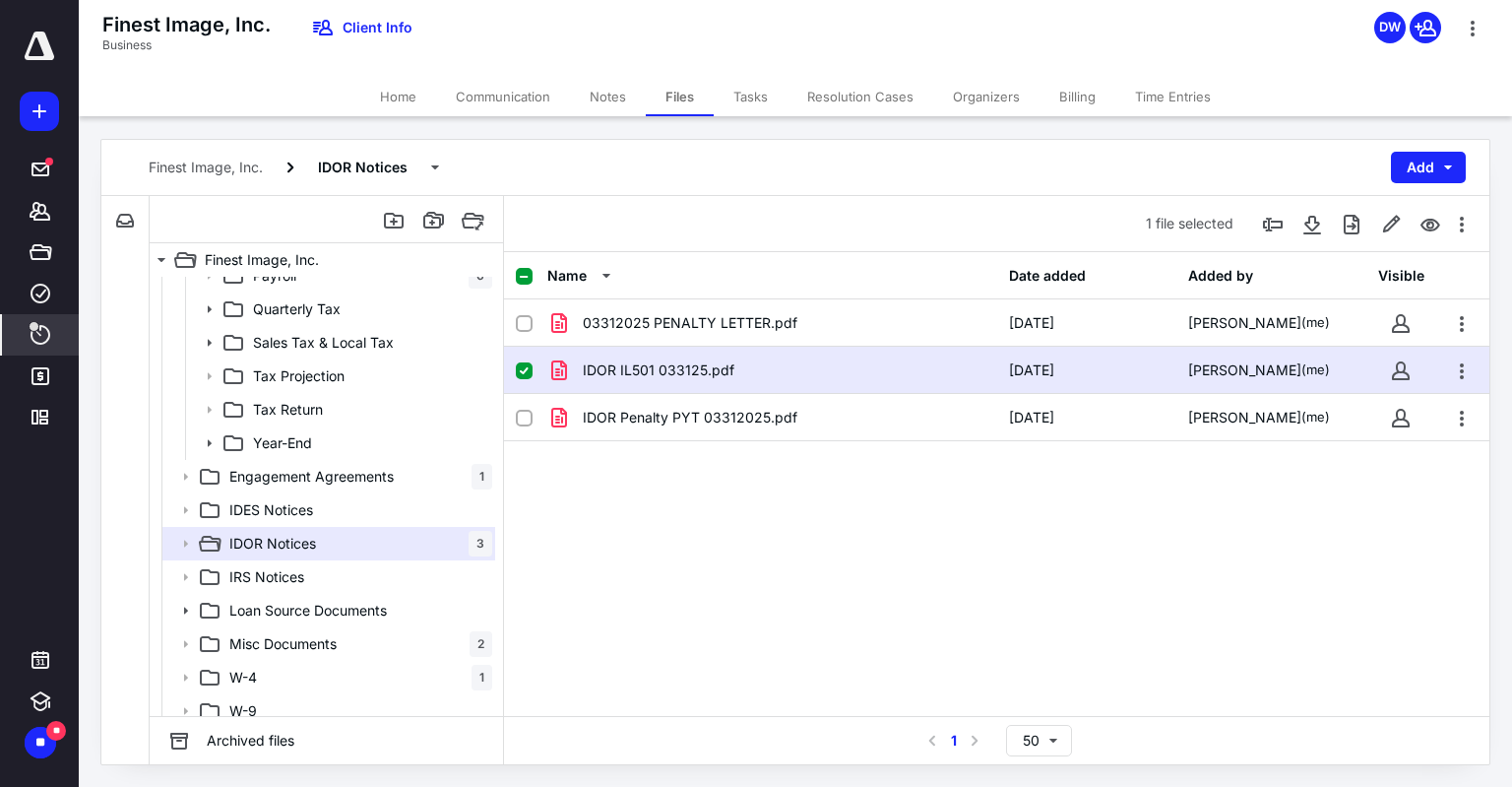 checkbox on "false" 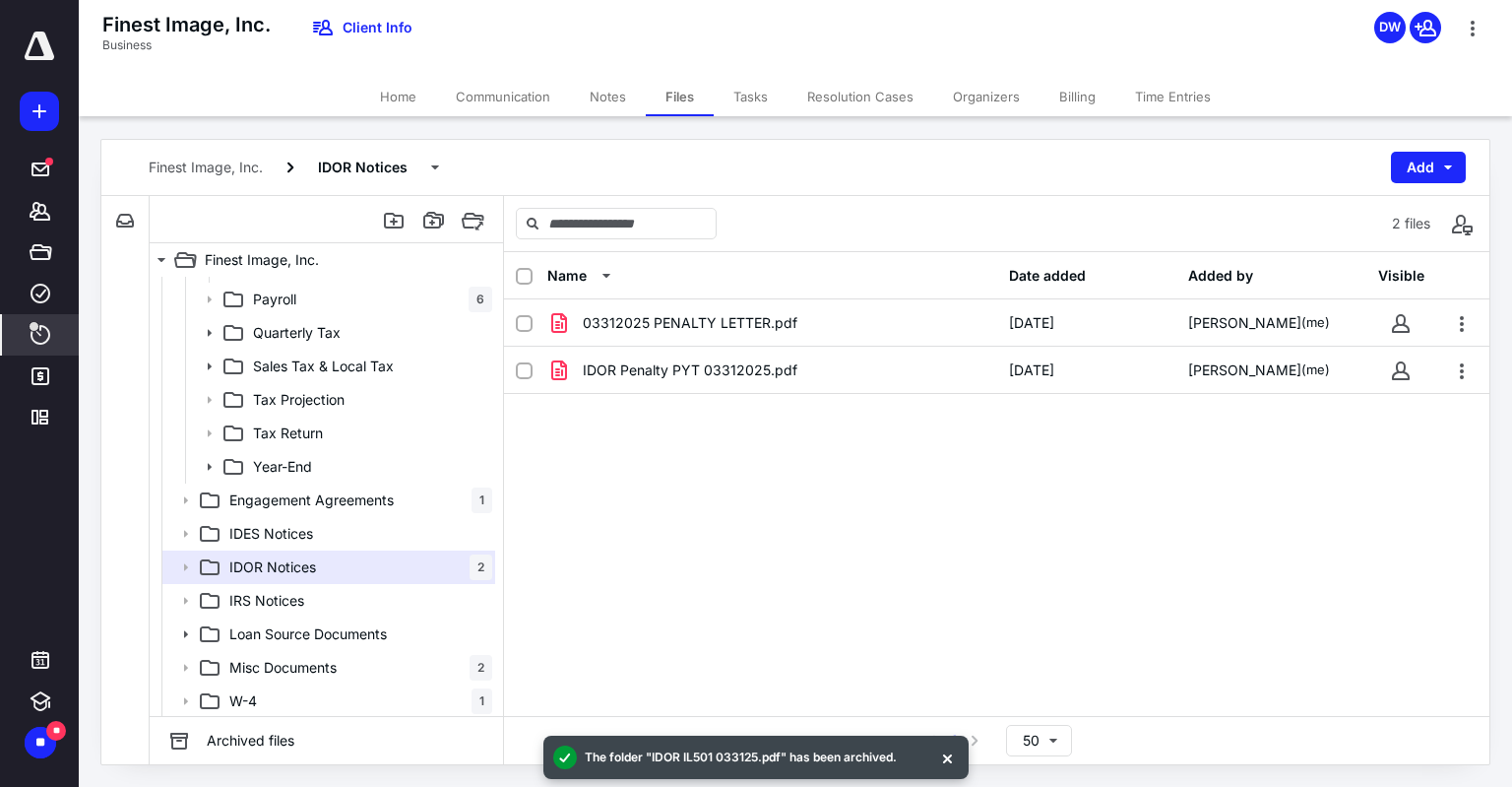 scroll, scrollTop: 788, scrollLeft: 0, axis: vertical 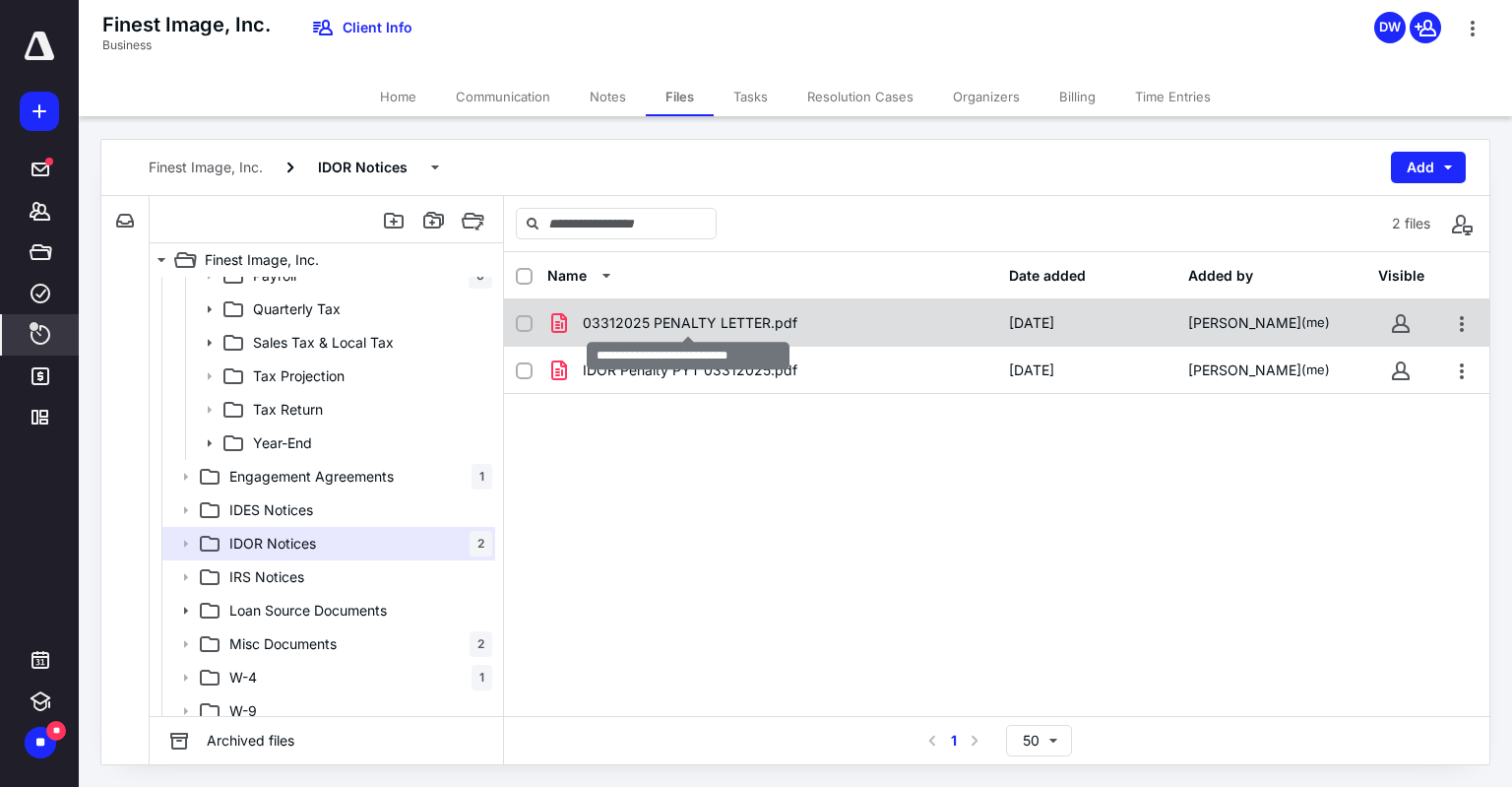 click on "03312025 PENALTY LETTER.pdf" at bounding box center (690, 323) 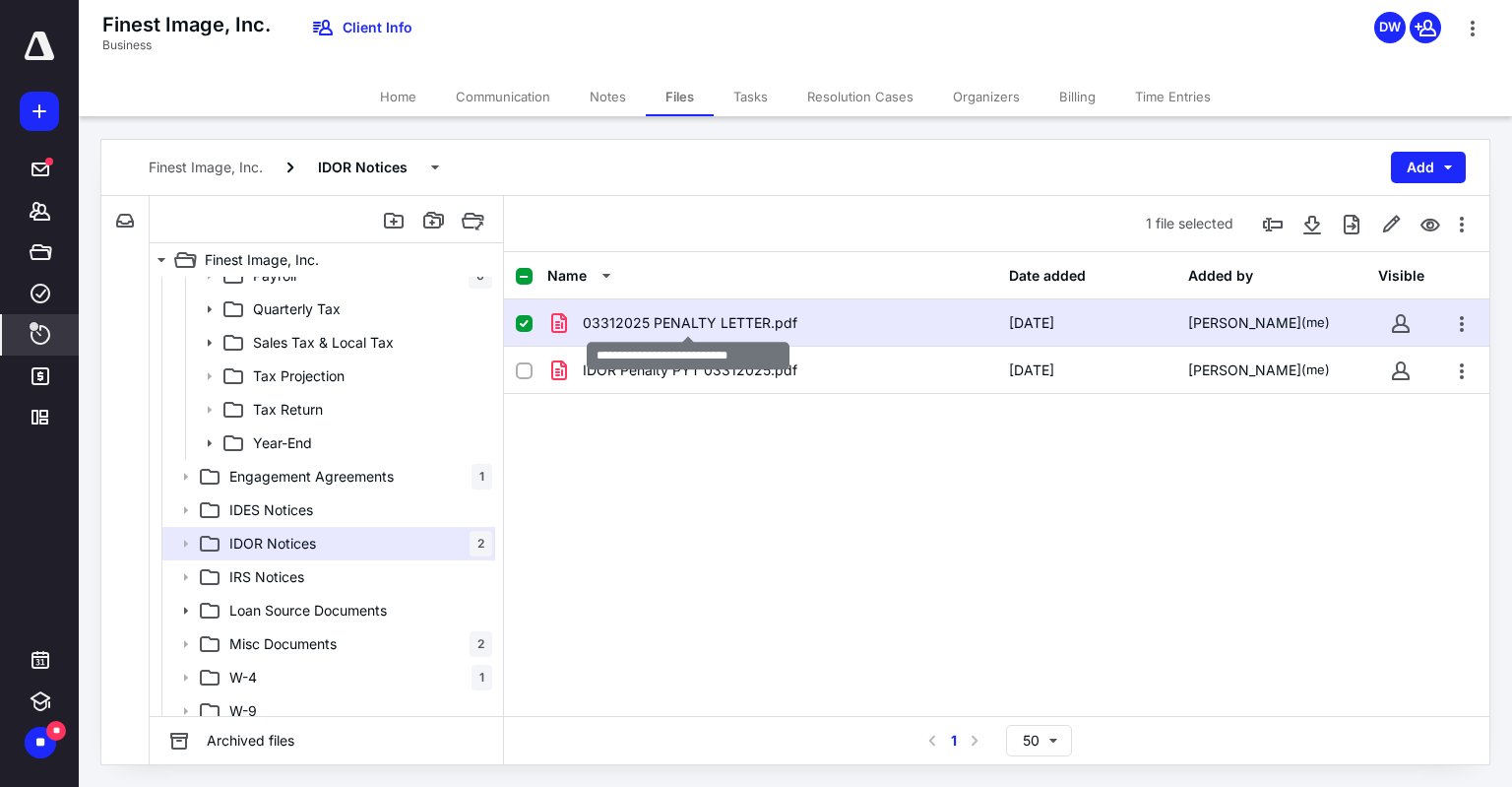click on "03312025 PENALTY LETTER.pdf" at bounding box center [690, 323] 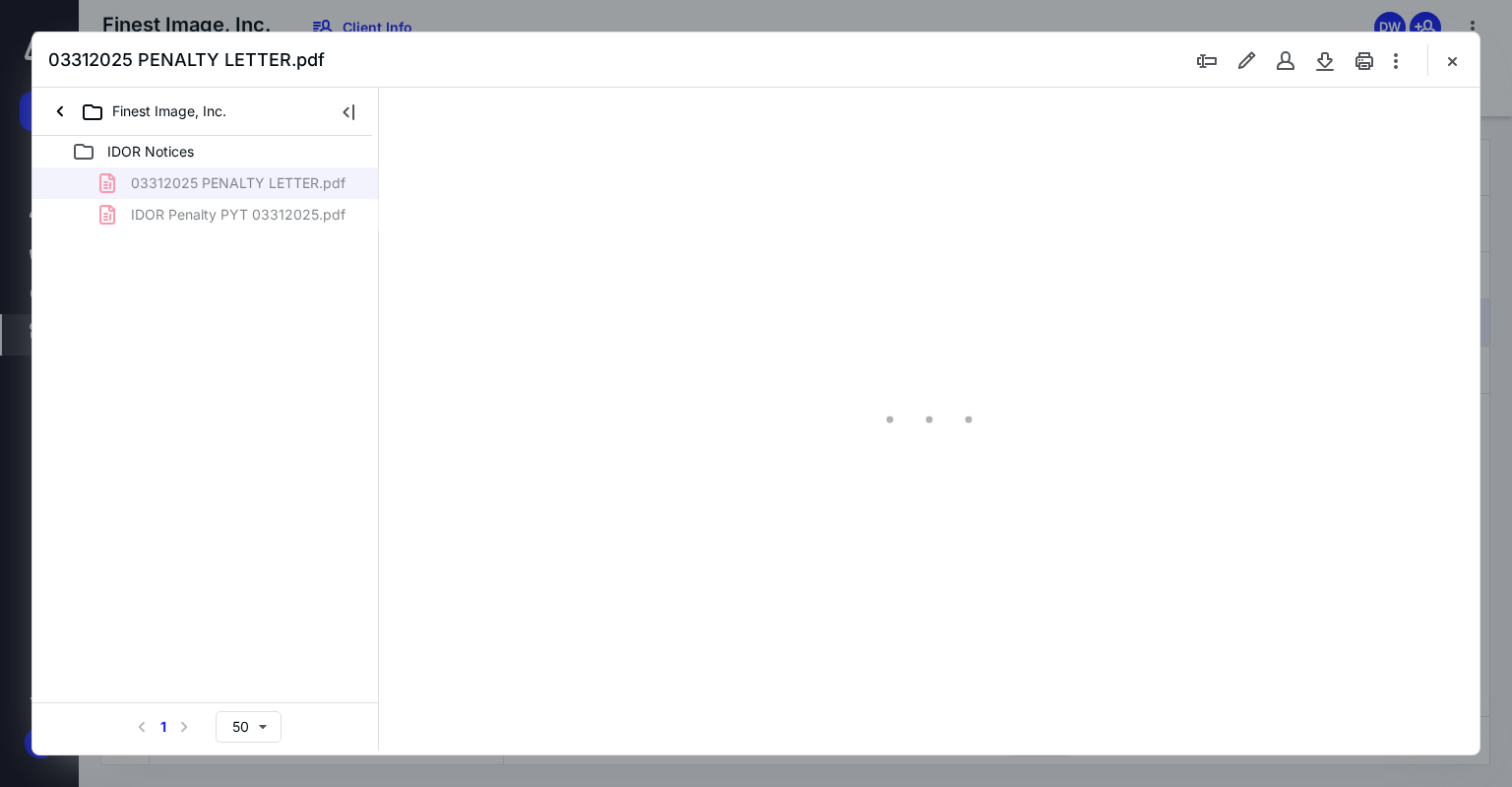 scroll, scrollTop: 0, scrollLeft: 0, axis: both 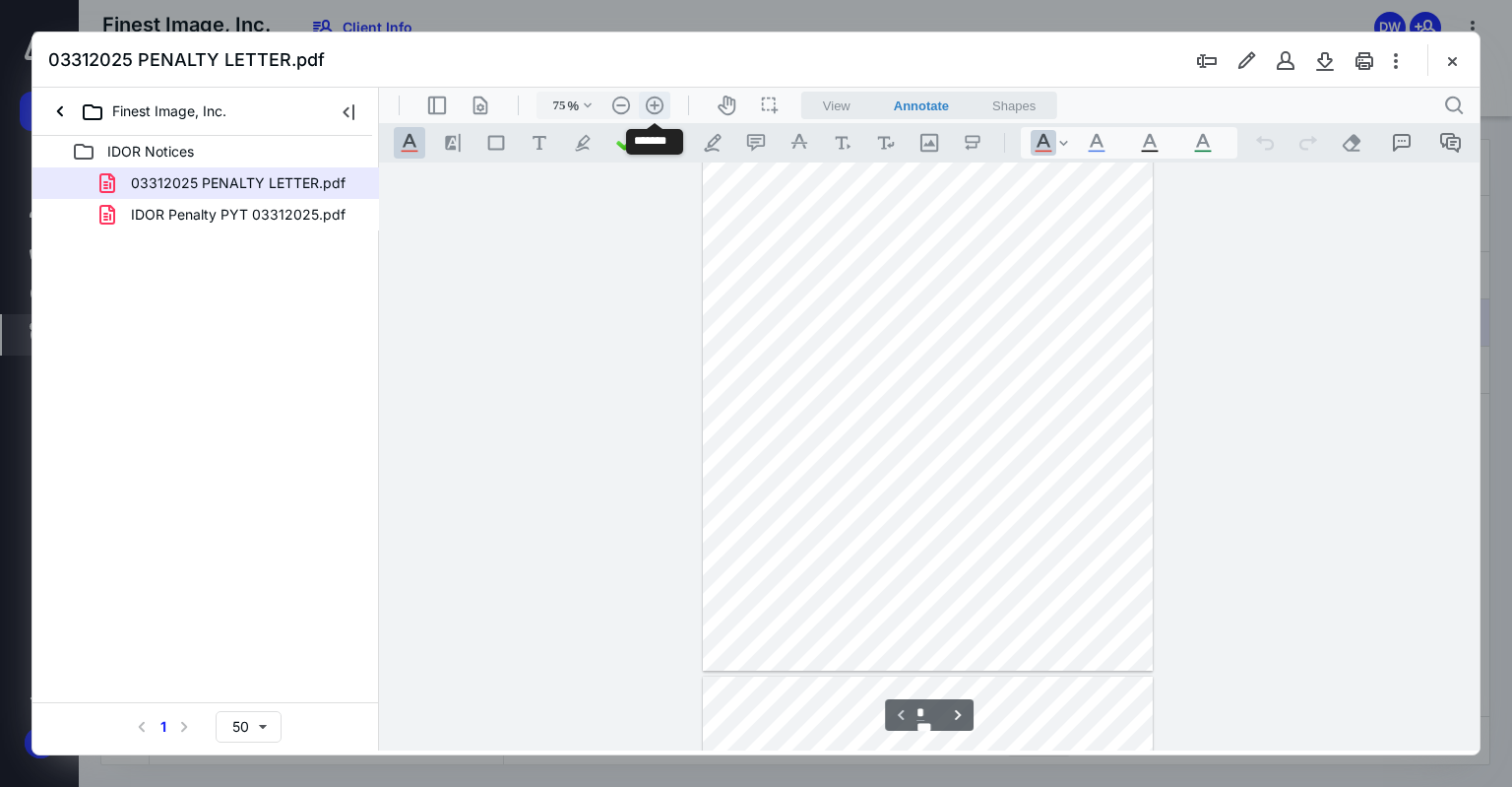 click on ".cls-1{fill:#abb0c4;} icon - header - zoom - in - line" at bounding box center [655, 105] 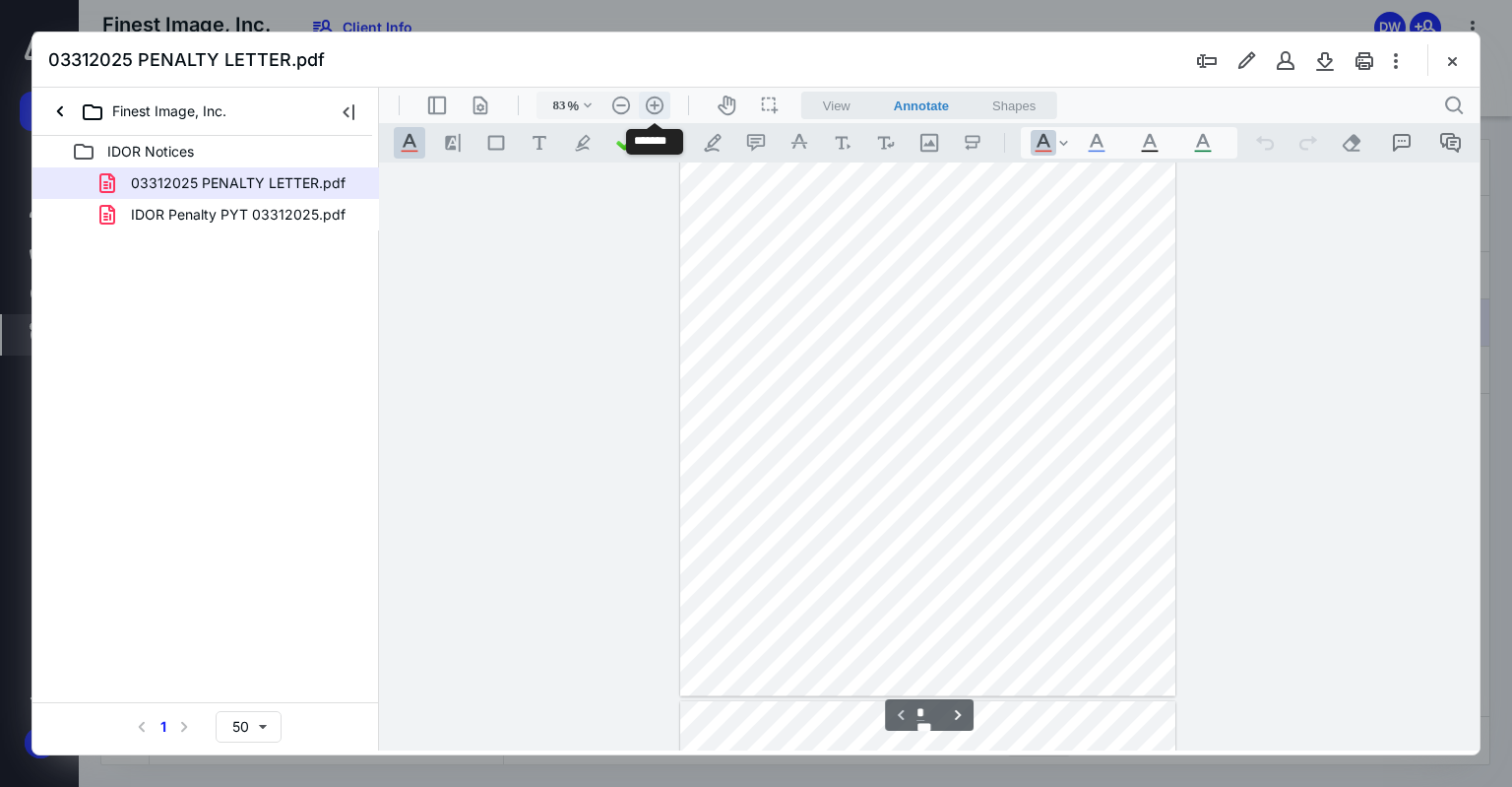 click on ".cls-1{fill:#abb0c4;} icon - header - zoom - in - line" at bounding box center (655, 105) 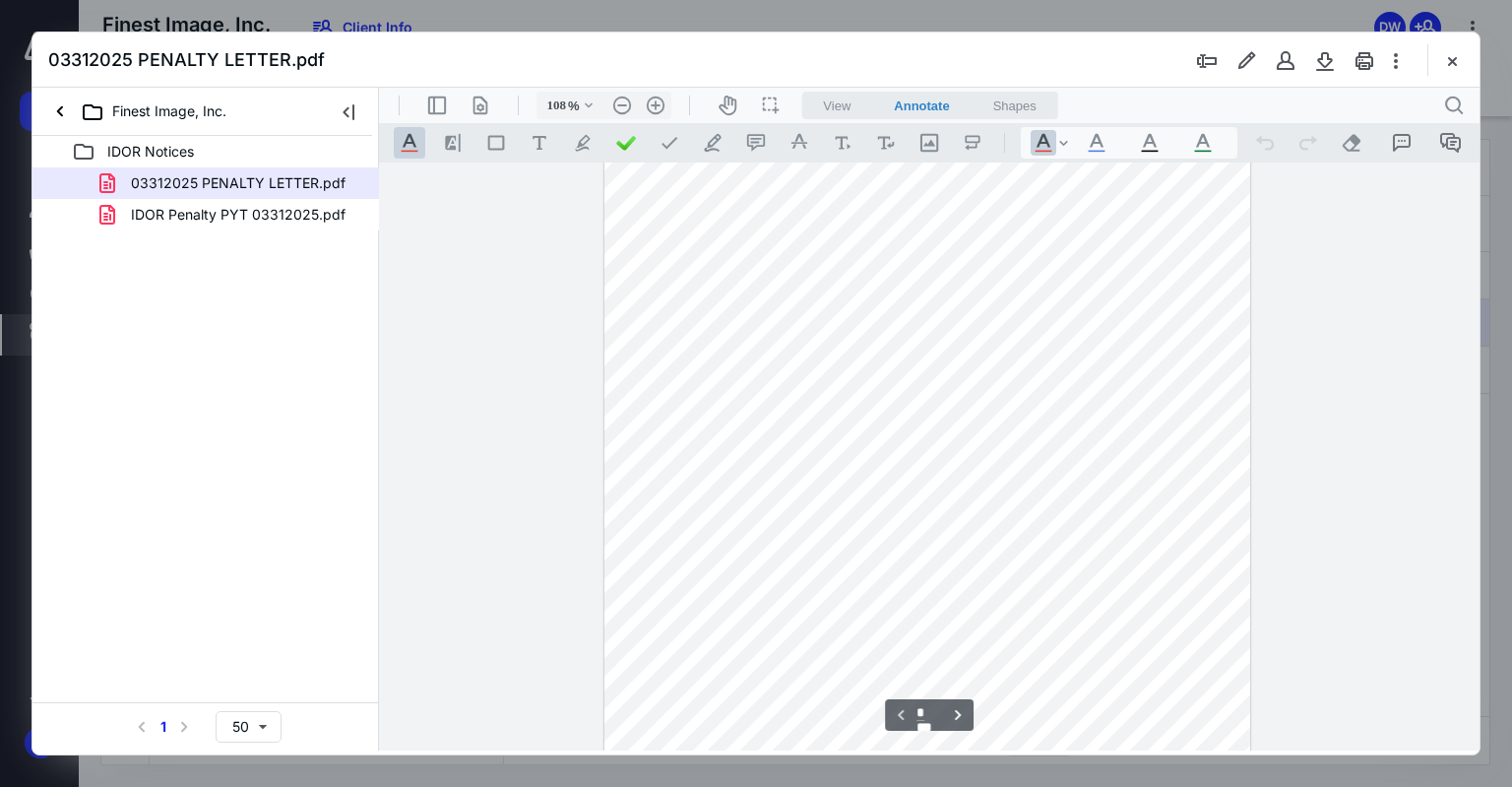 scroll, scrollTop: 0, scrollLeft: 0, axis: both 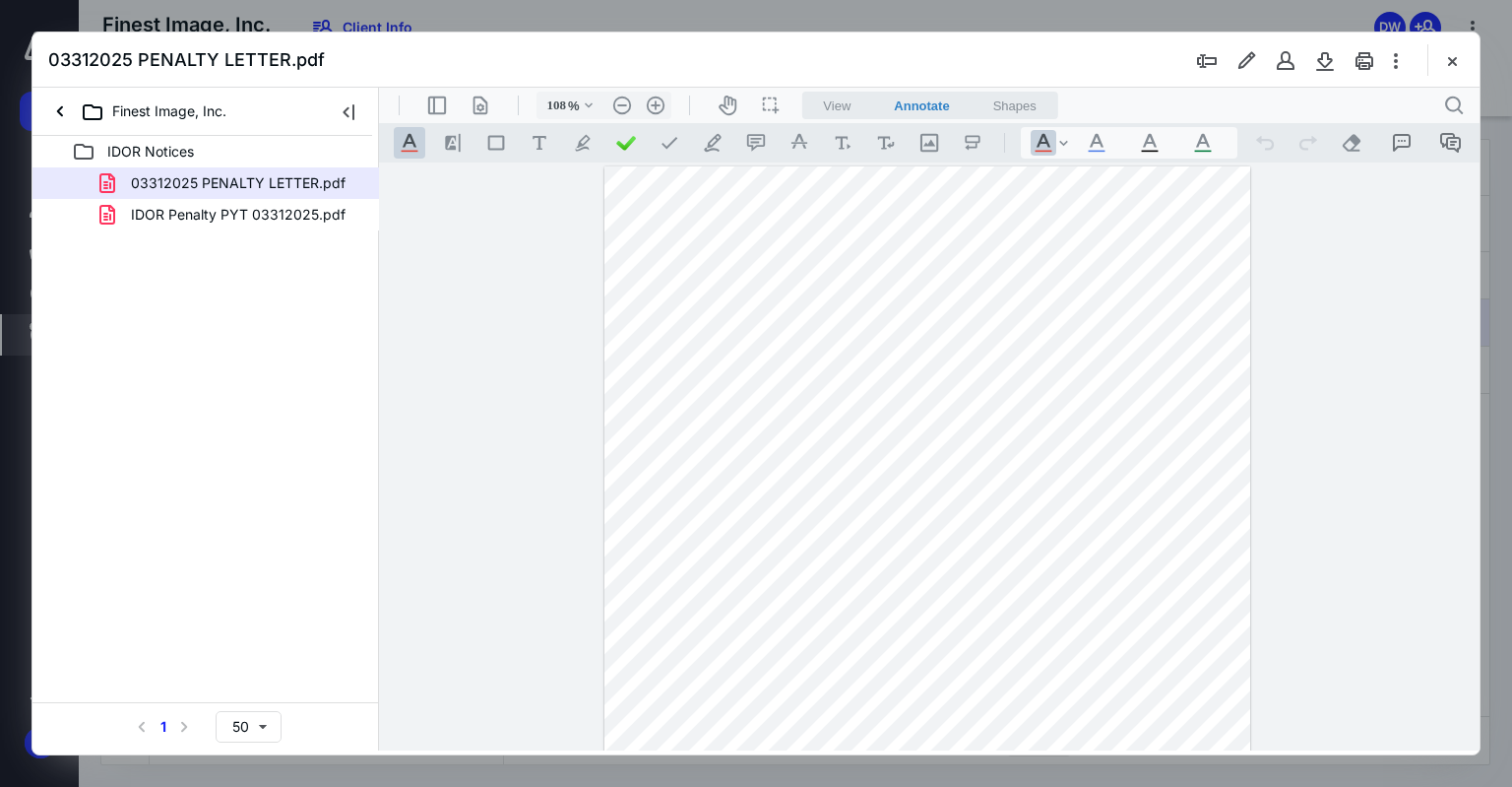 click at bounding box center [929, 457] 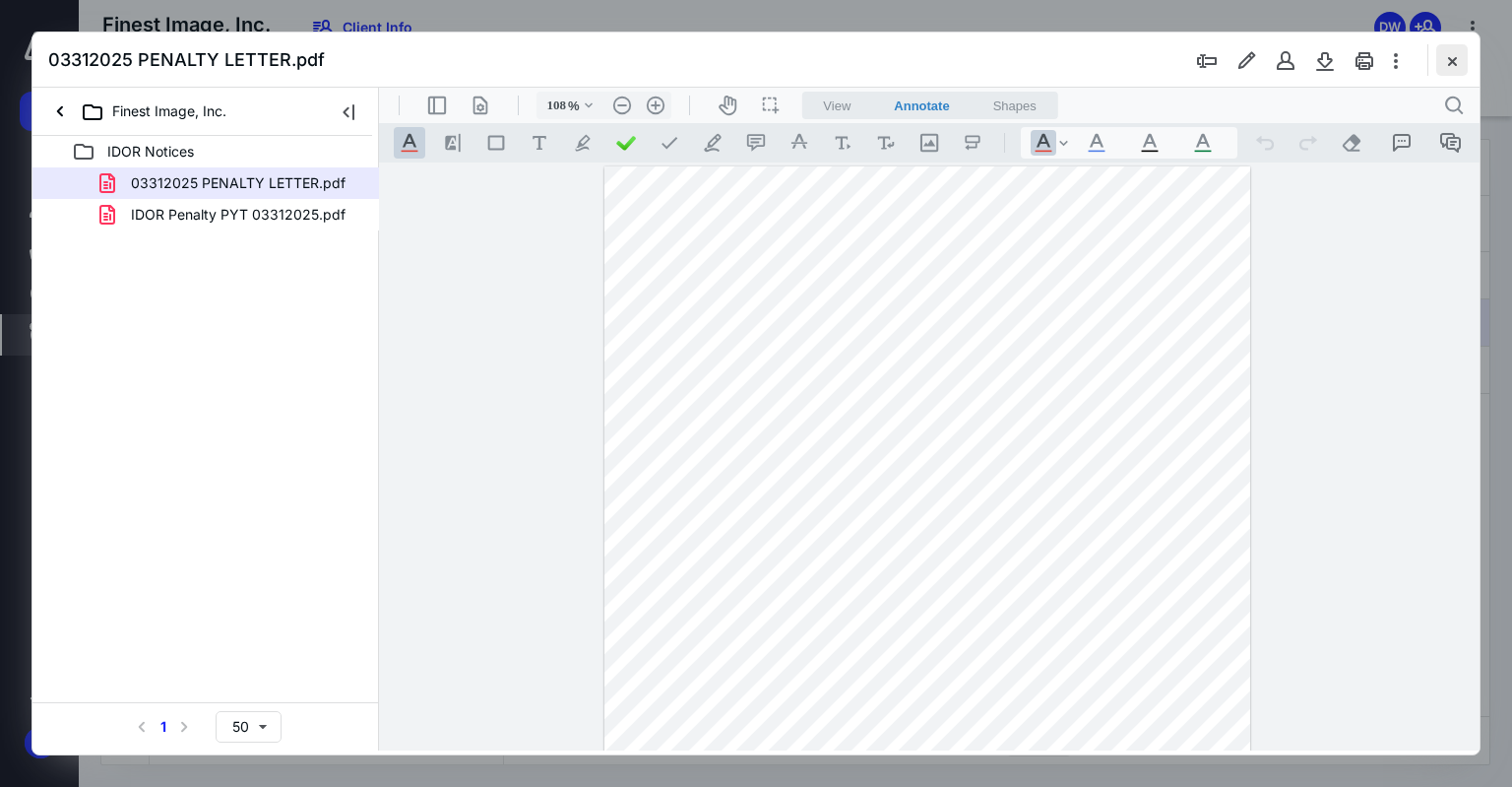 click at bounding box center [1452, 60] 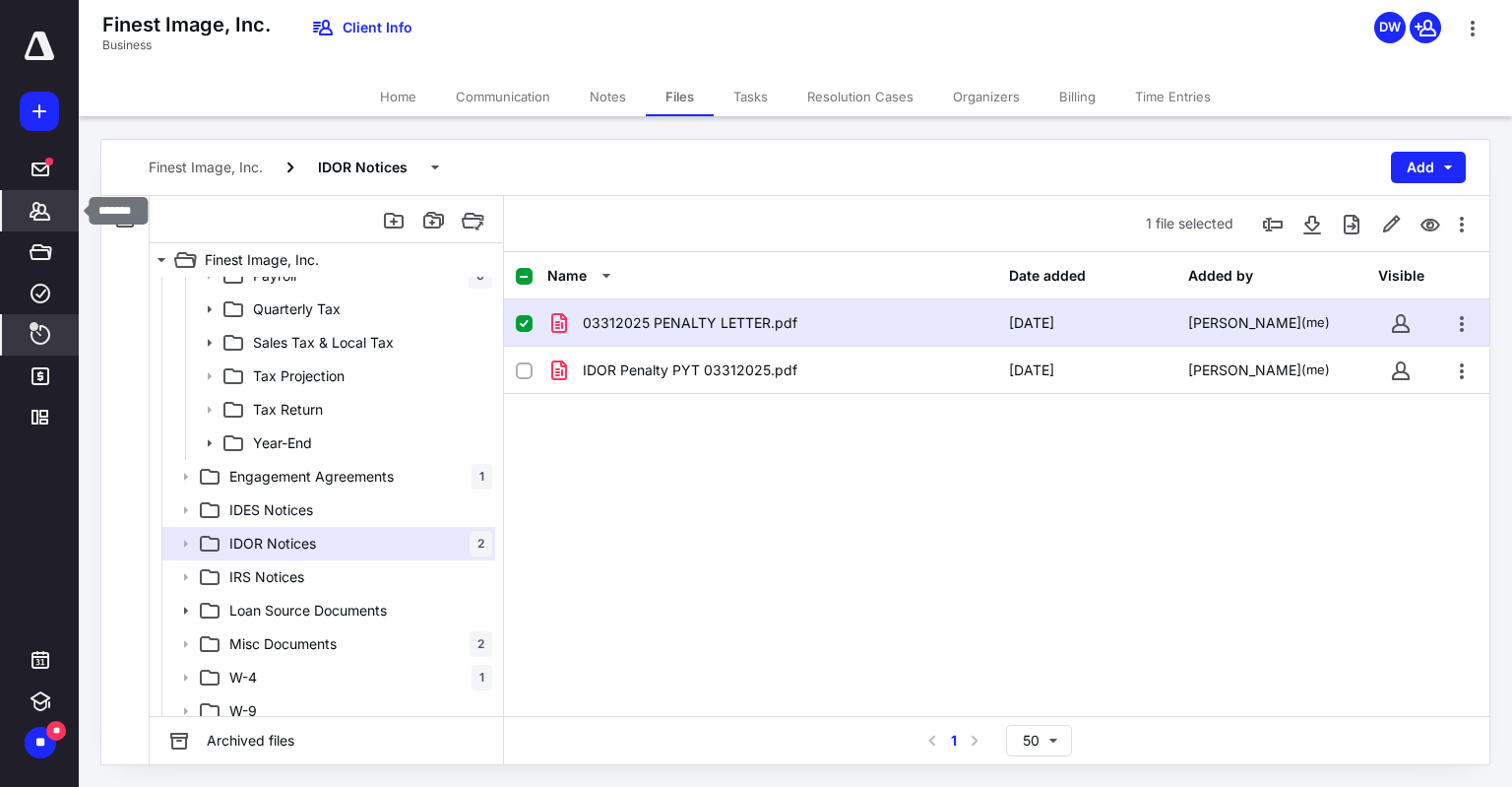 click 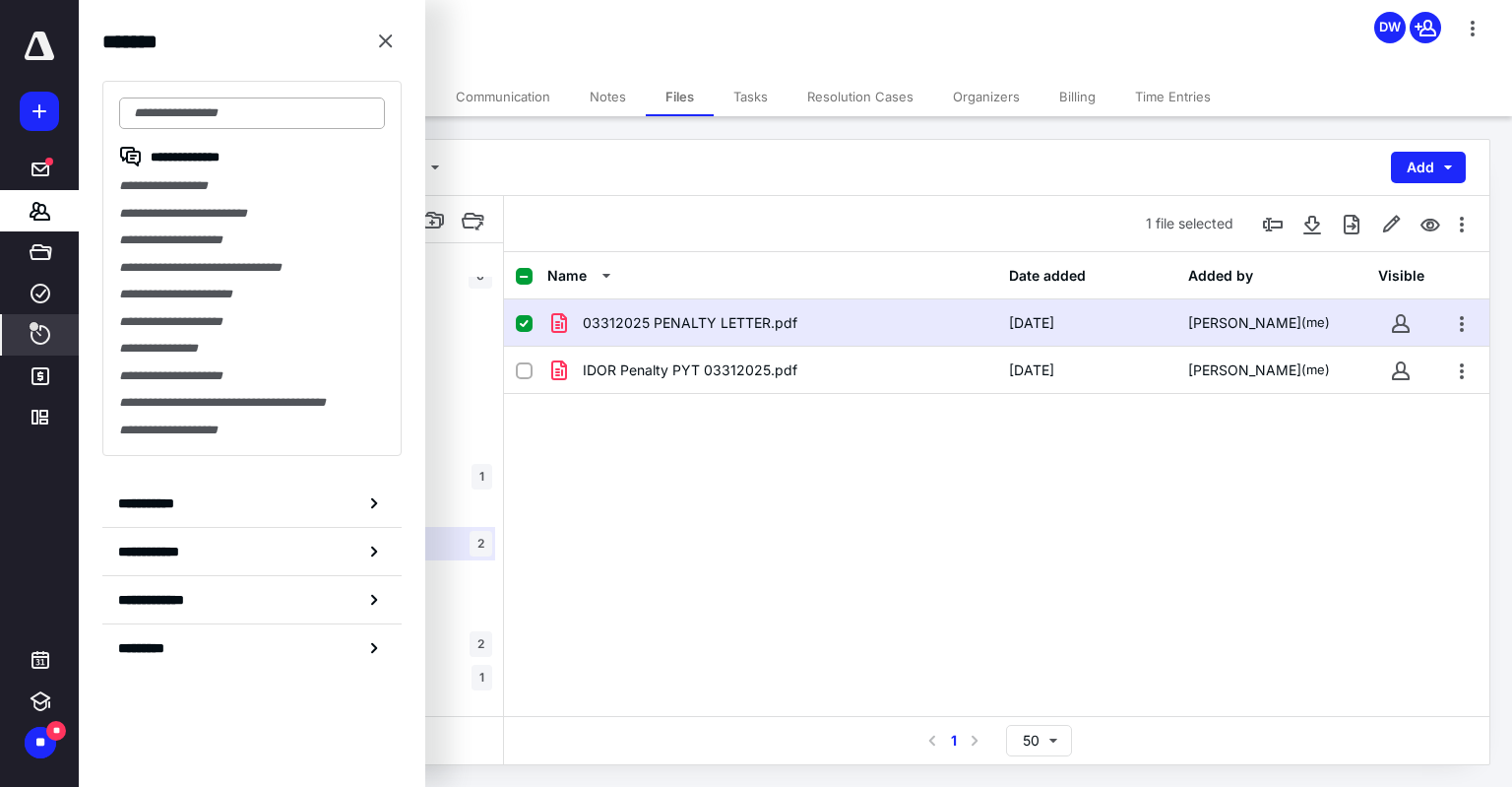 click at bounding box center [252, 113] 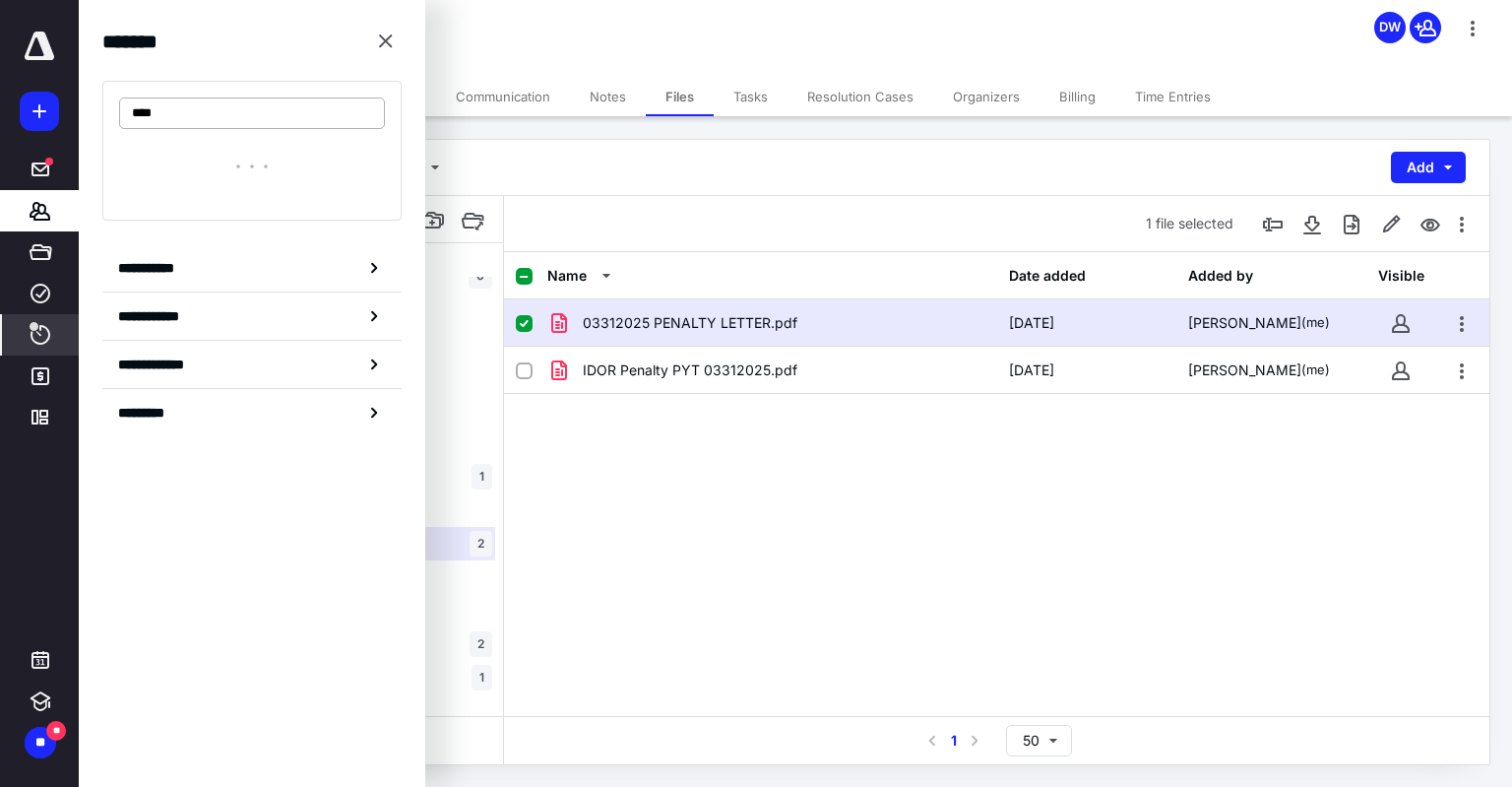 type on "*****" 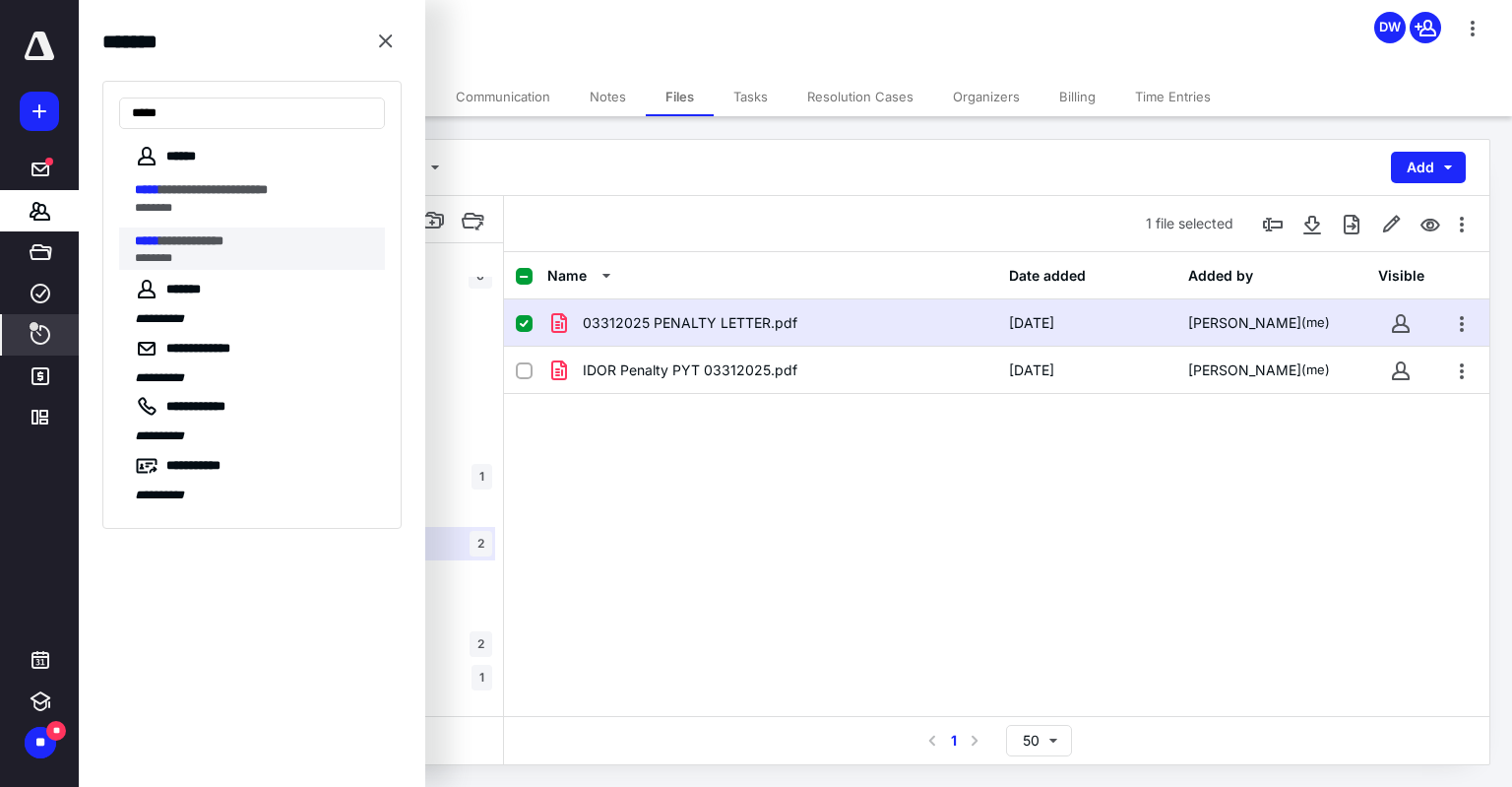 click on "**********" at bounding box center (191, 240) 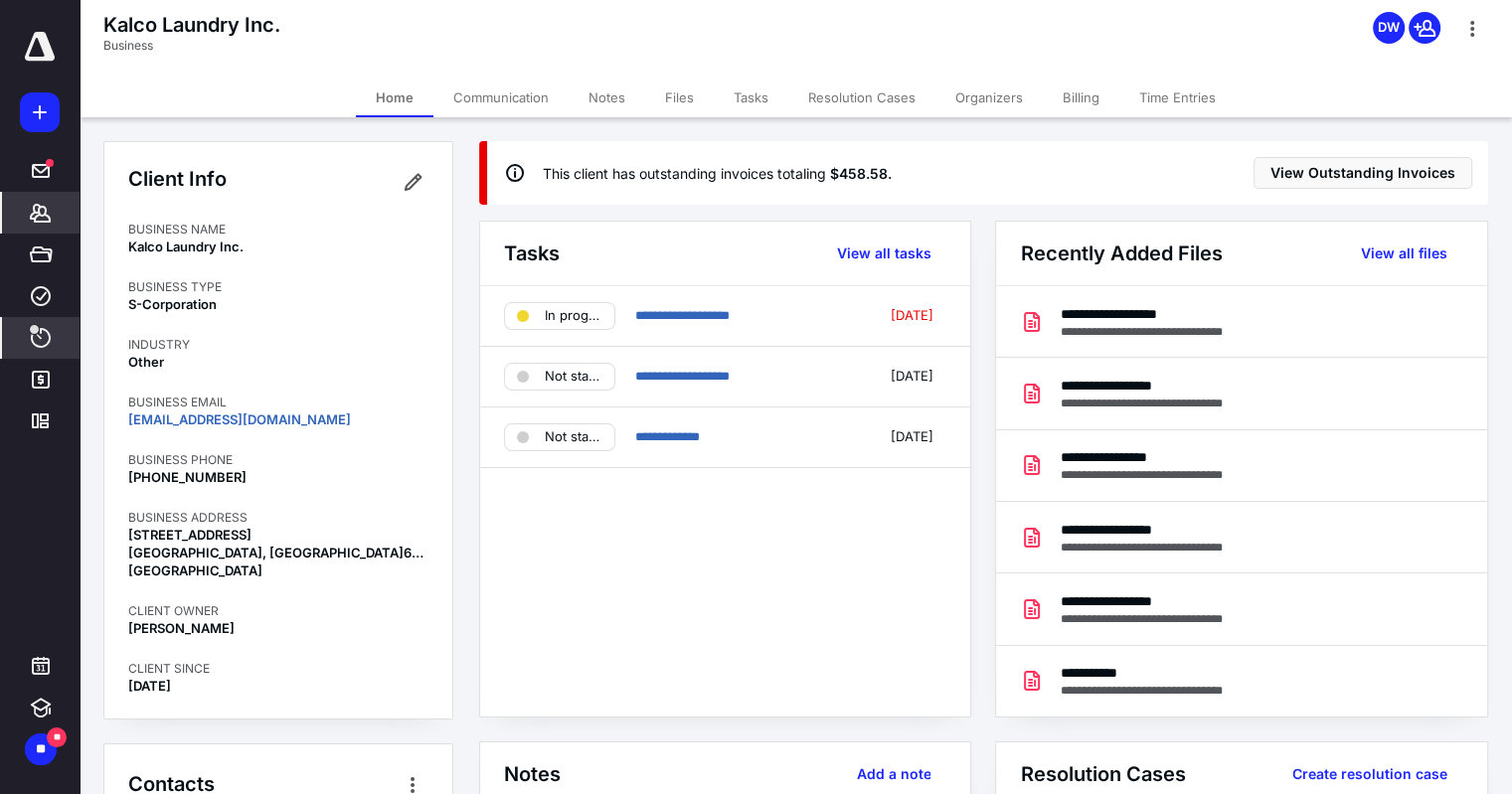 click on "Files" at bounding box center (679, 97) 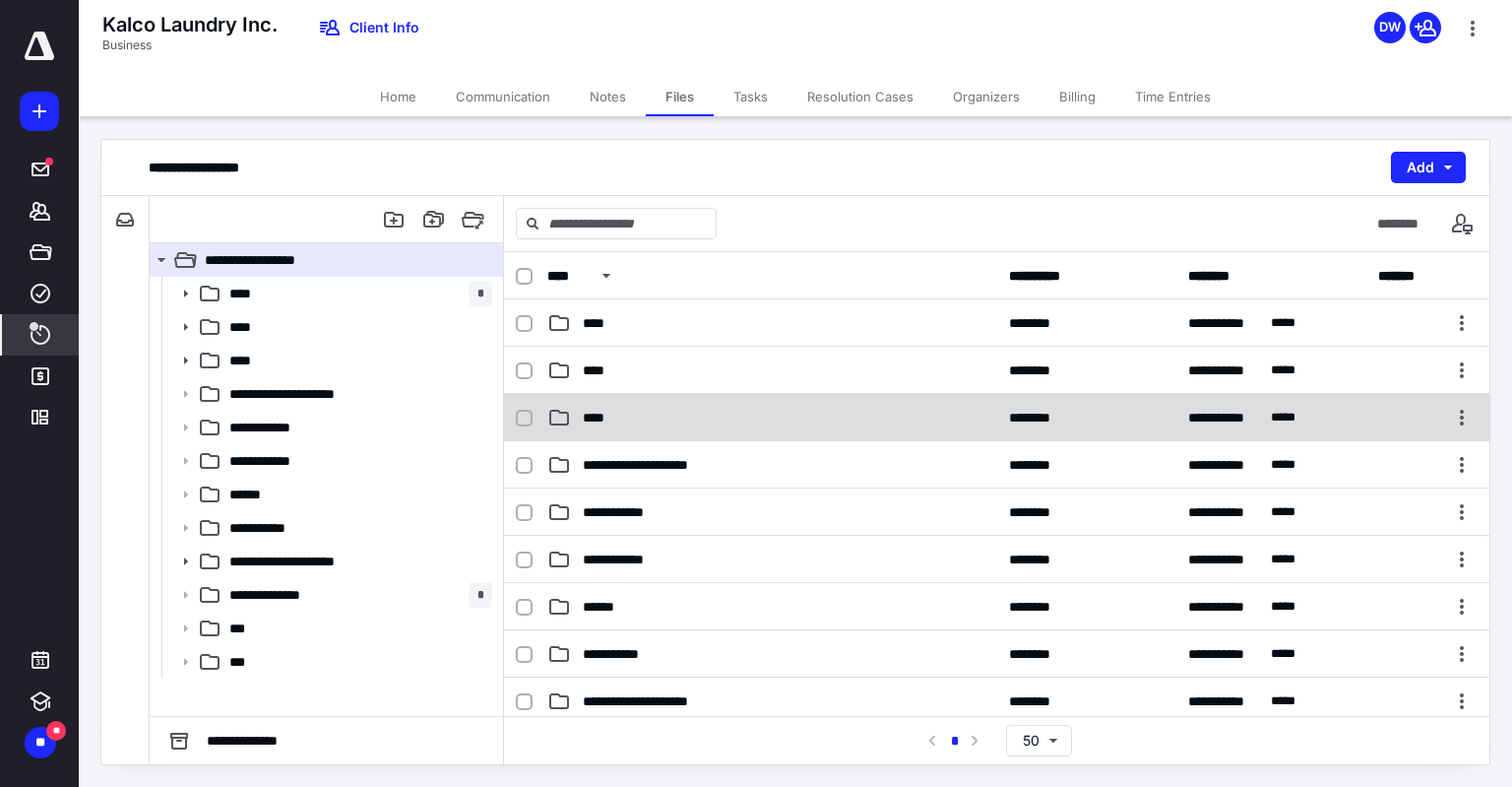 click on "****" at bounding box center (772, 418) 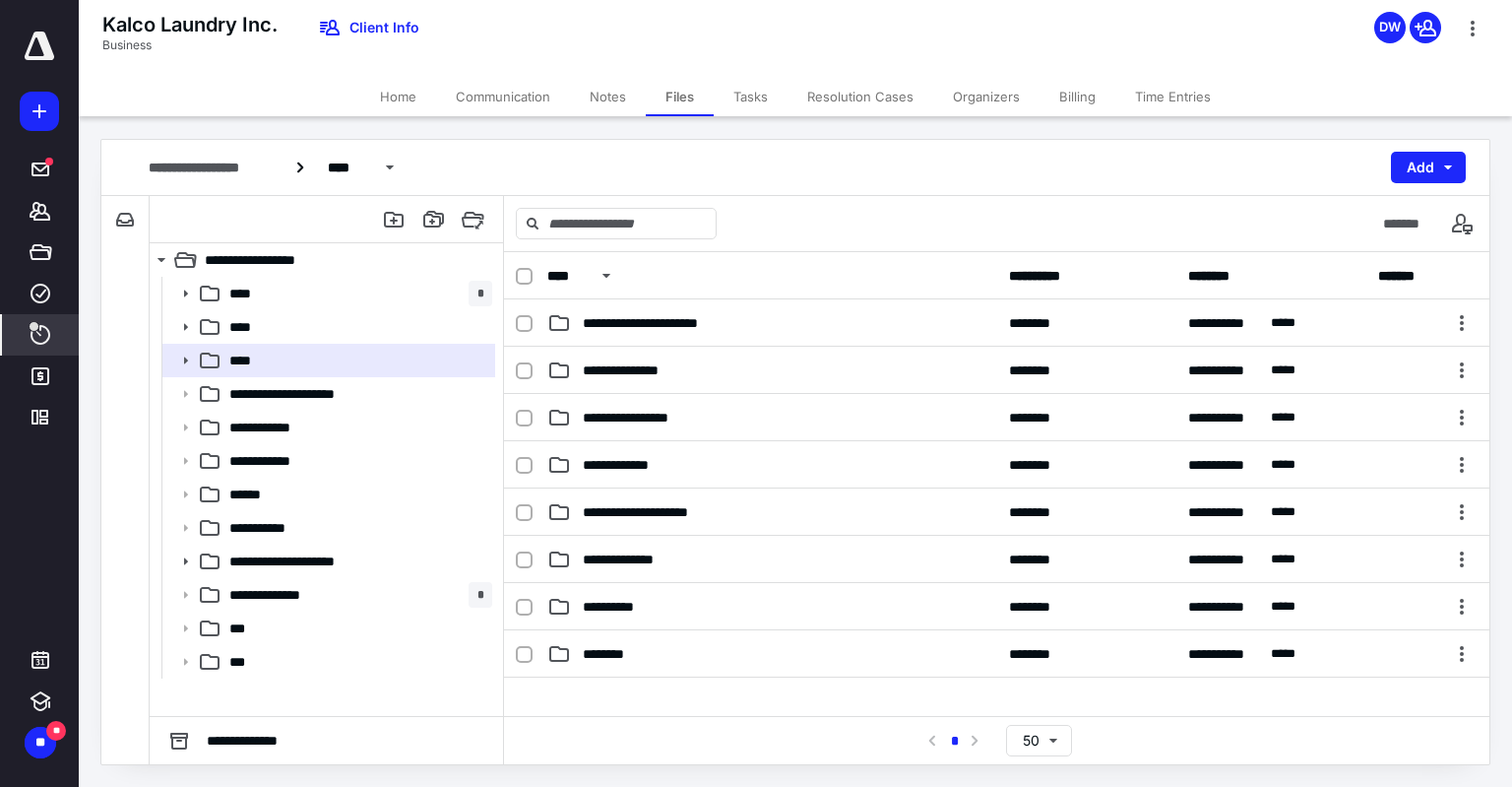 click on "**********" at bounding box center [772, 418] 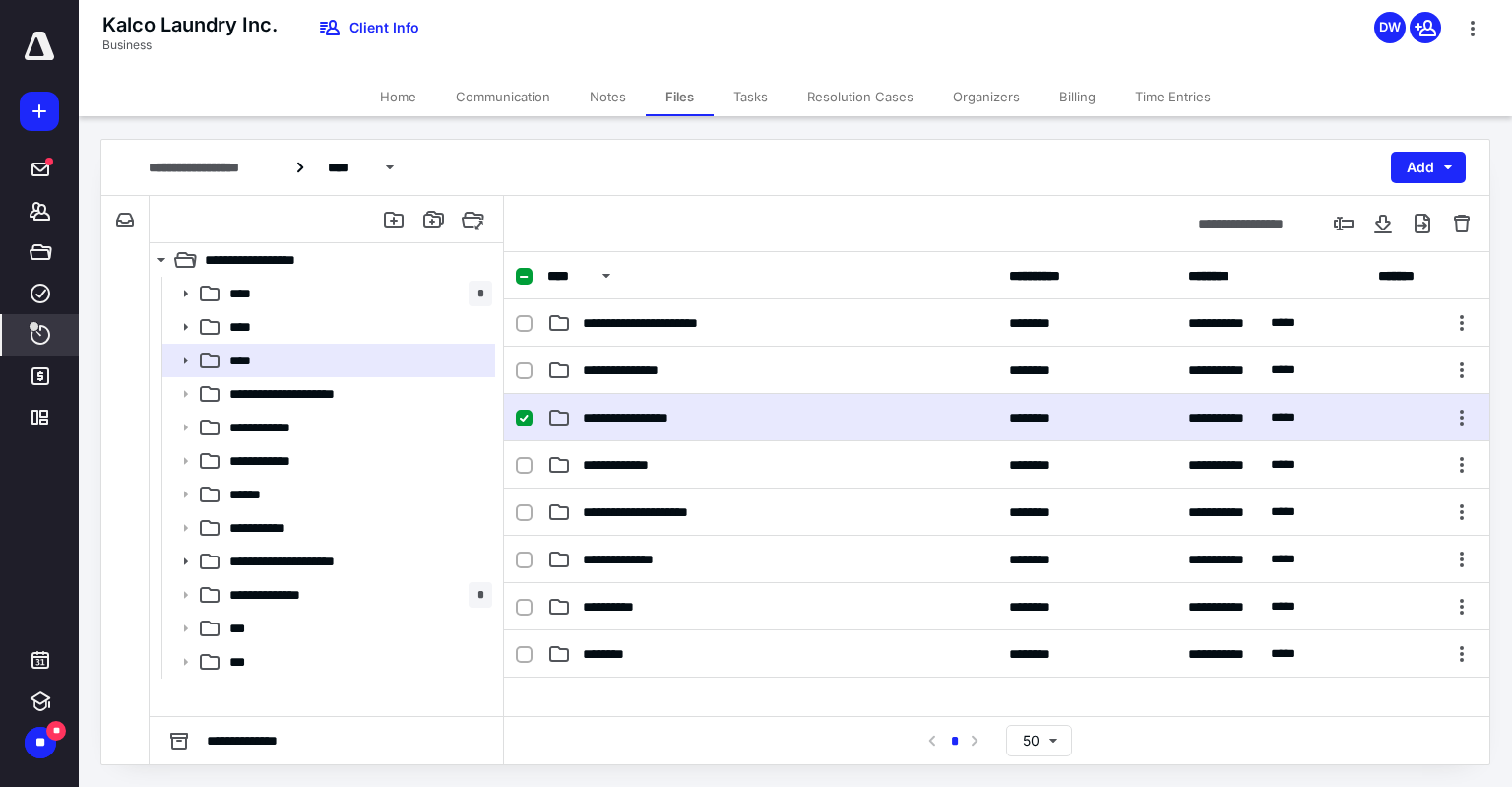 click on "**********" at bounding box center [772, 418] 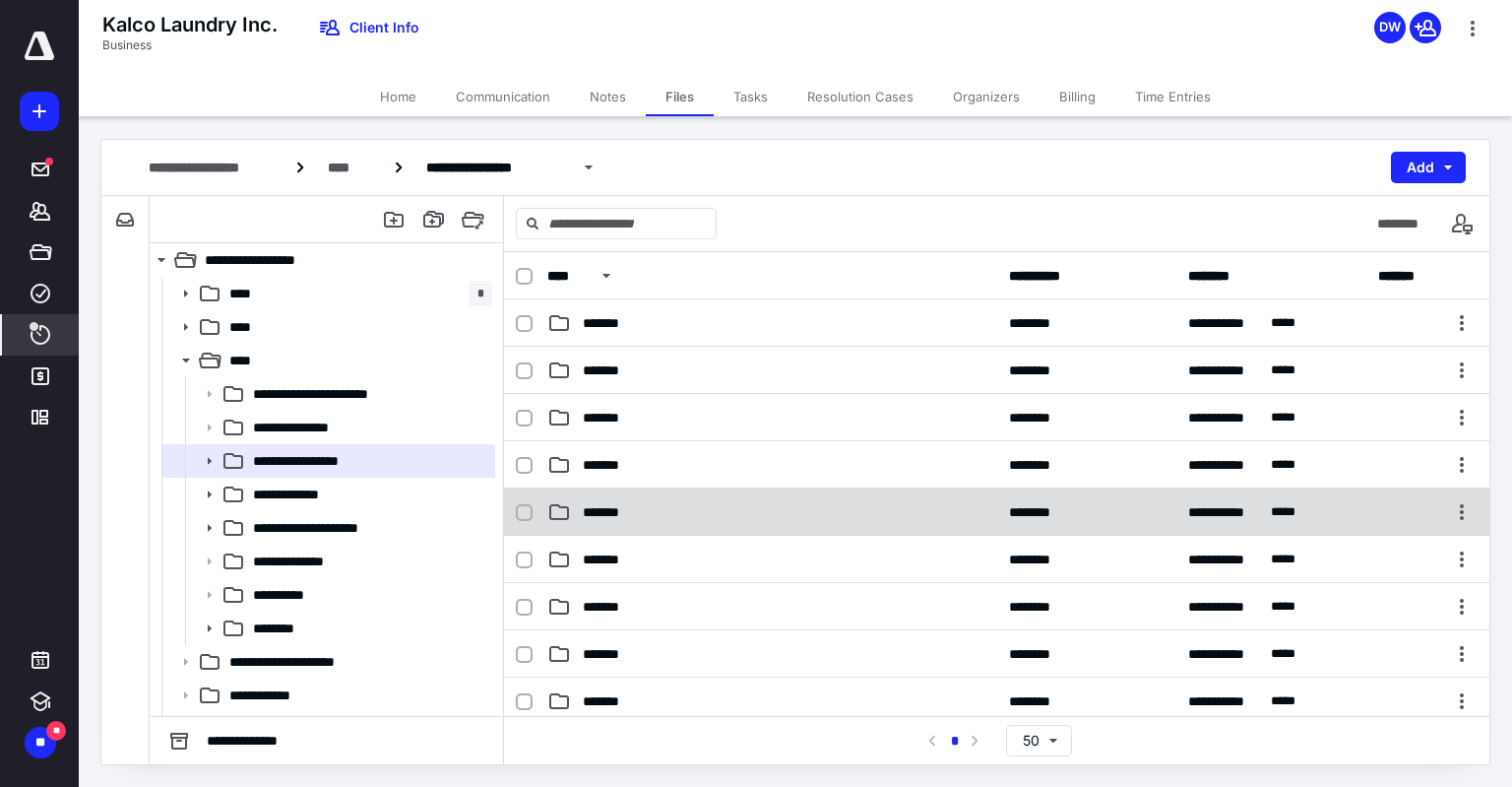 click on "*******" at bounding box center (772, 512) 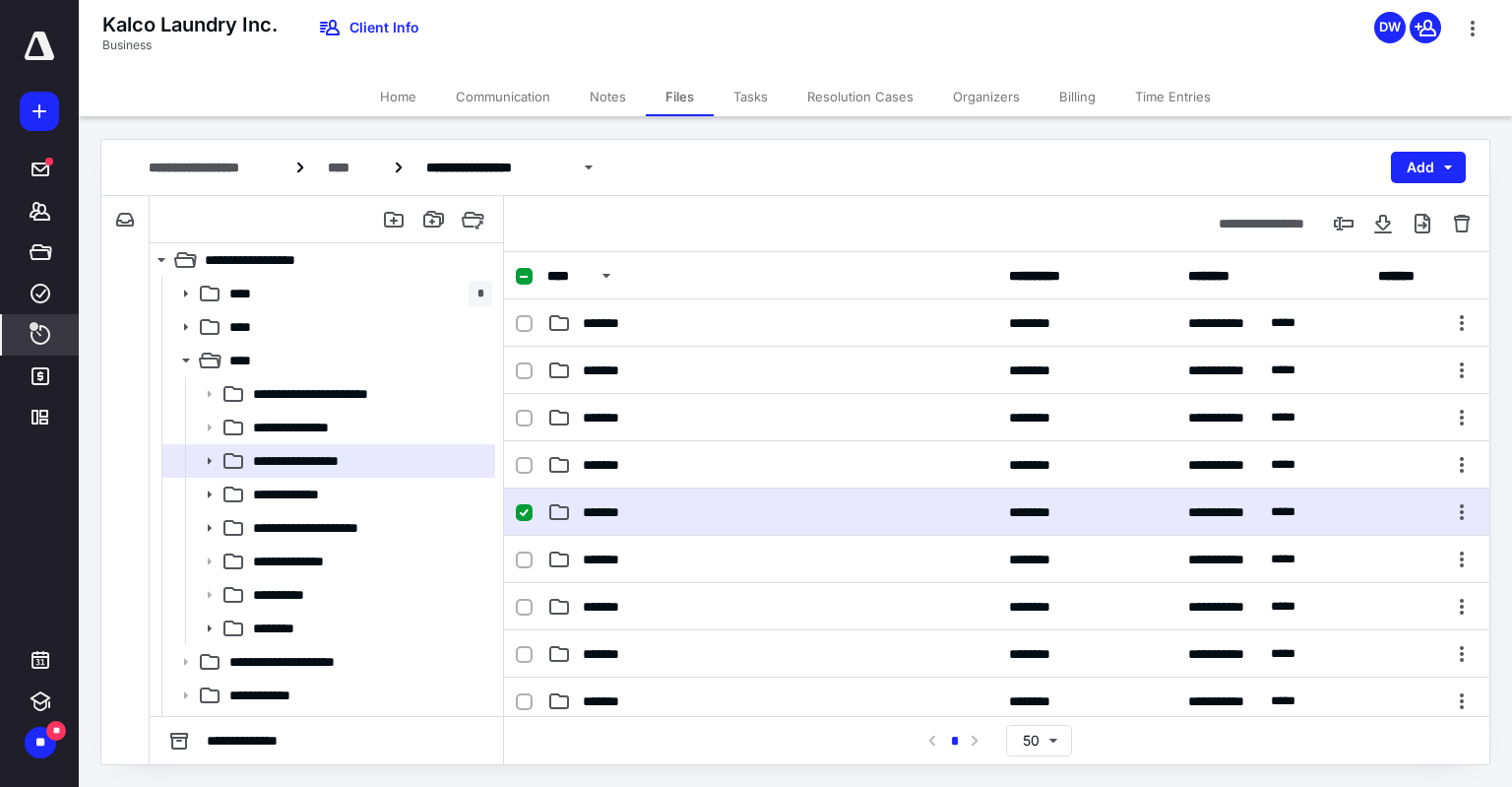 click on "*******" at bounding box center [772, 512] 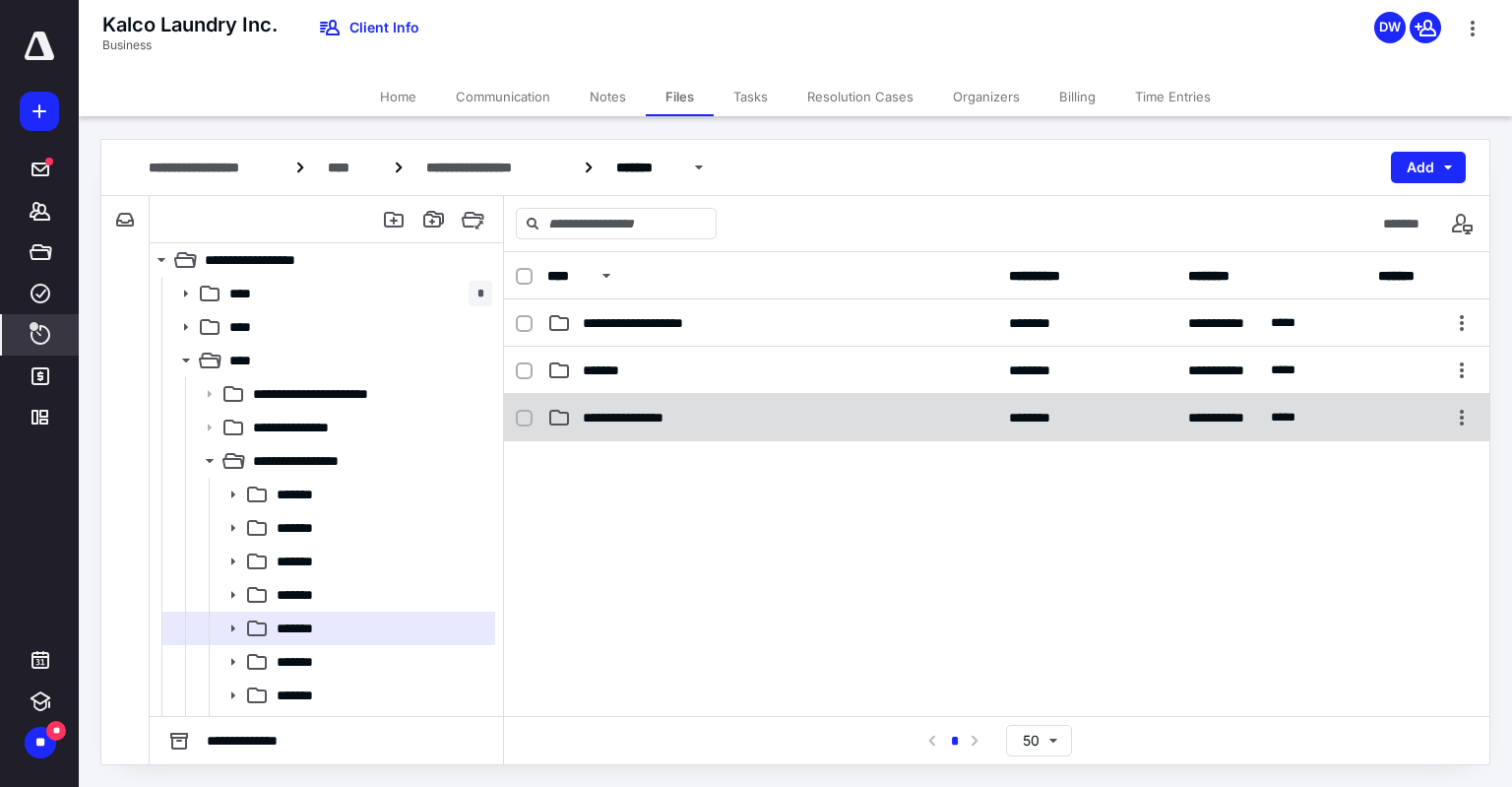 click on "**********" at bounding box center (772, 418) 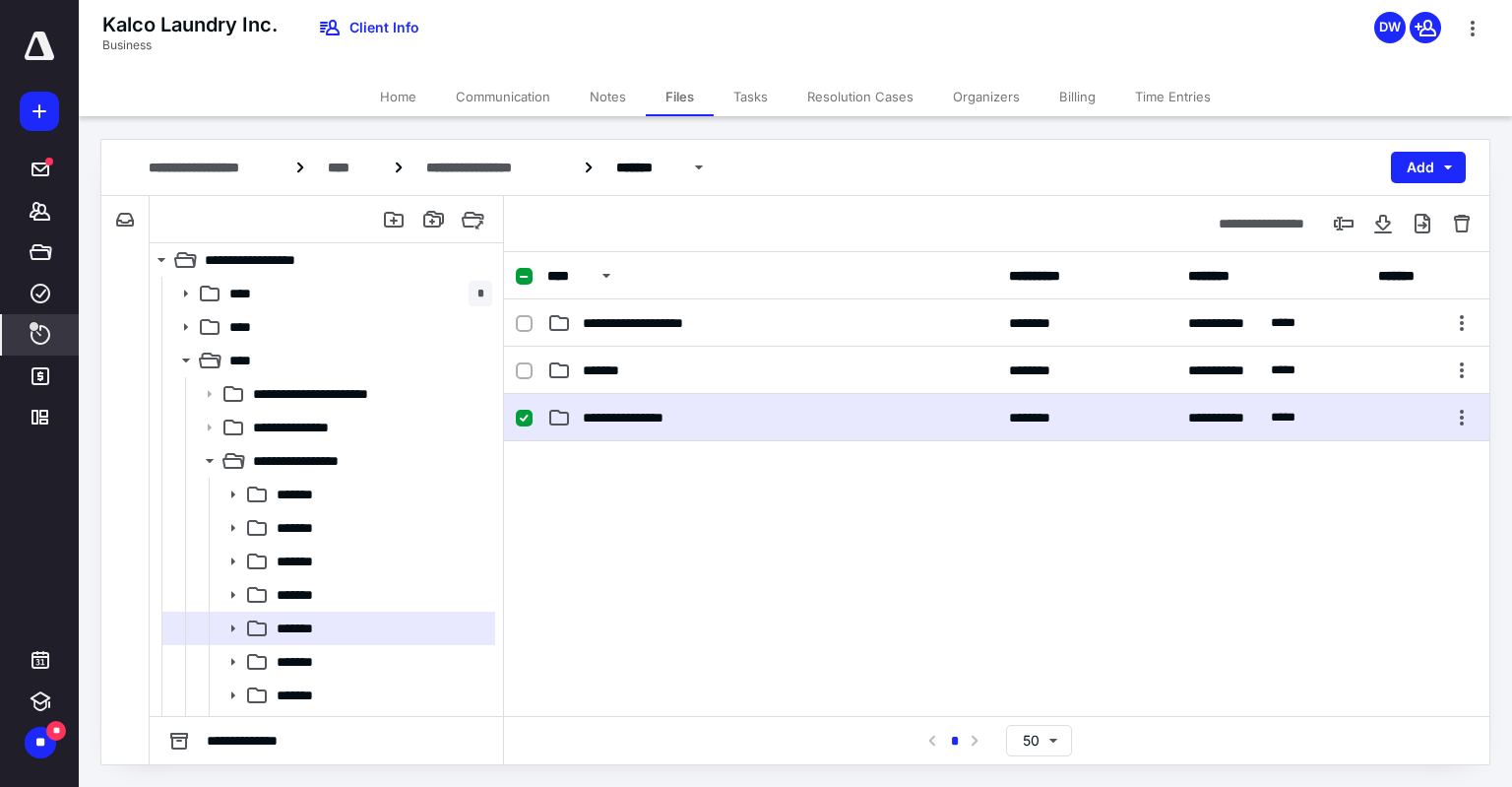 click on "**********" at bounding box center (772, 418) 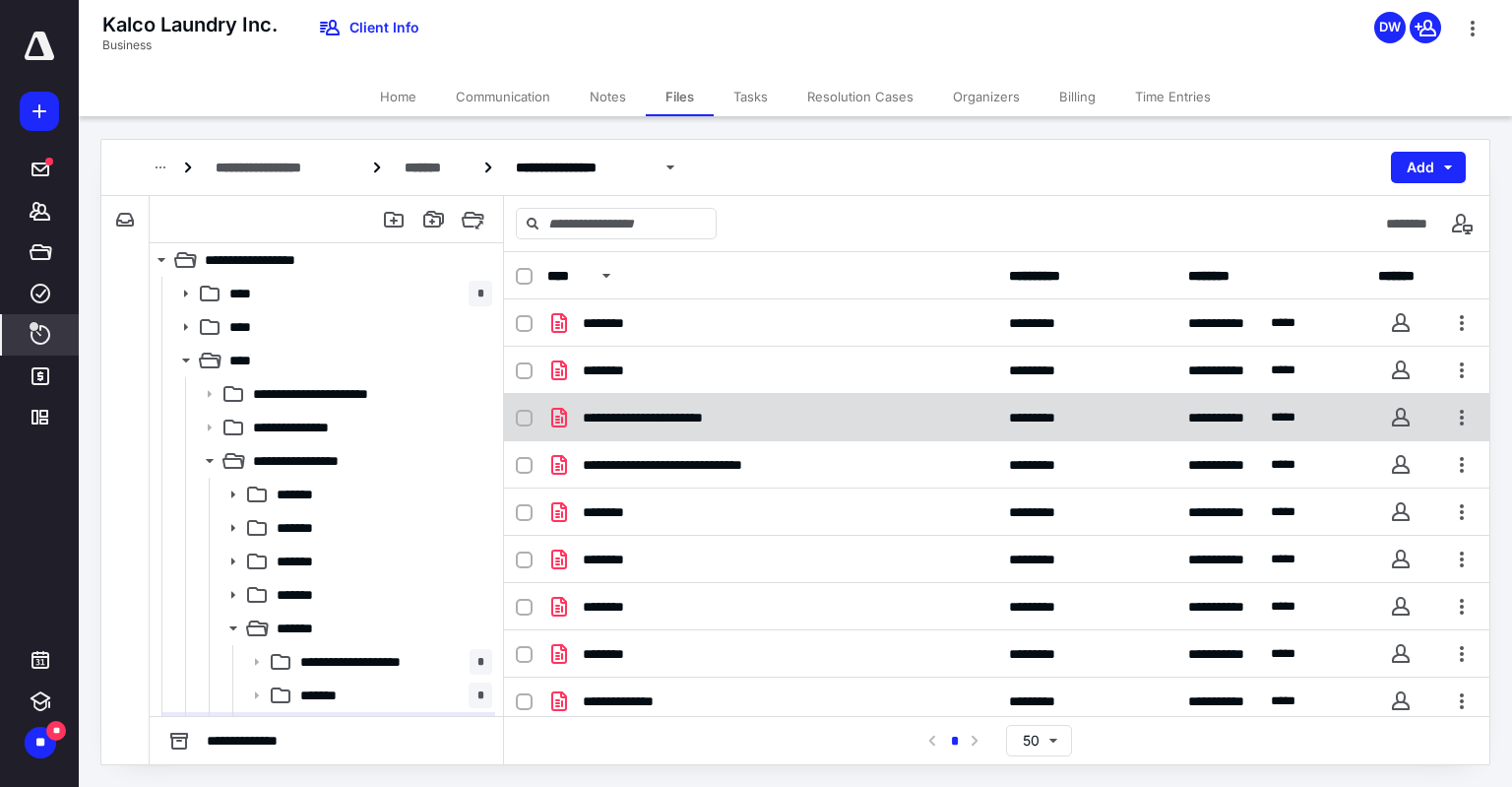 click on "**********" at bounding box center (772, 418) 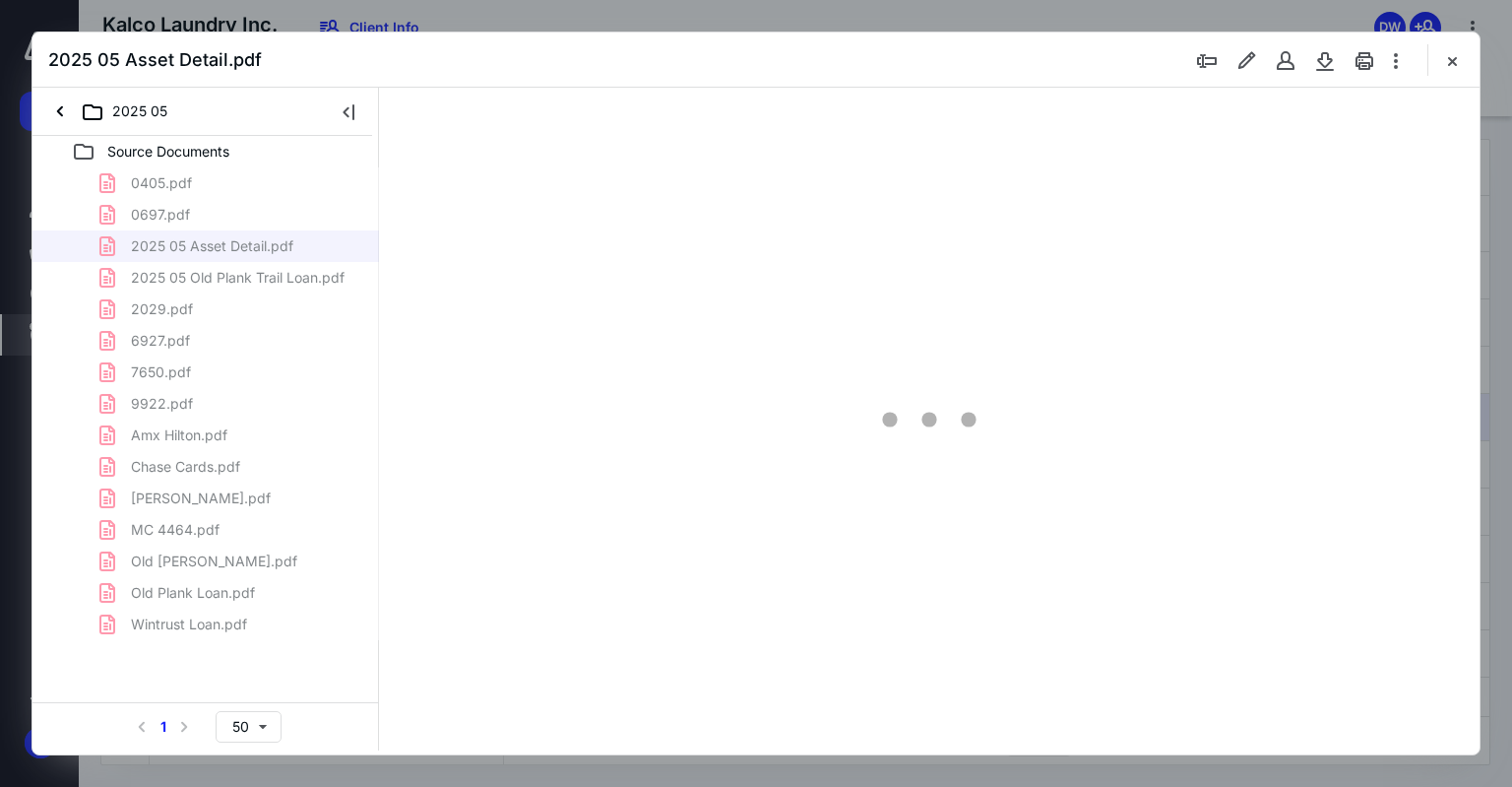 scroll, scrollTop: 0, scrollLeft: 0, axis: both 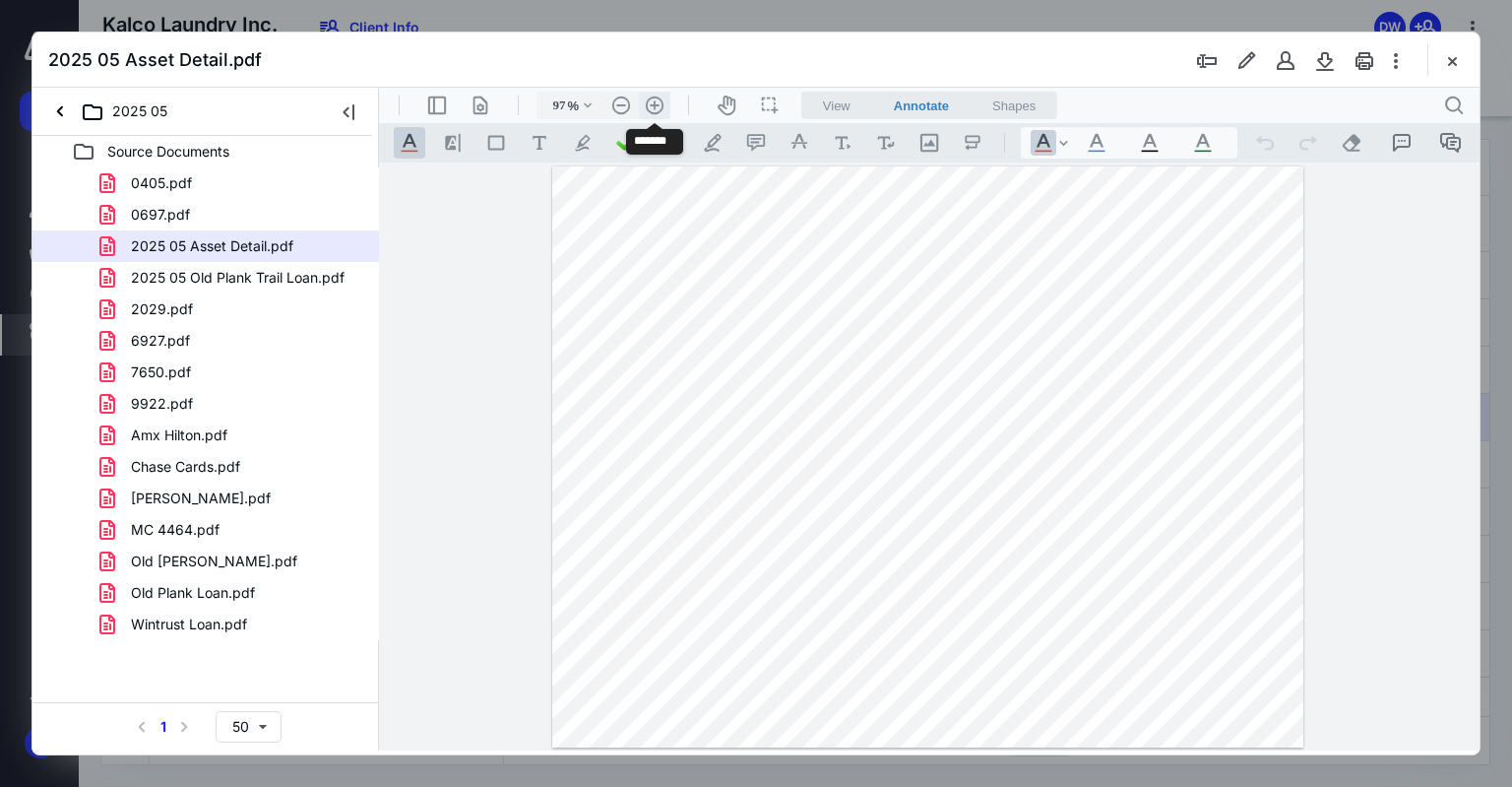 click on ".cls-1{fill:#abb0c4;} icon - header - zoom - in - line" at bounding box center [655, 105] 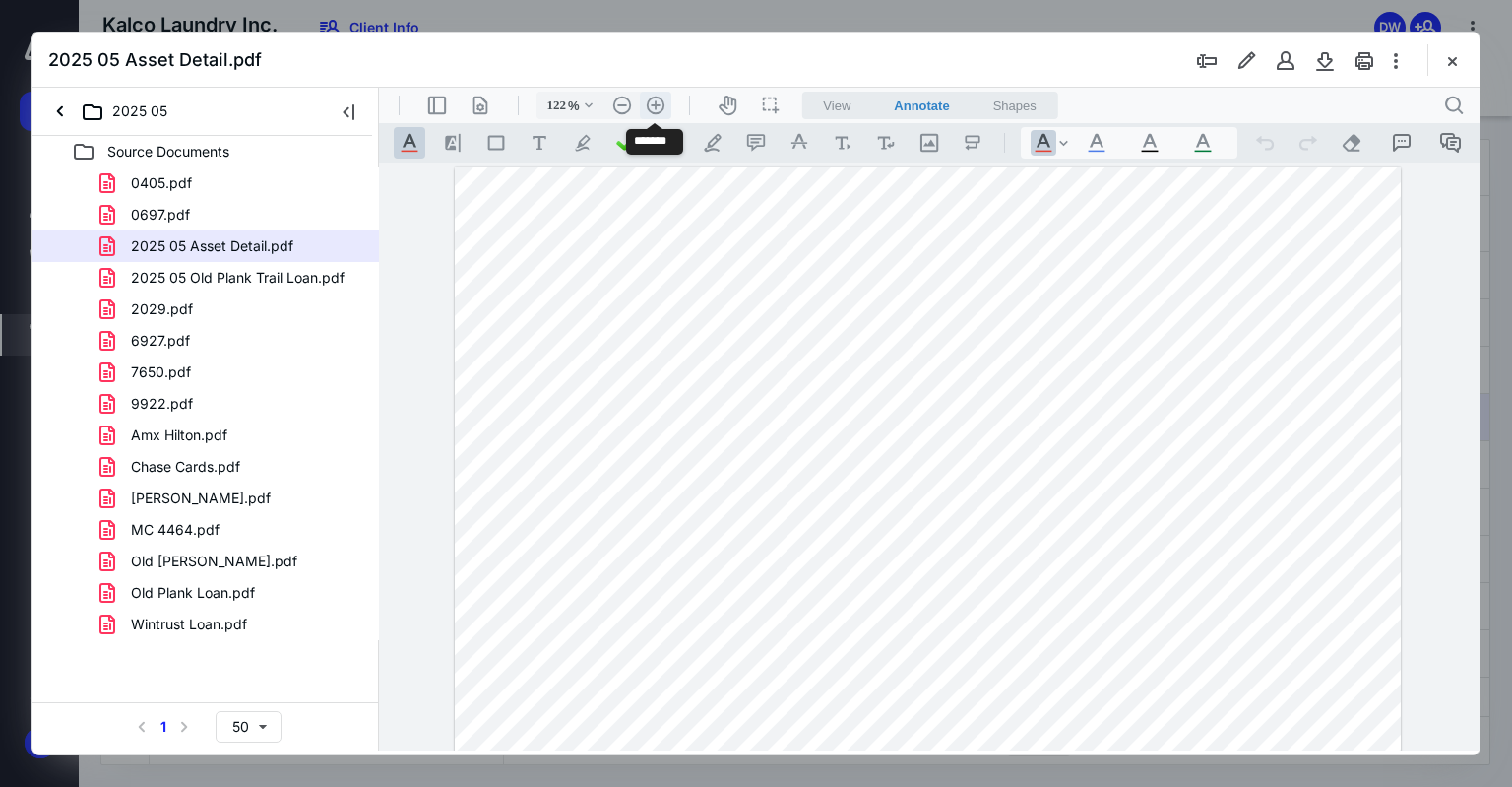 scroll, scrollTop: 67, scrollLeft: 0, axis: vertical 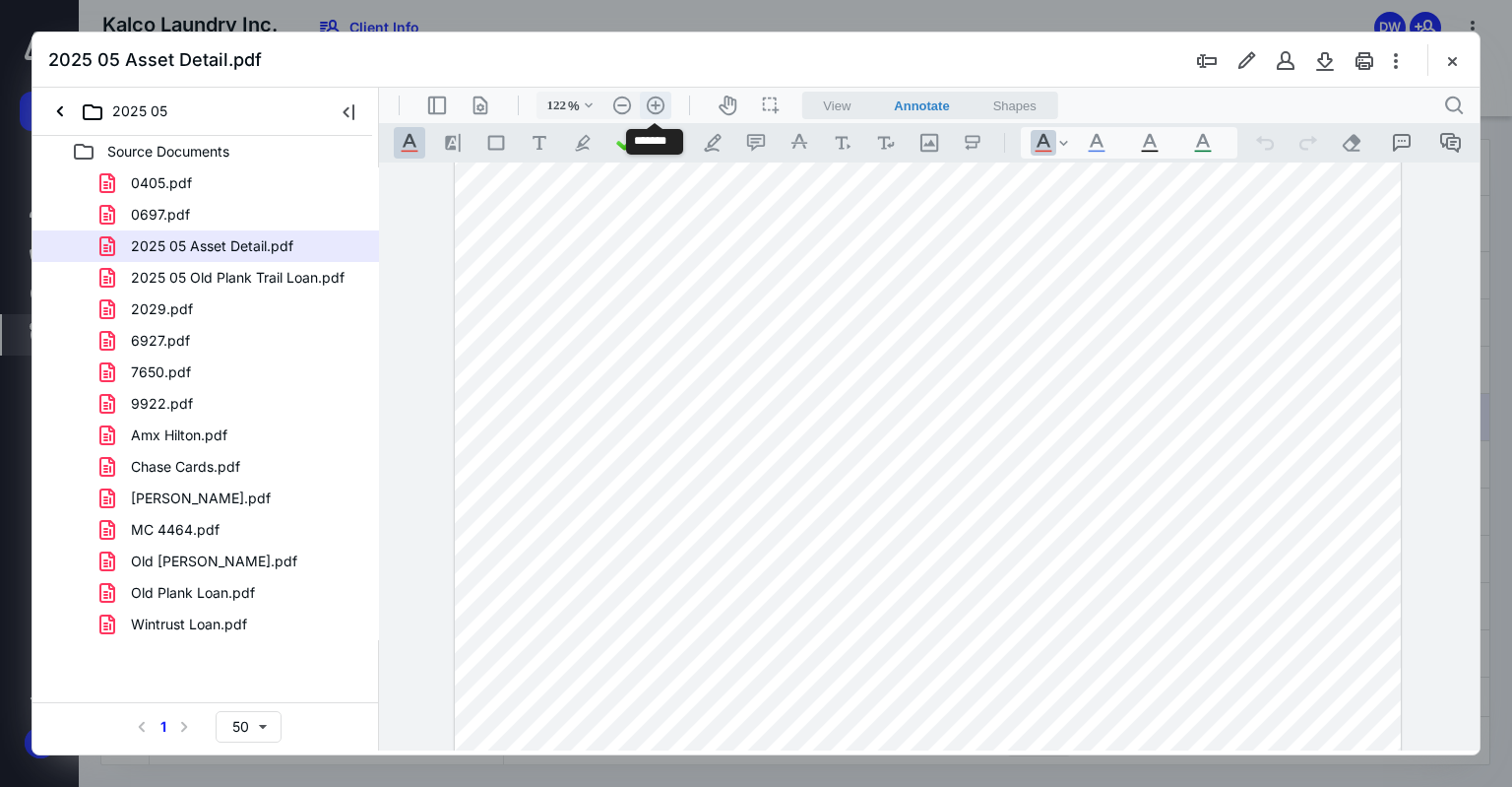 click on ".cls-1{fill:#abb0c4;} icon - header - zoom - in - line" at bounding box center (656, 105) 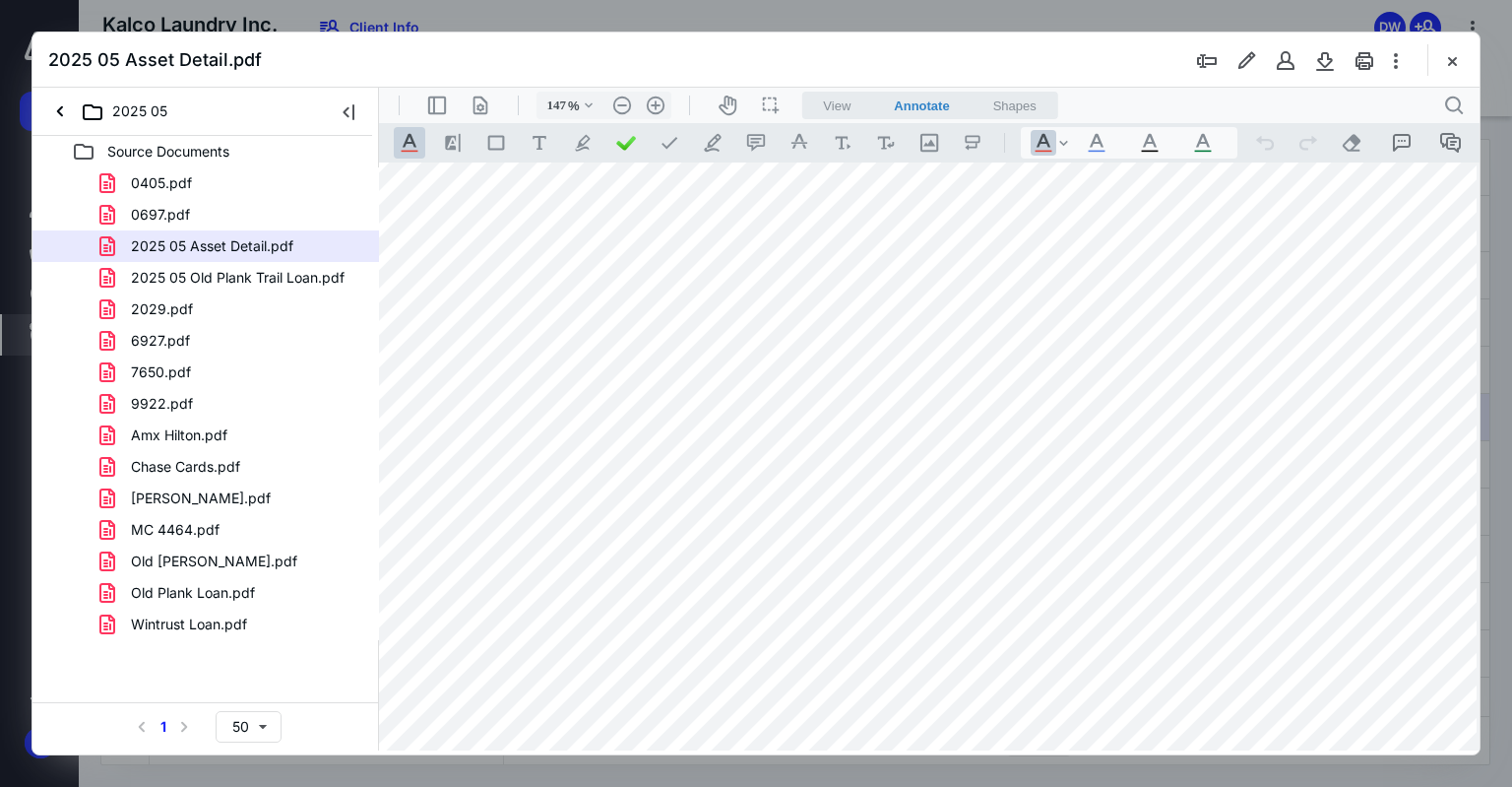 scroll, scrollTop: 311, scrollLeft: 32, axis: both 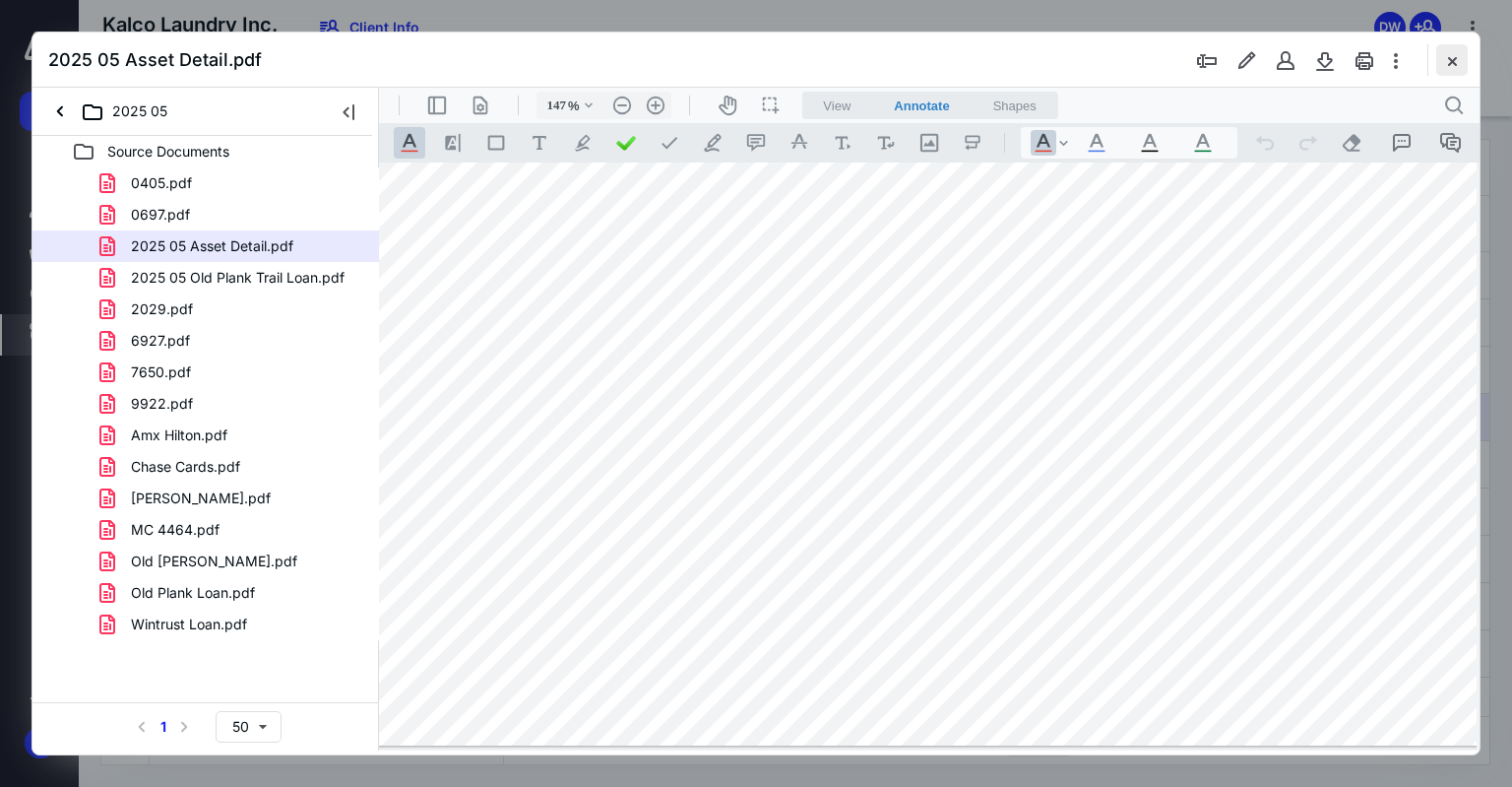 click at bounding box center [1452, 60] 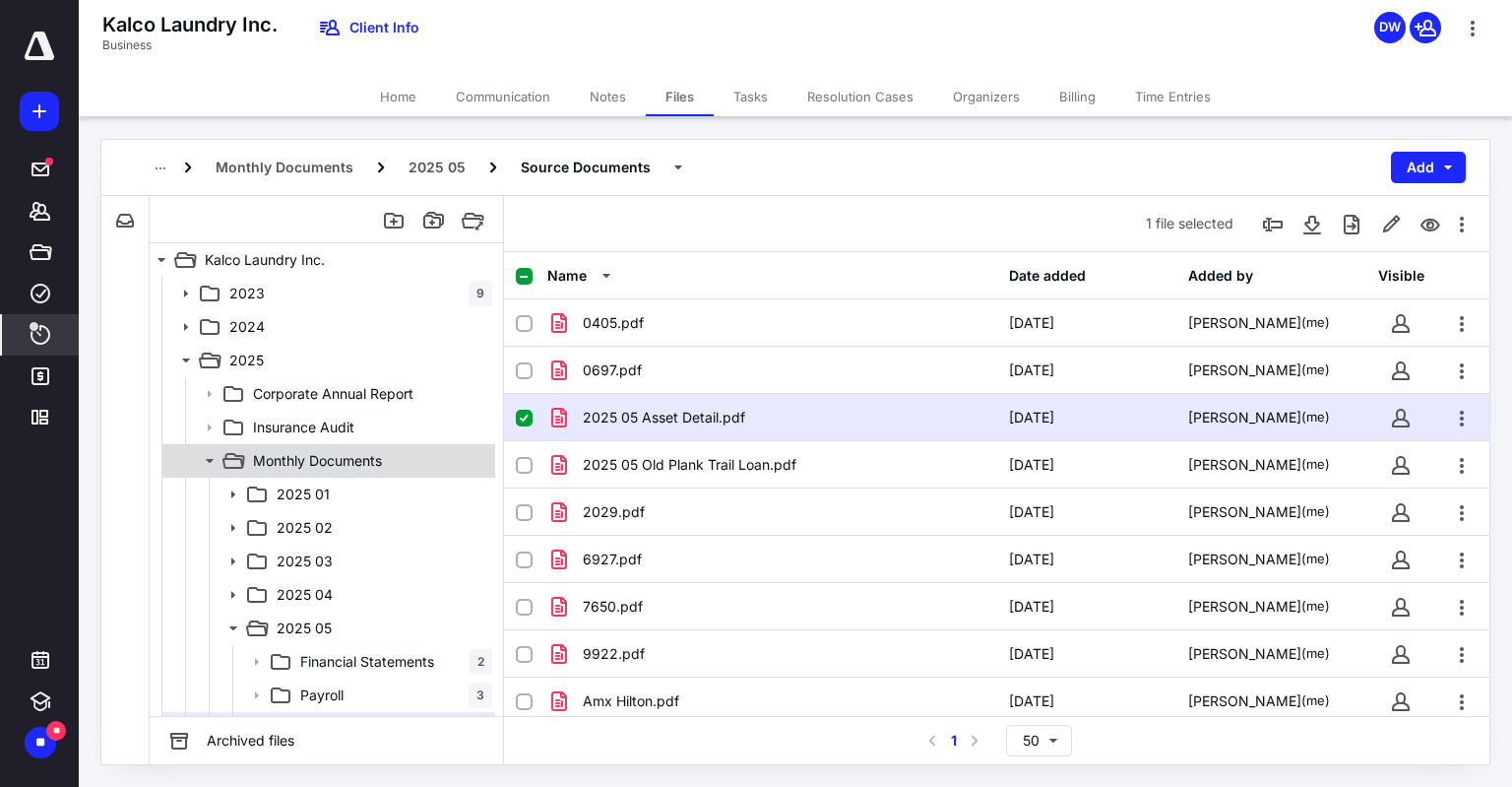 click 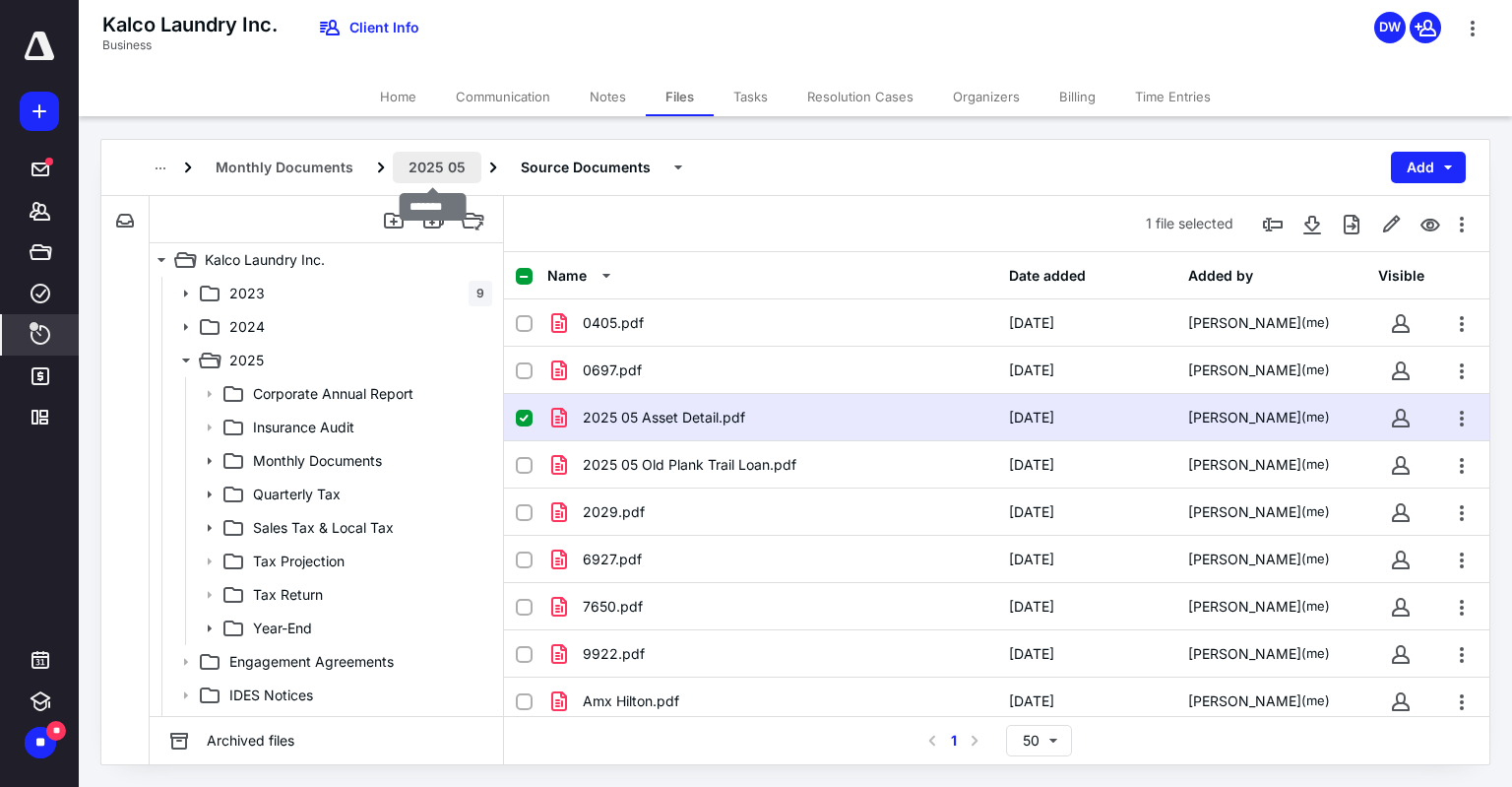 click on "2025 05" at bounding box center [437, 167] 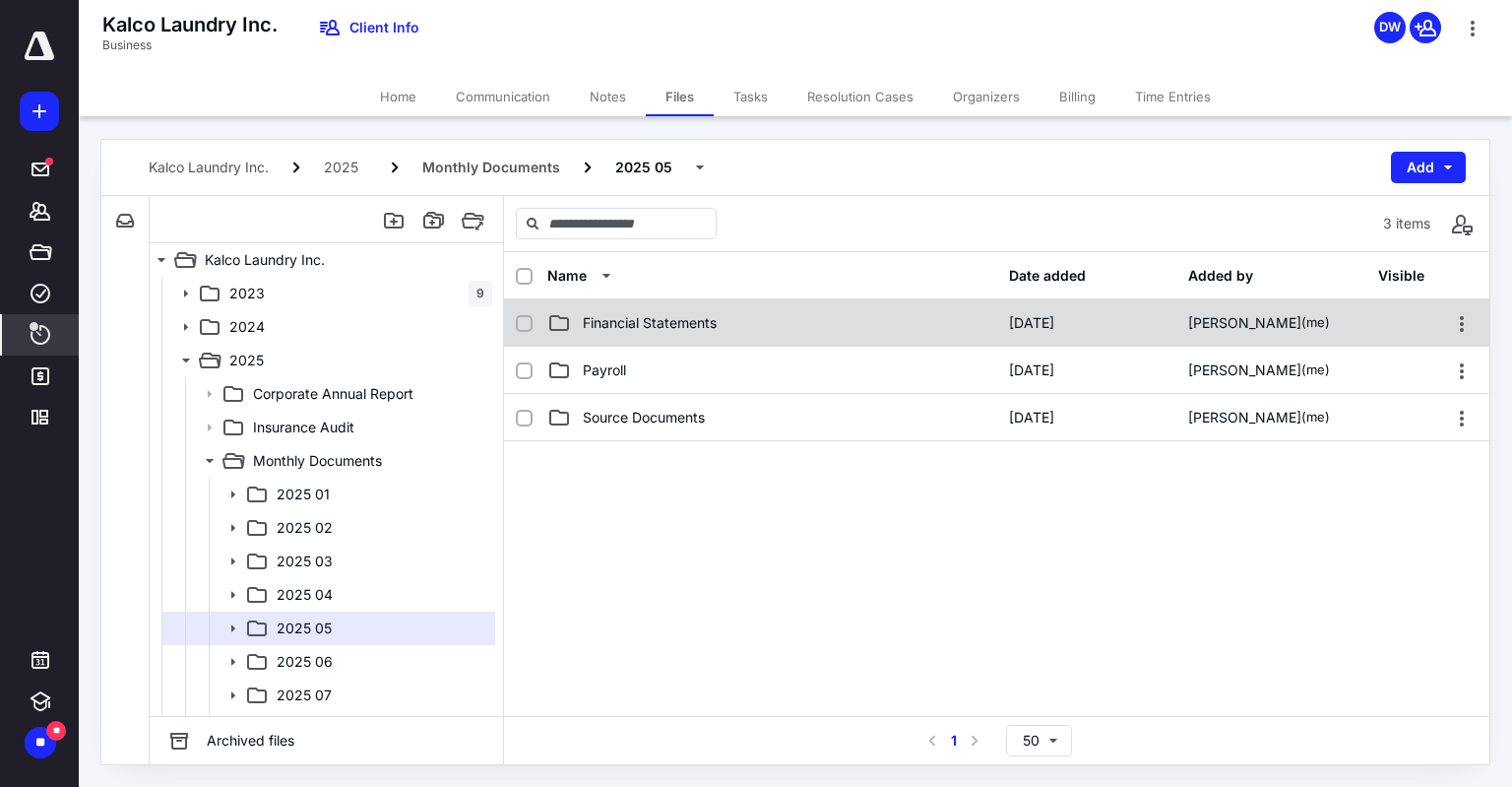 click on "Financial Statements" at bounding box center [650, 323] 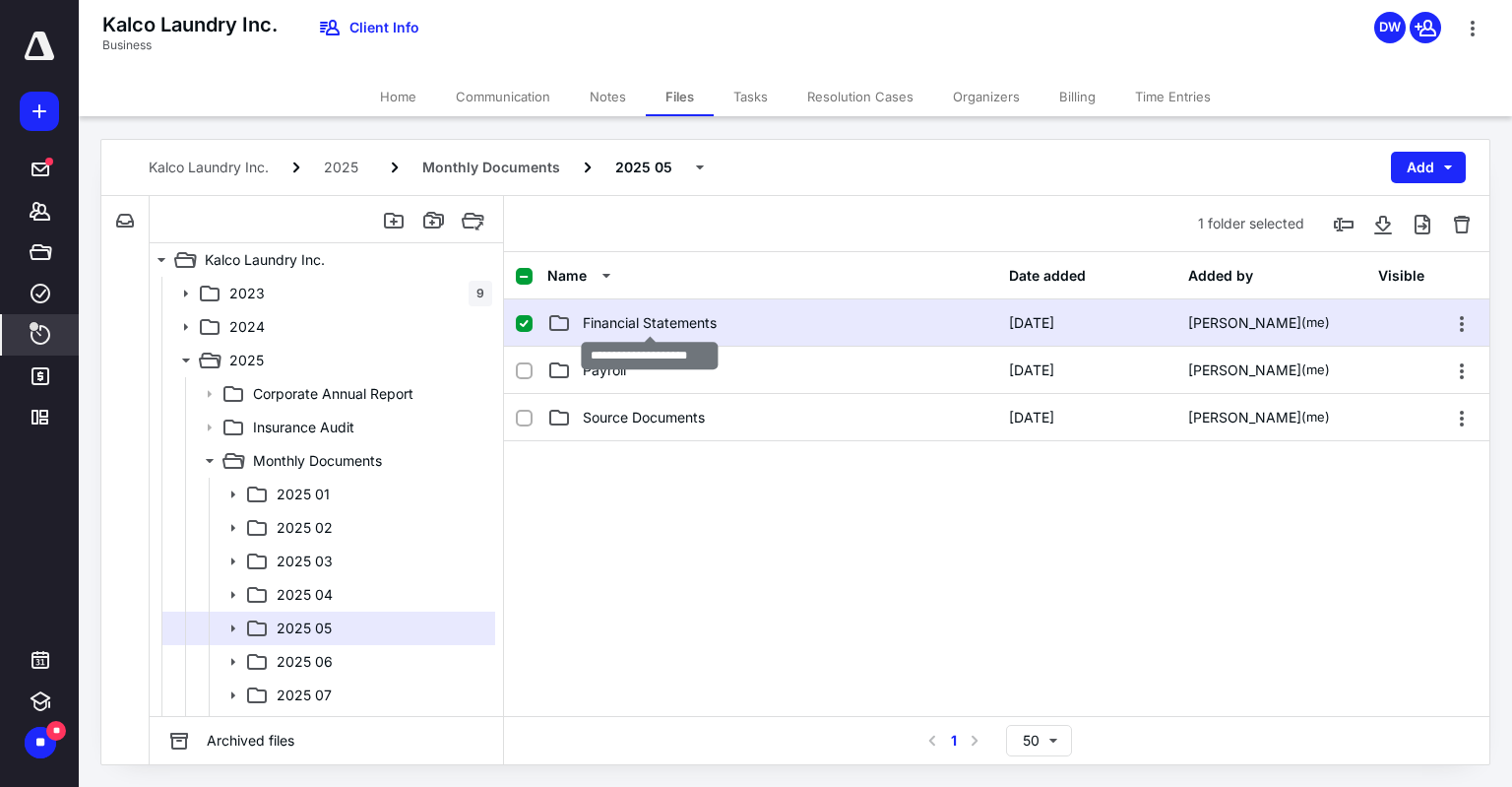 click on "Financial Statements" at bounding box center [650, 323] 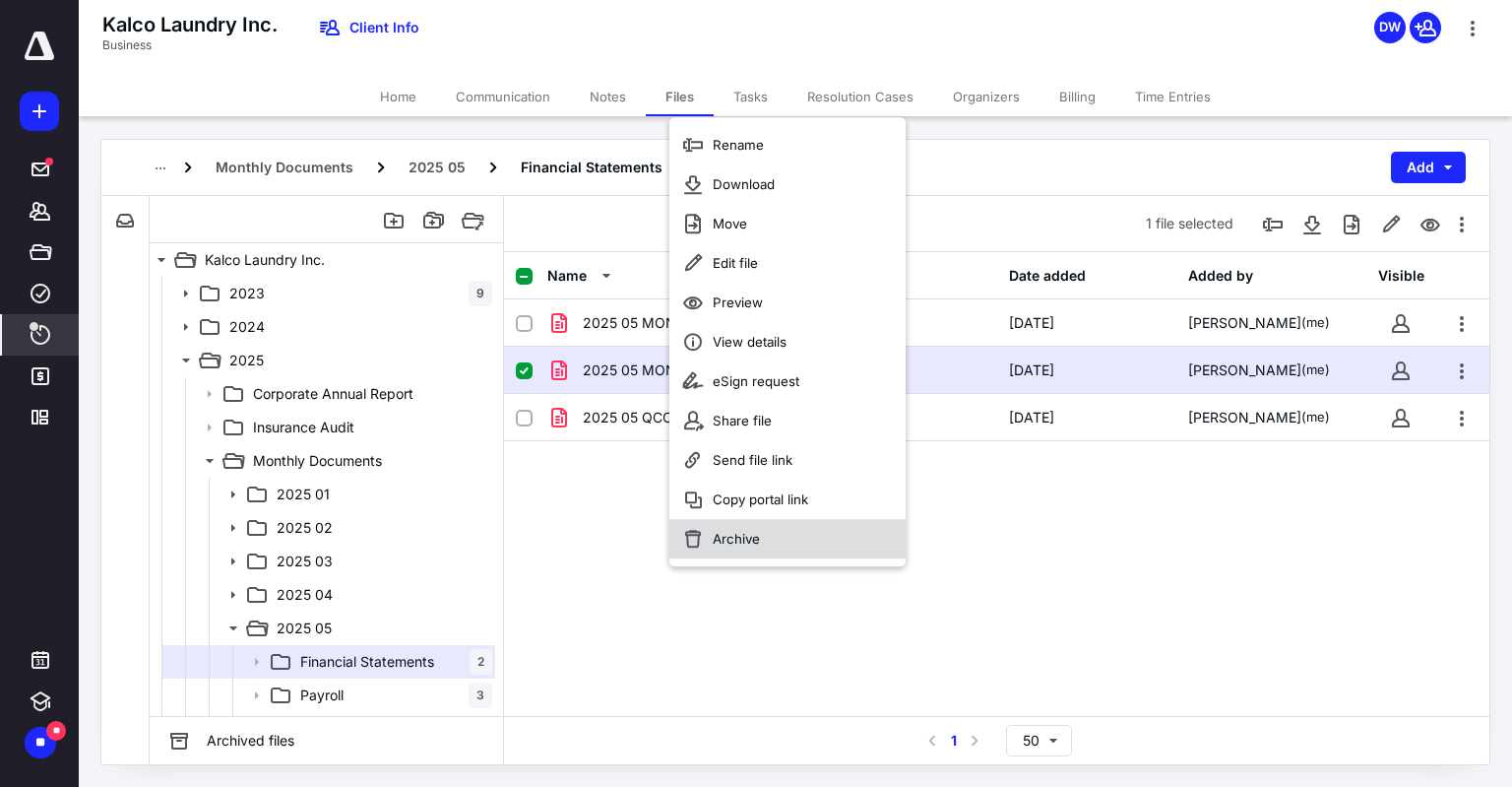 click on "Archive" at bounding box center (736, 539) 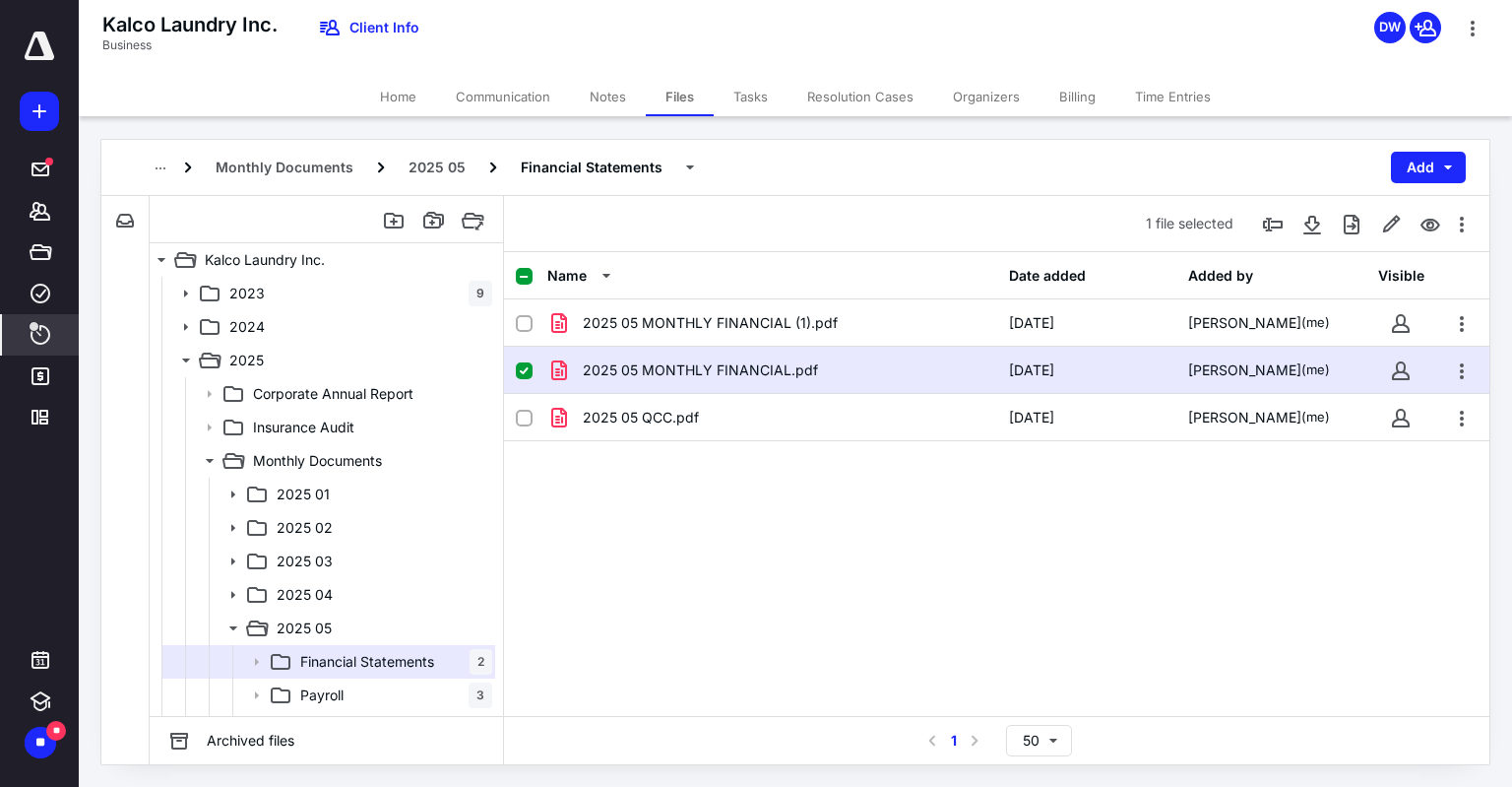 checkbox on "false" 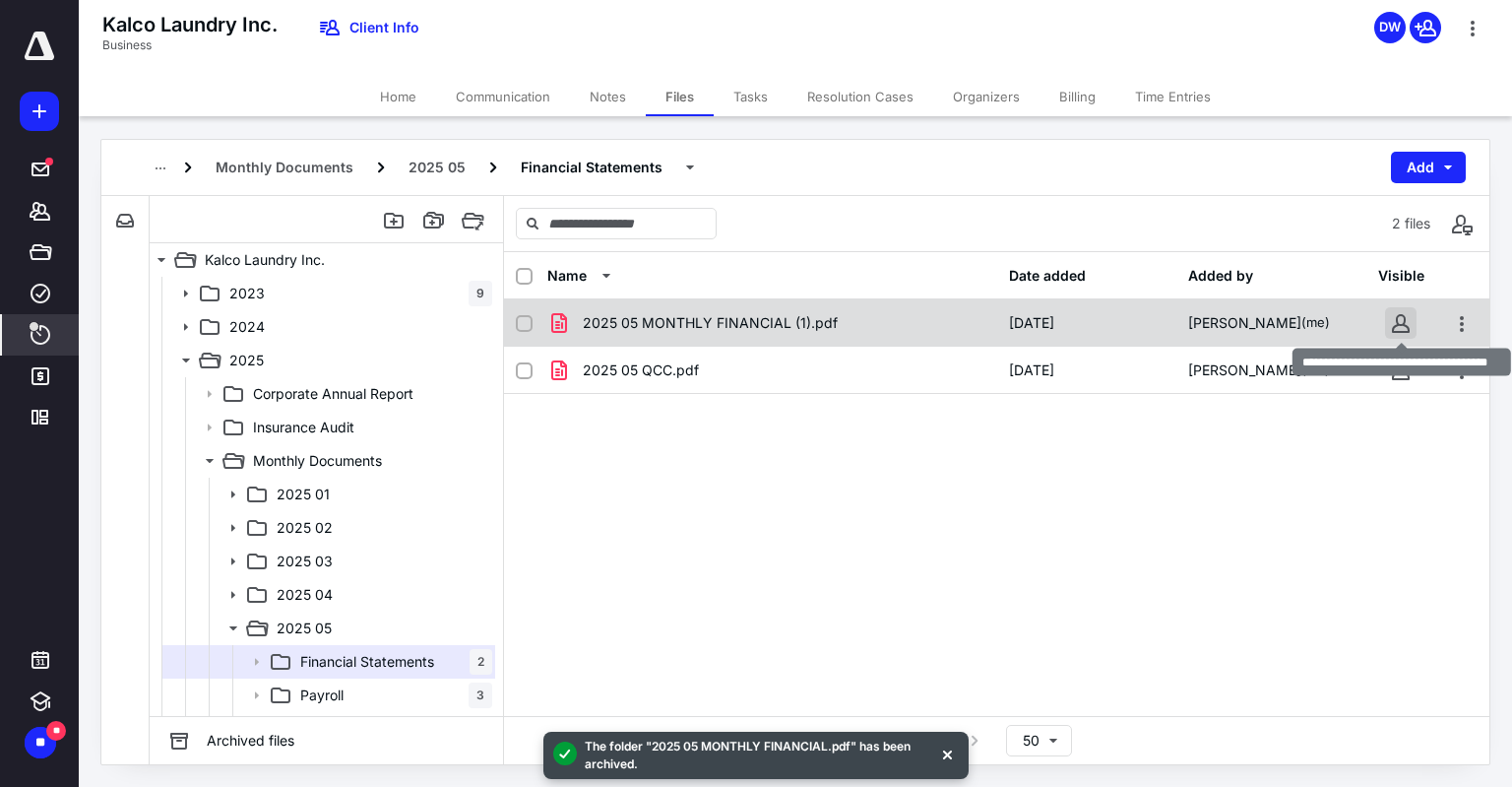 click at bounding box center (1401, 323) 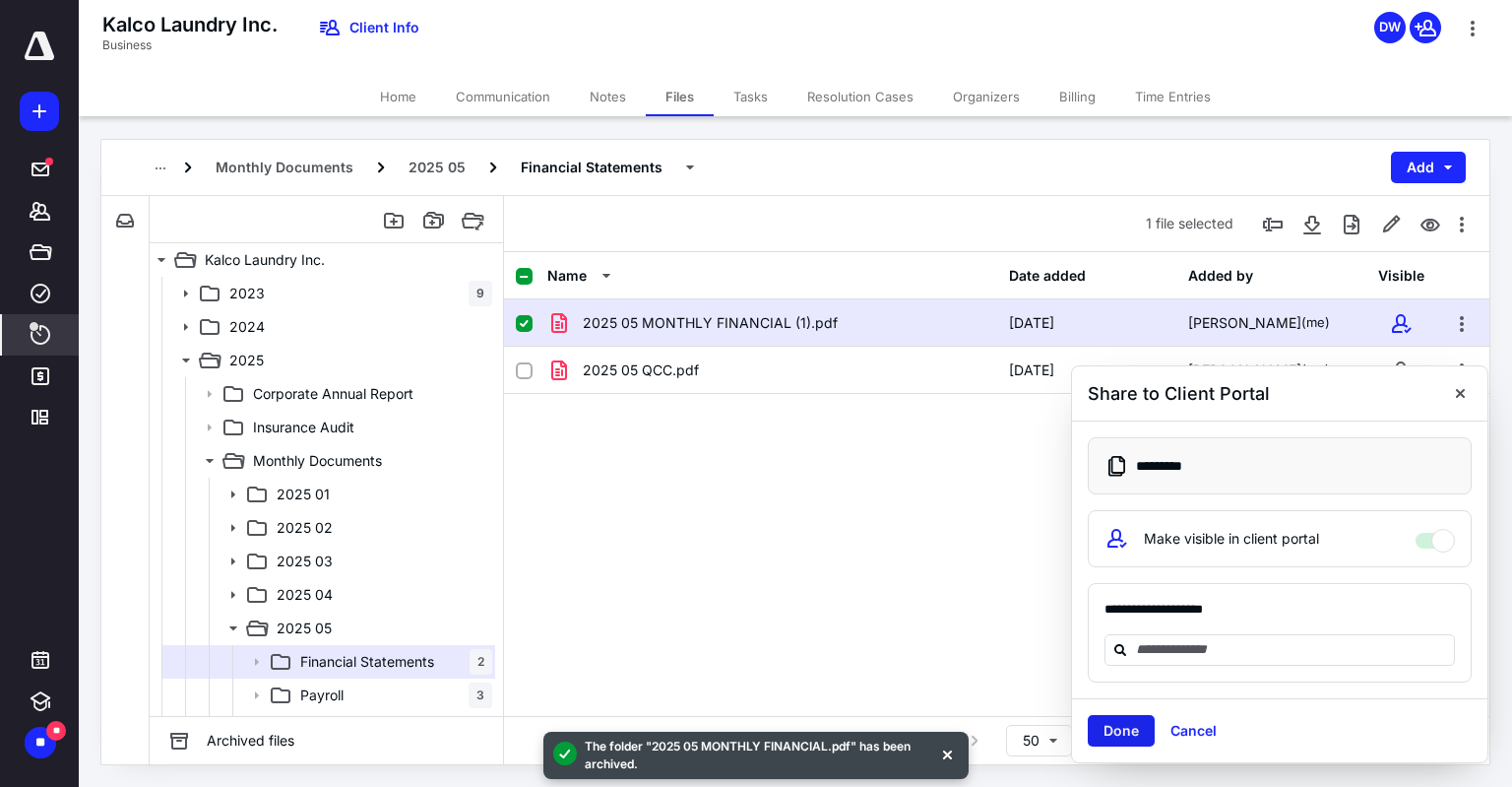 click on "Done" at bounding box center [1121, 731] 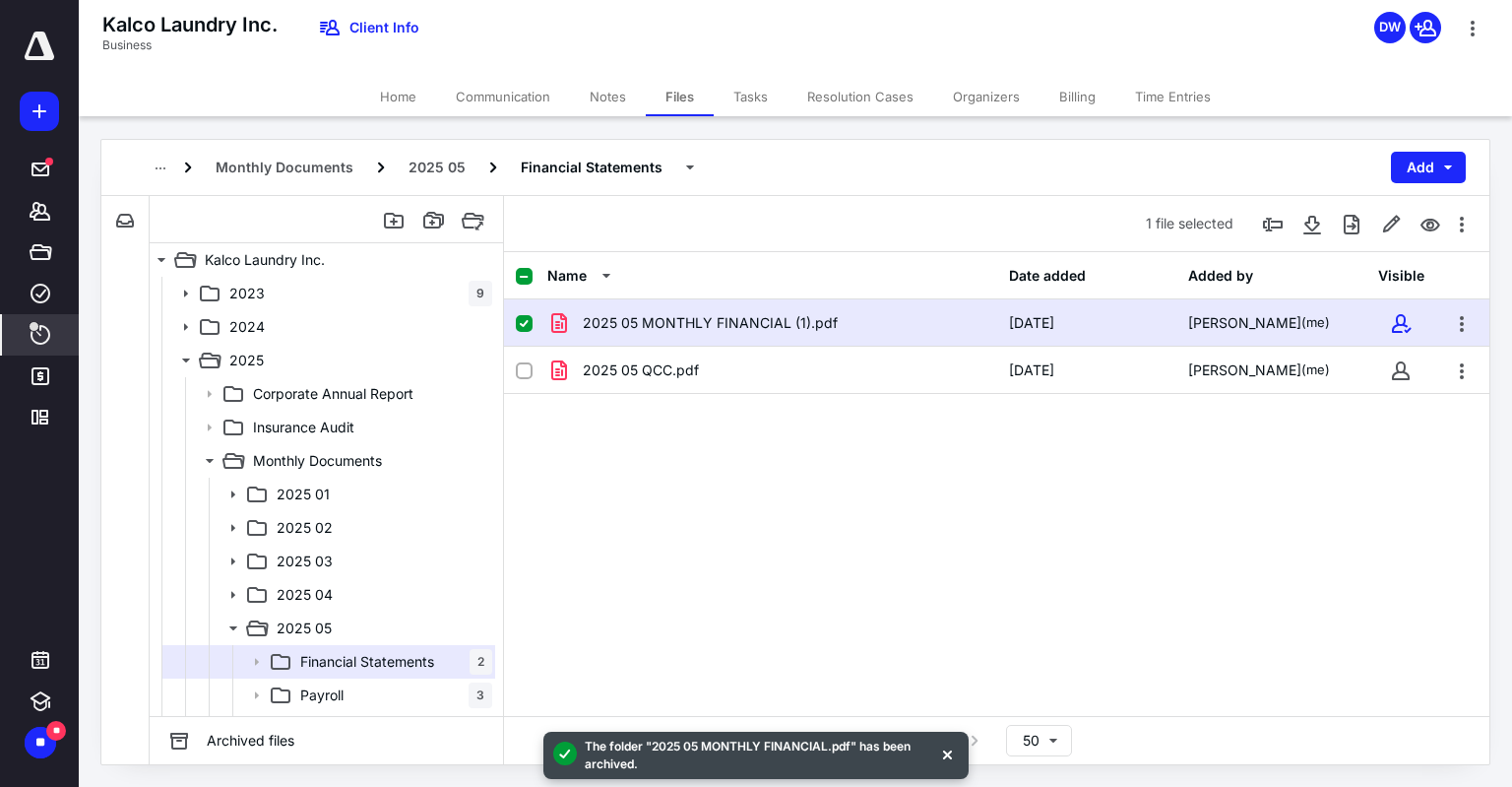 click on "Home" at bounding box center (398, 97) 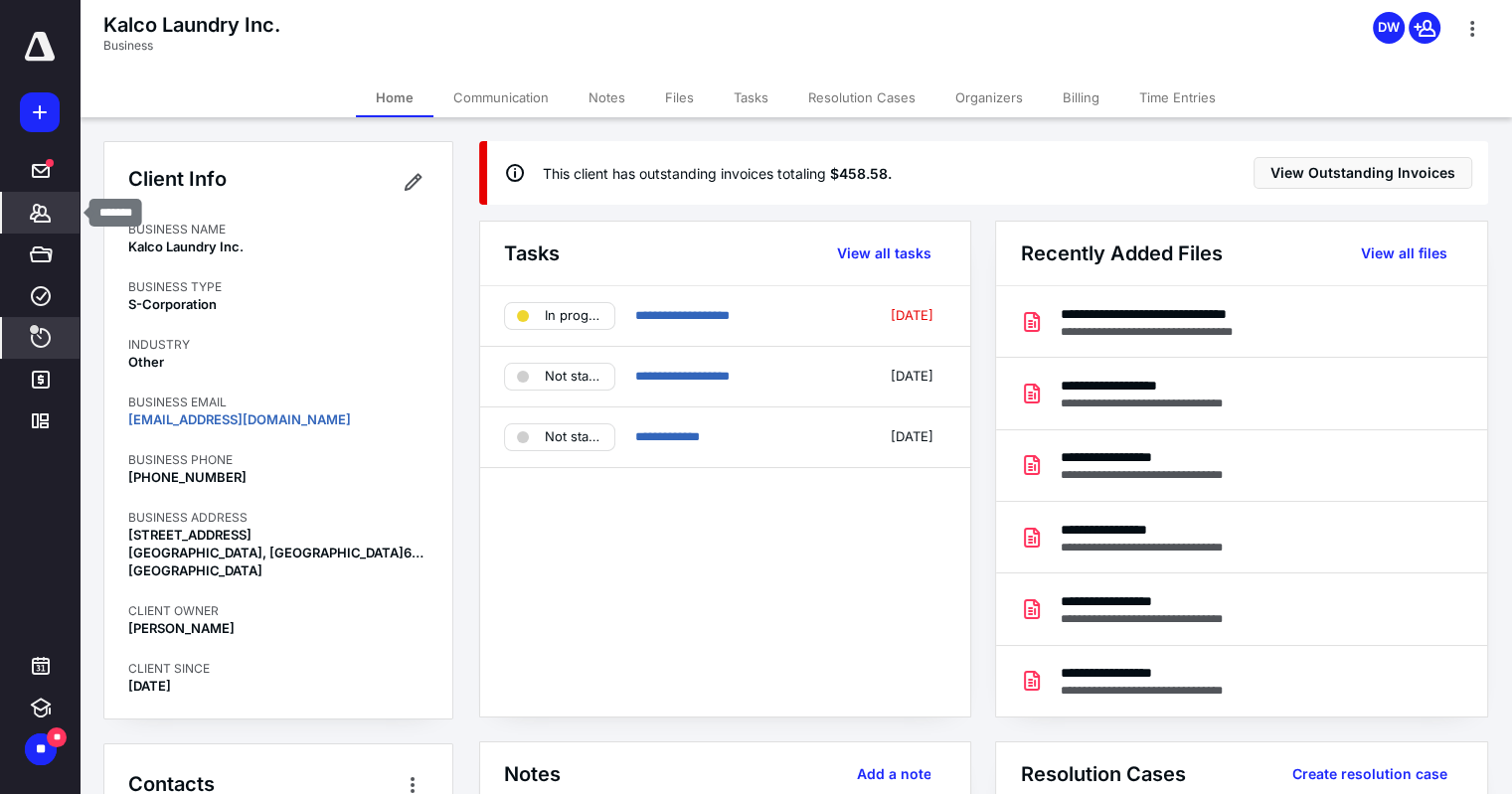 click 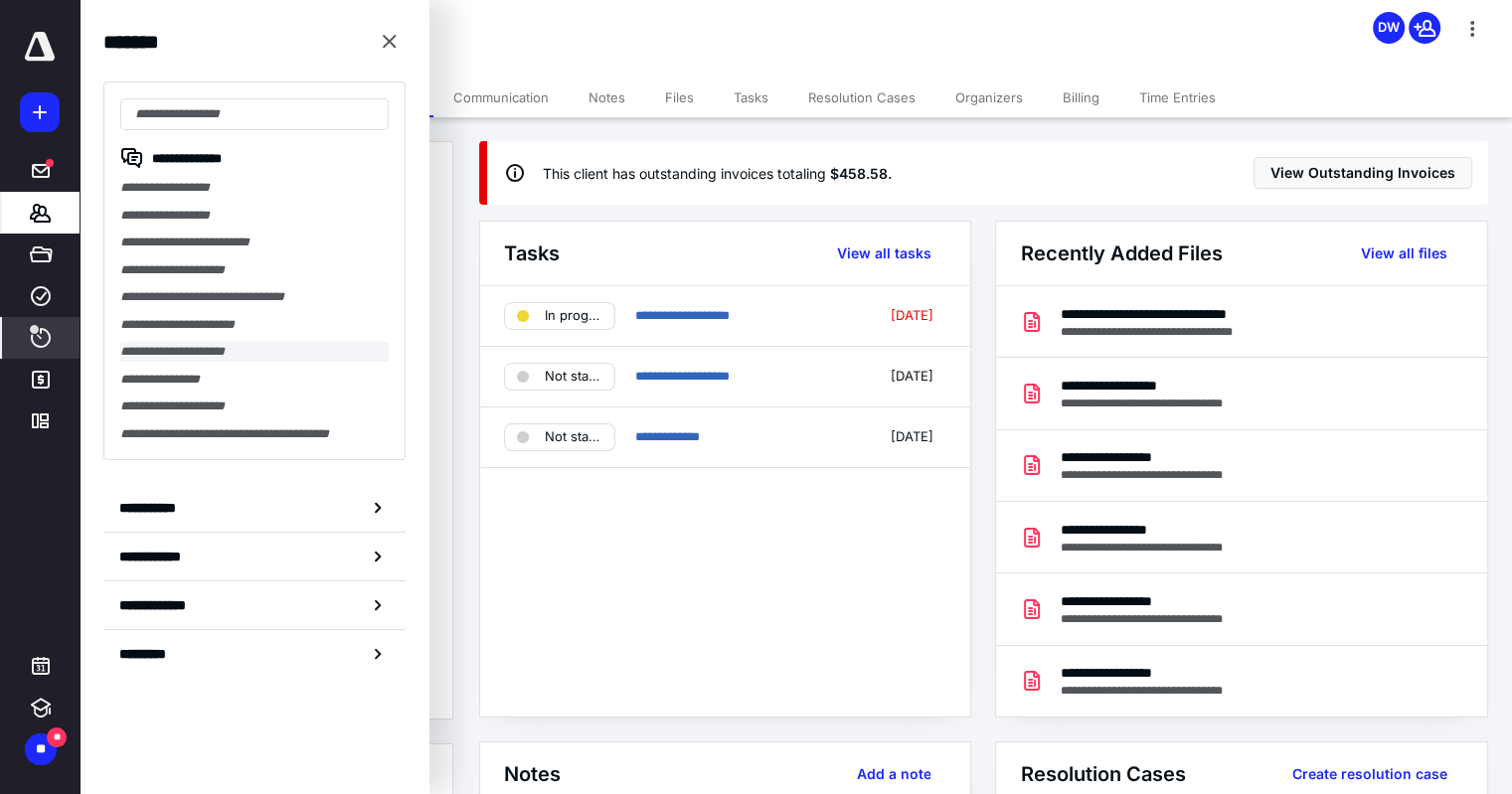 click on "**********" at bounding box center [254, 352] 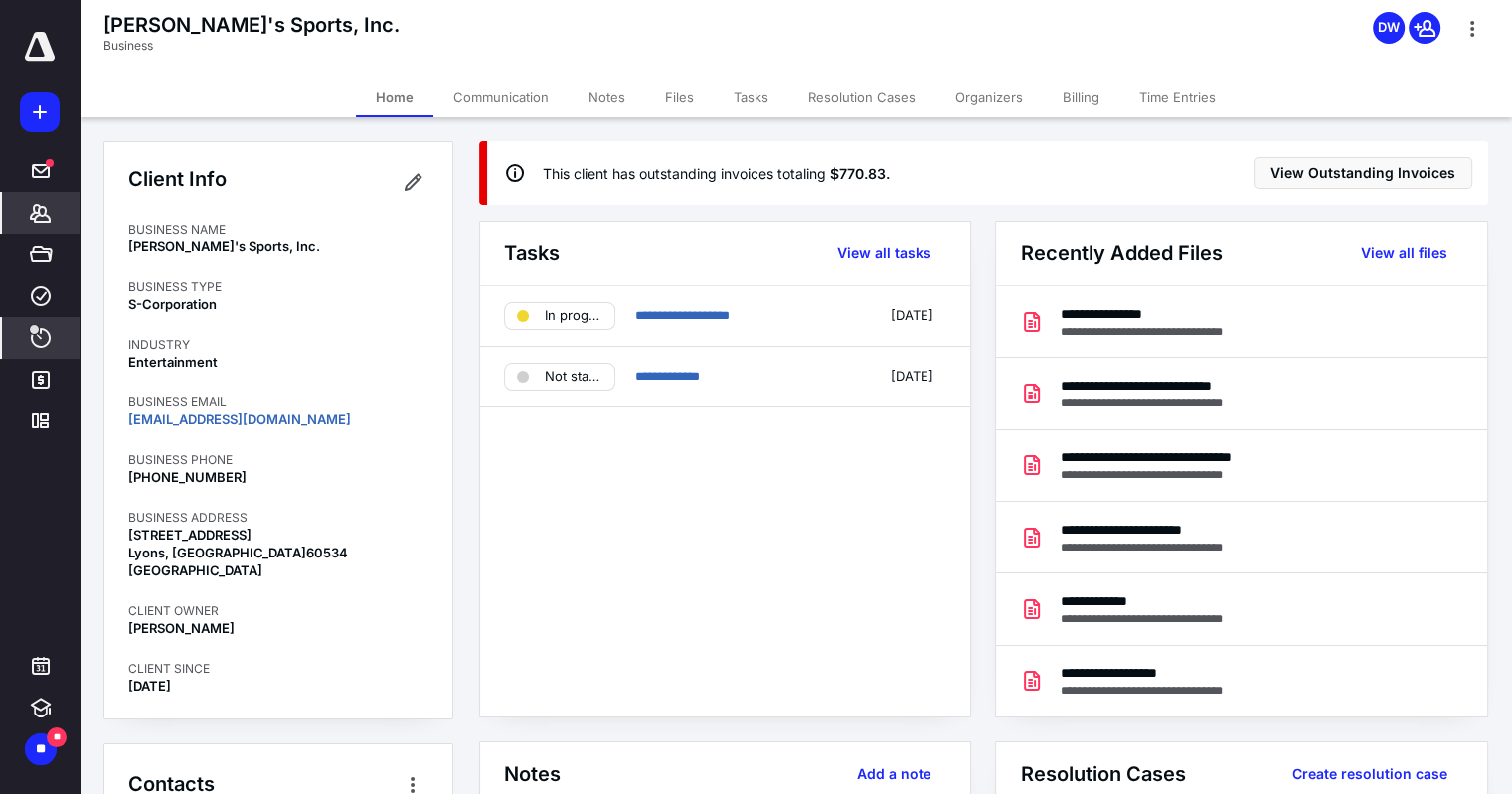 click on "Notes" at bounding box center (606, 97) 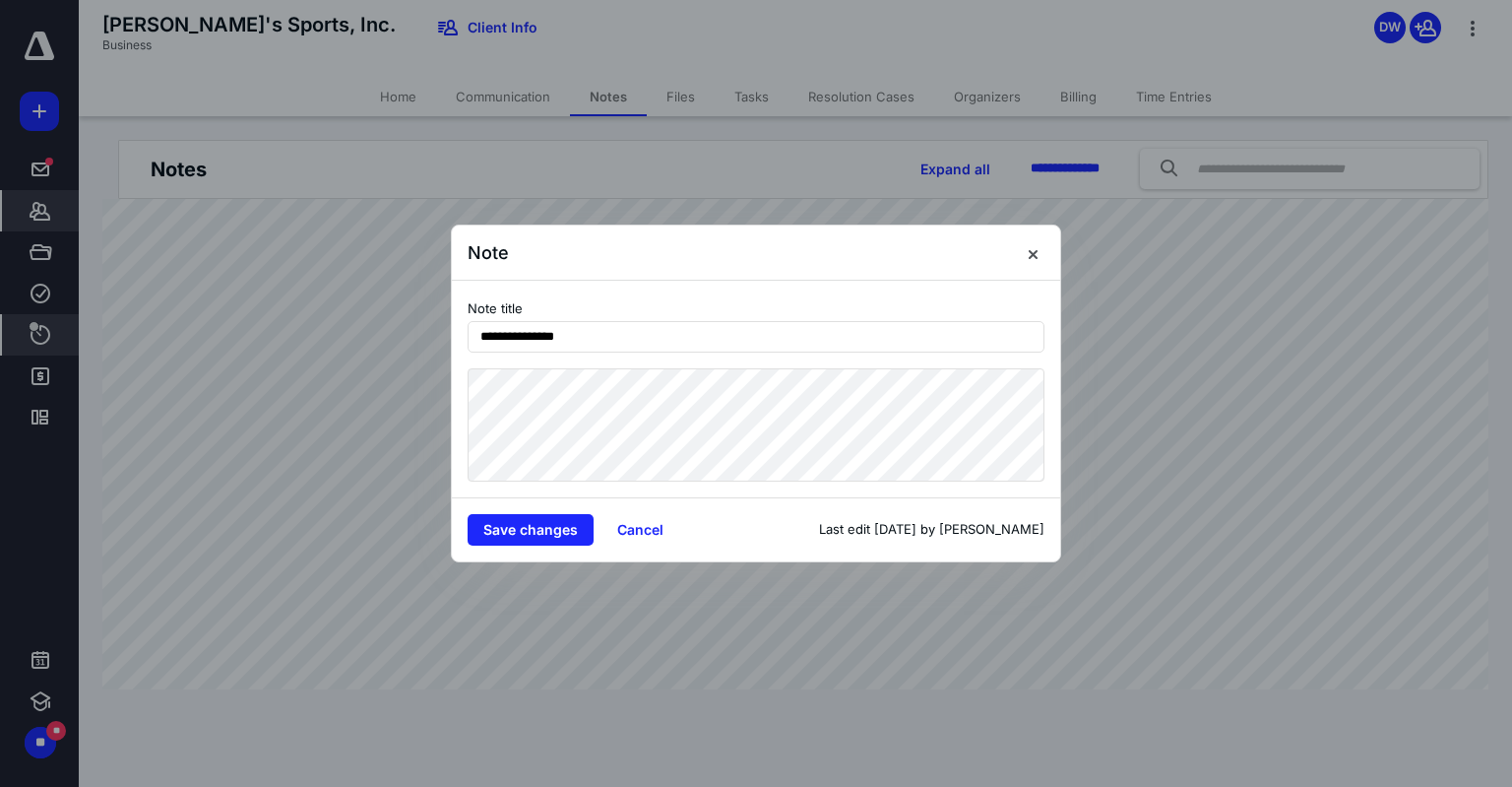 click on "**********" at bounding box center [756, 389] 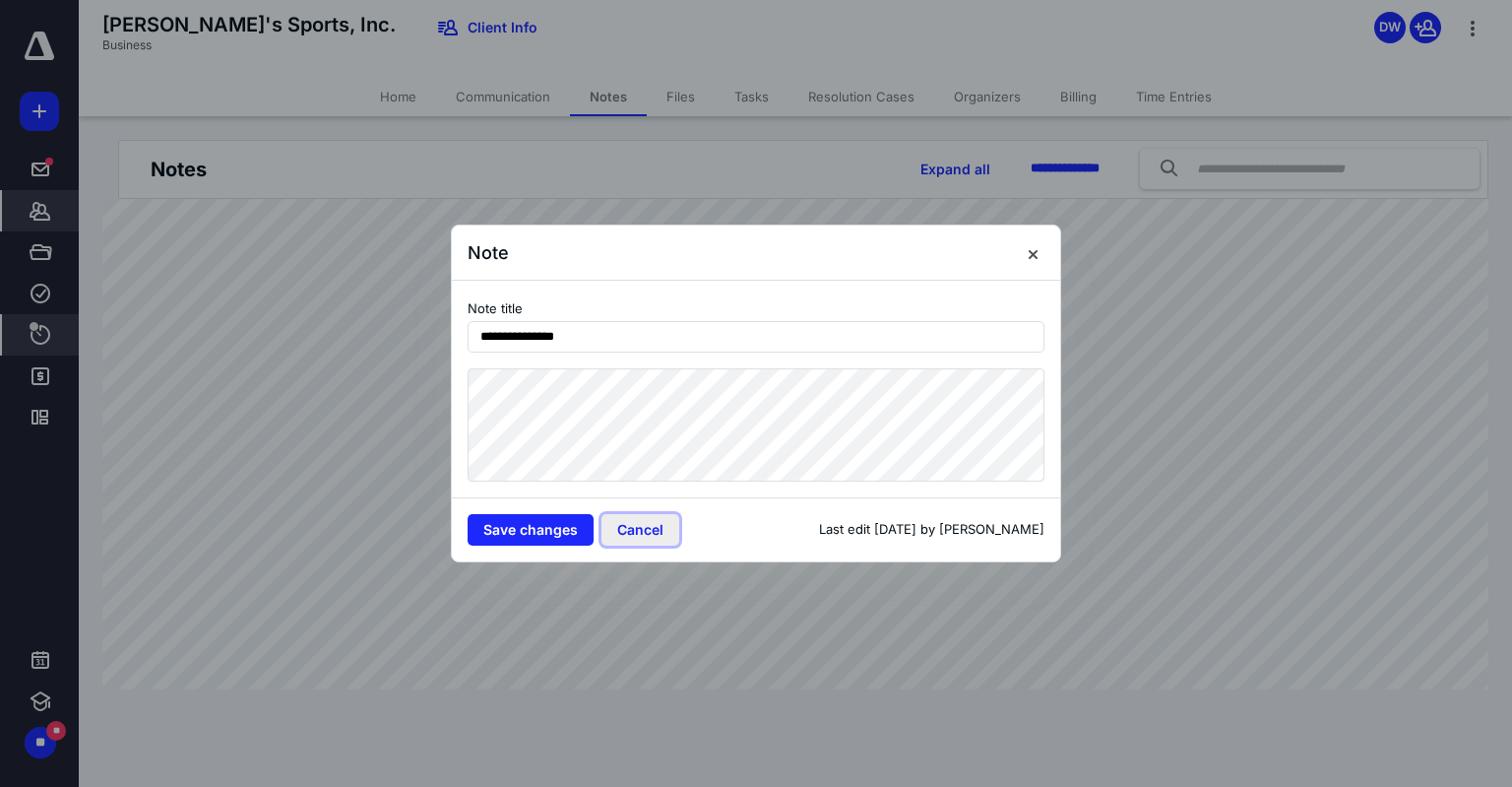 click on "Cancel" at bounding box center (640, 530) 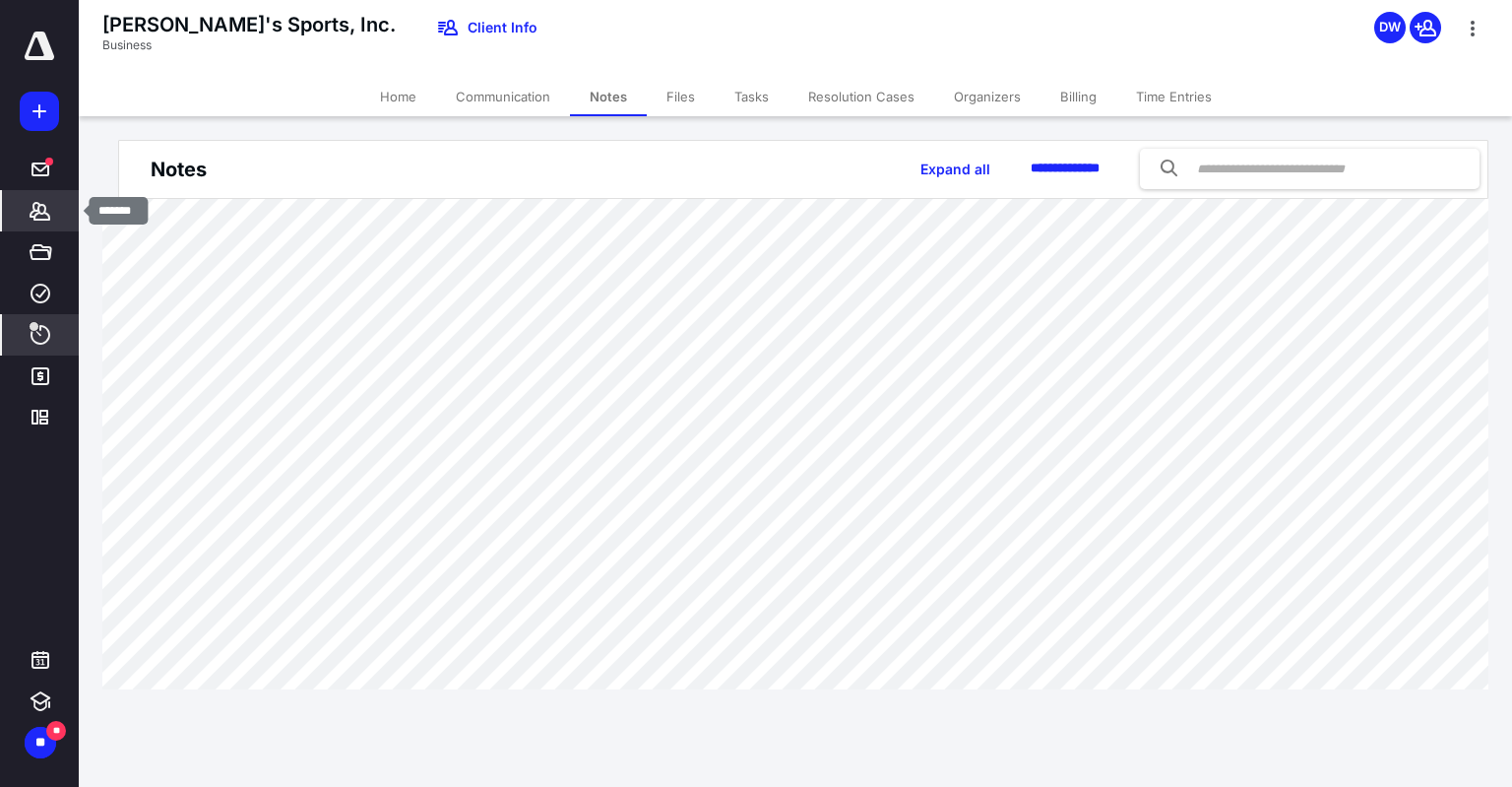 click 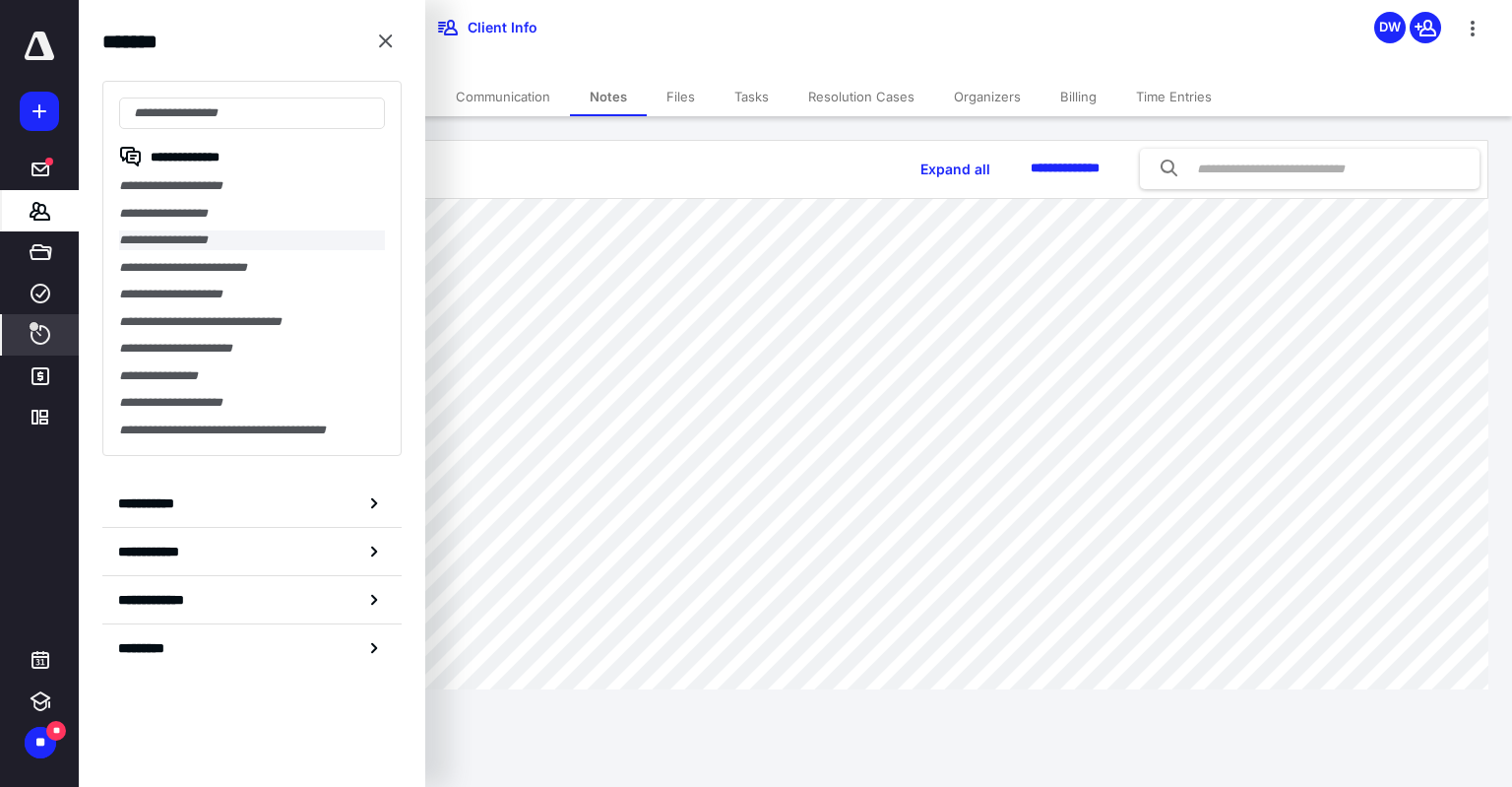 click on "**********" at bounding box center (252, 240) 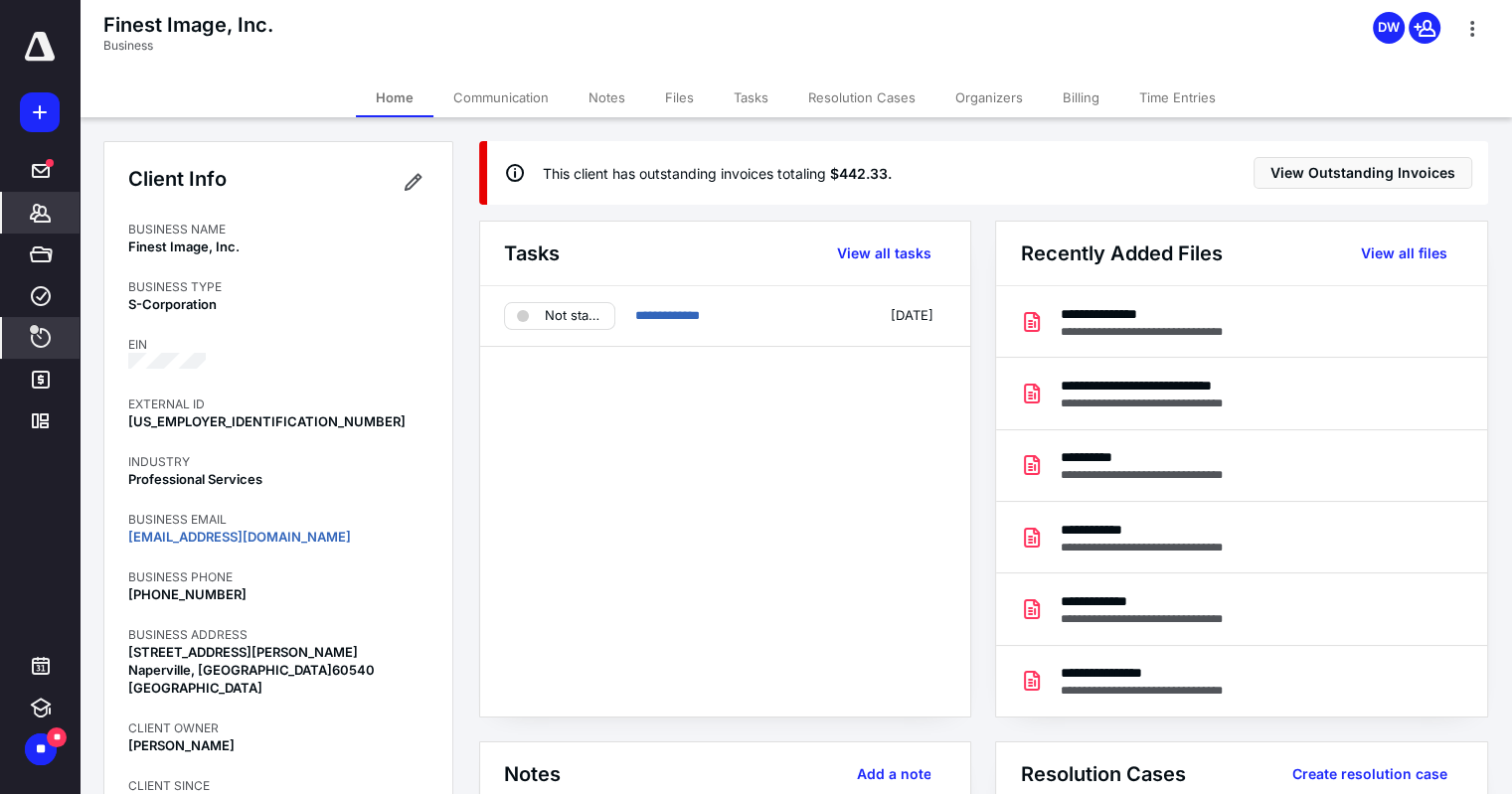 click on "Files" at bounding box center (679, 97) 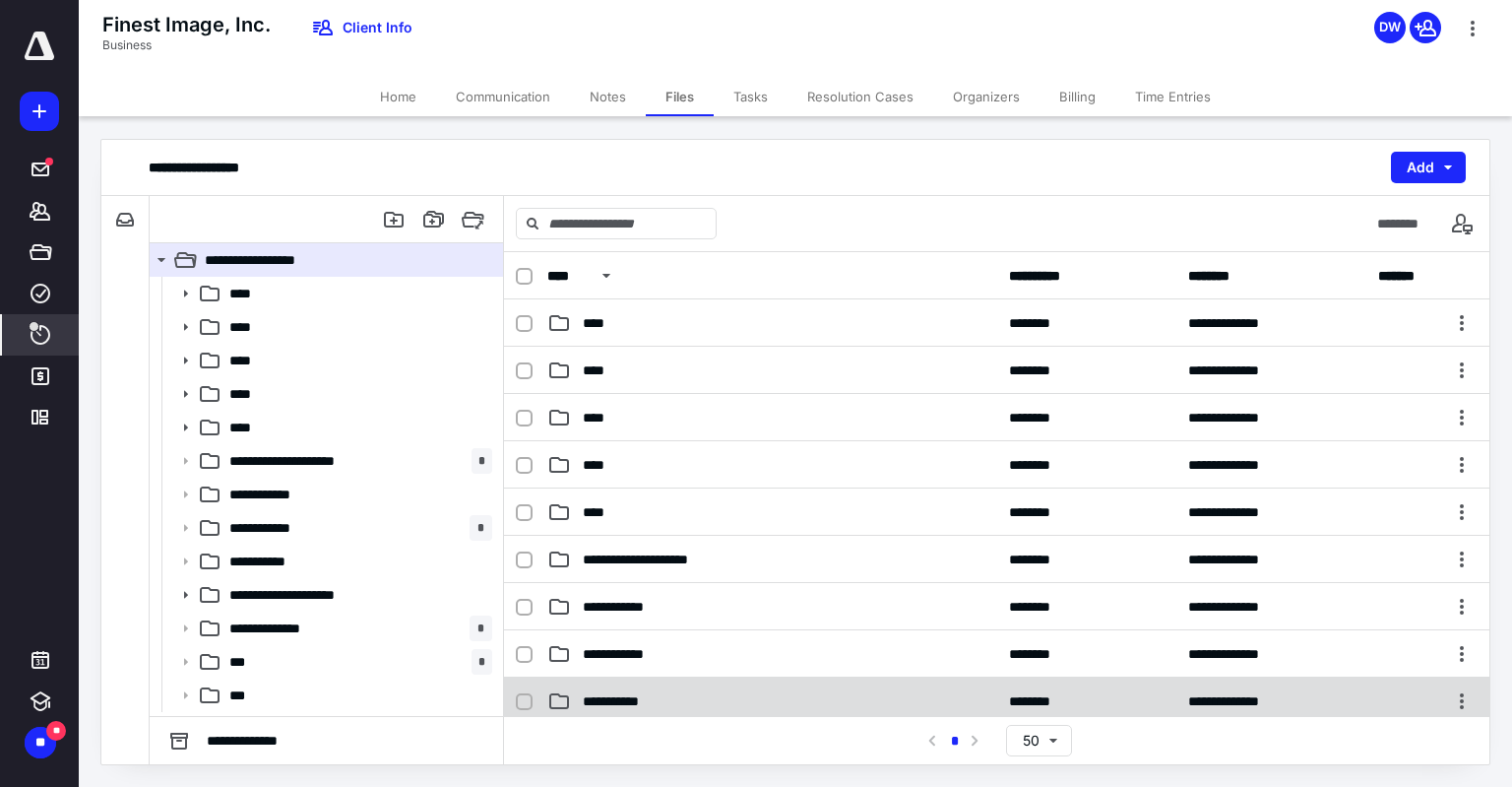 click on "**********" at bounding box center (772, 701) 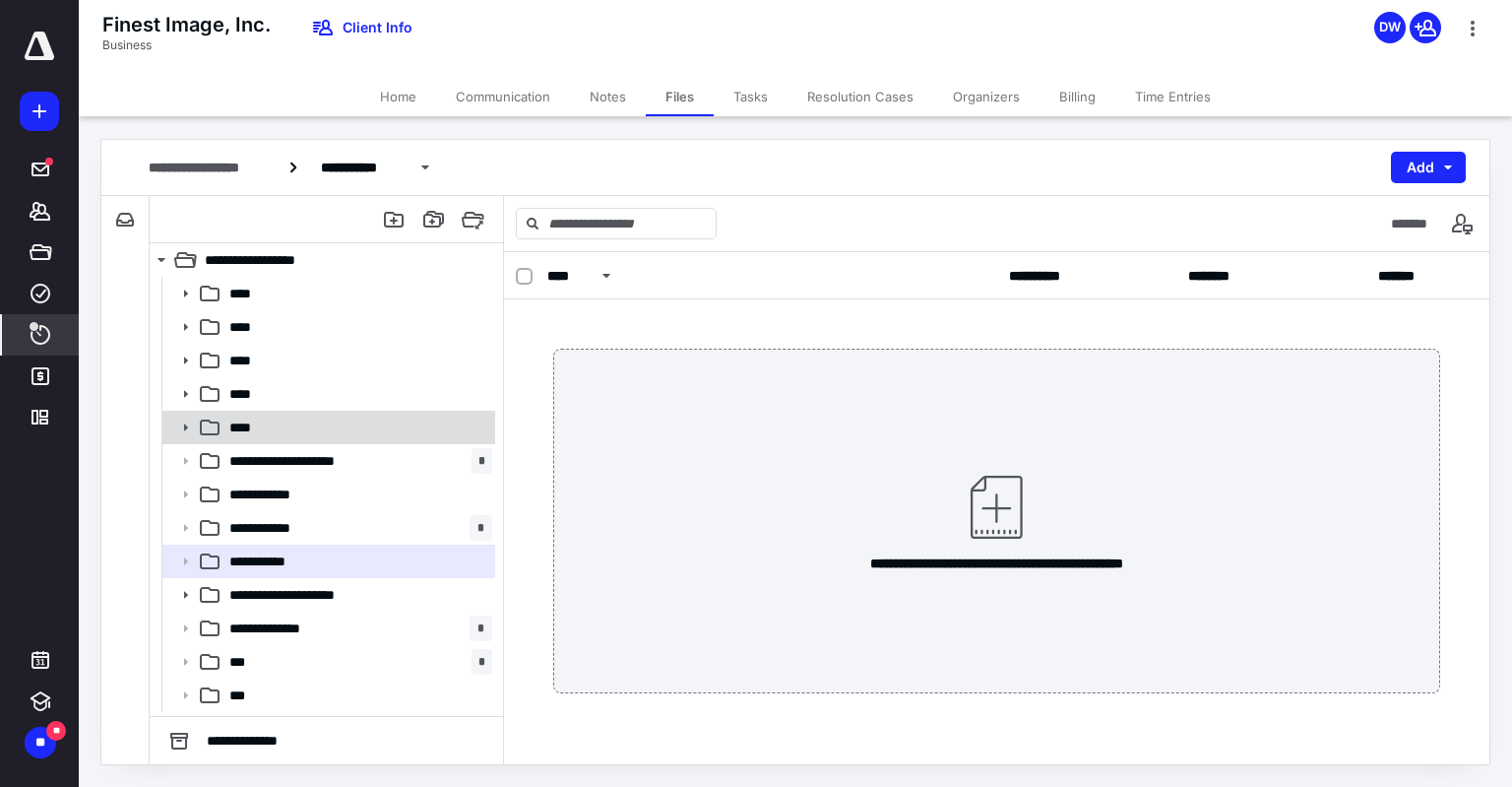 click on "****" at bounding box center [327, 427] 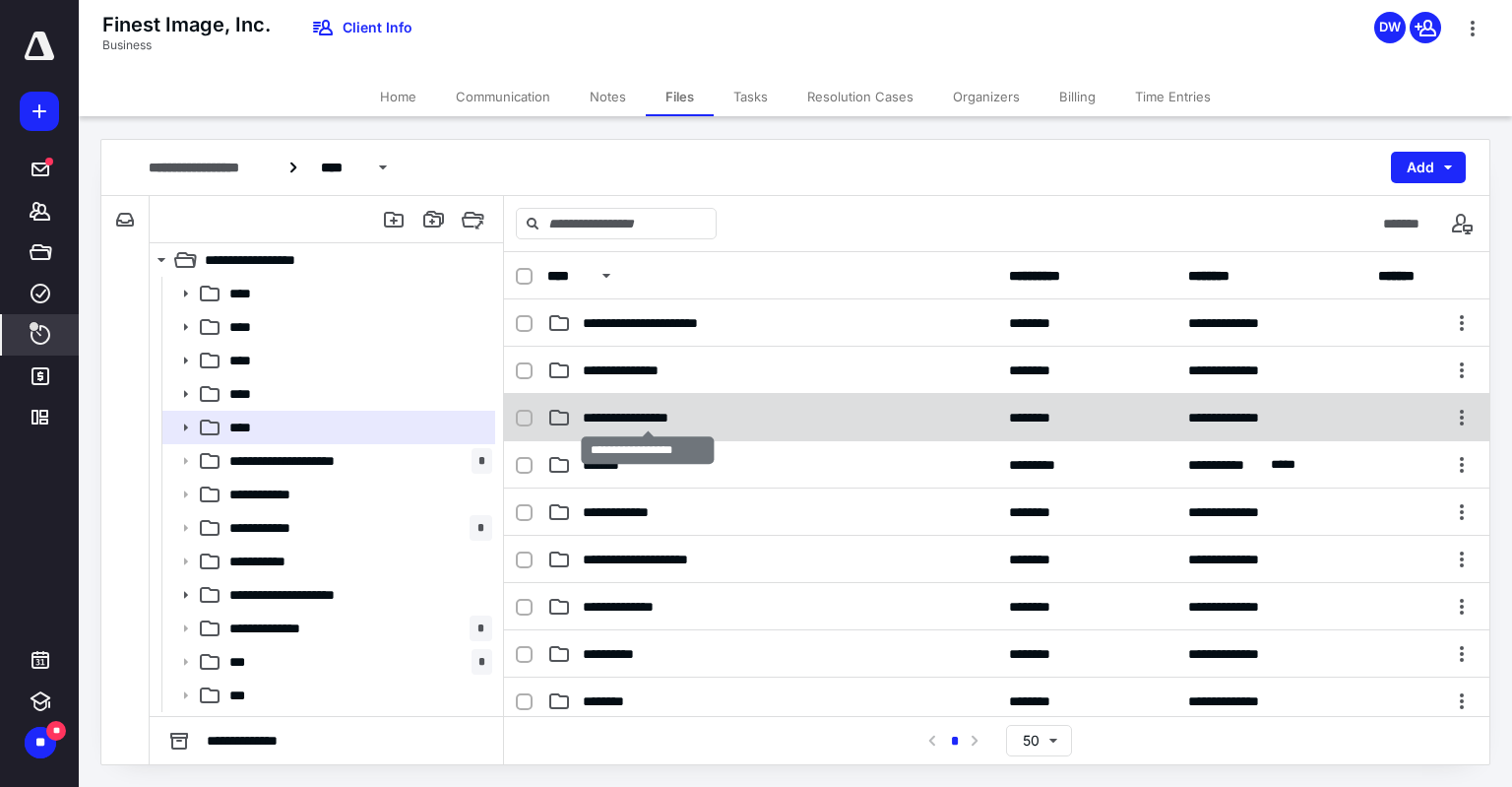 click on "**********" at bounding box center [648, 418] 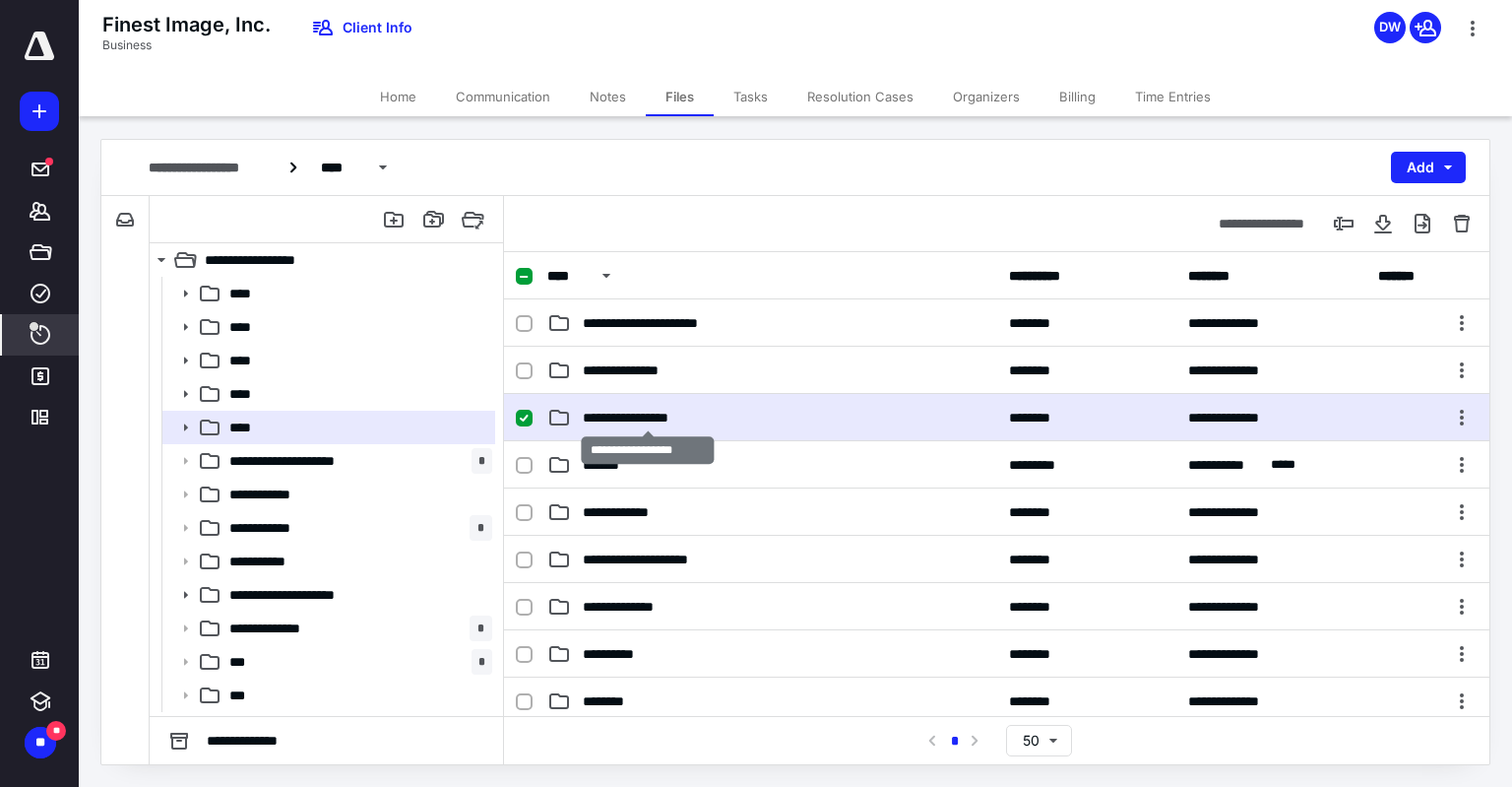 click on "**********" at bounding box center [648, 418] 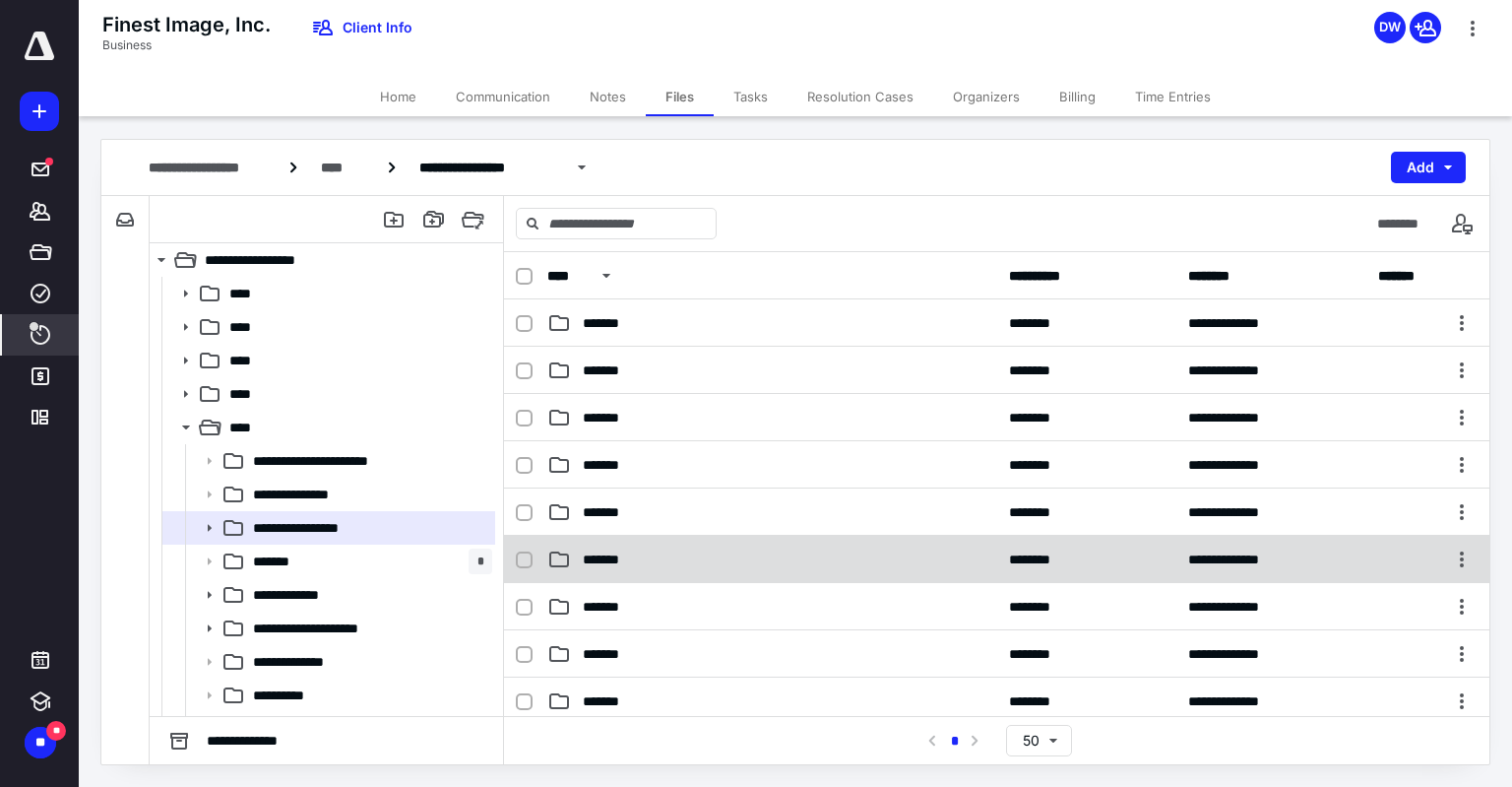 click on "*******" at bounding box center [772, 559] 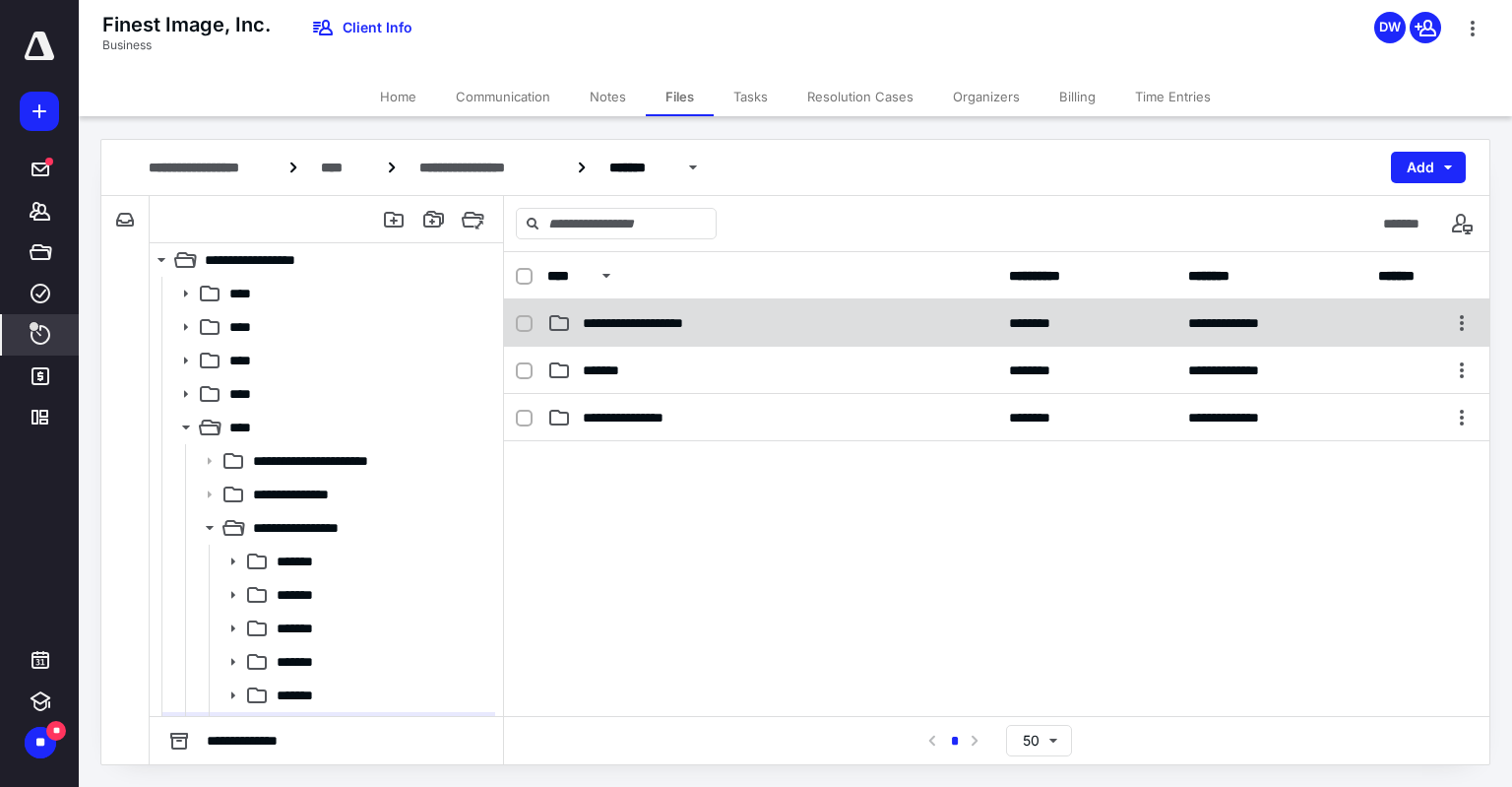 click on "**********" at bounding box center [650, 323] 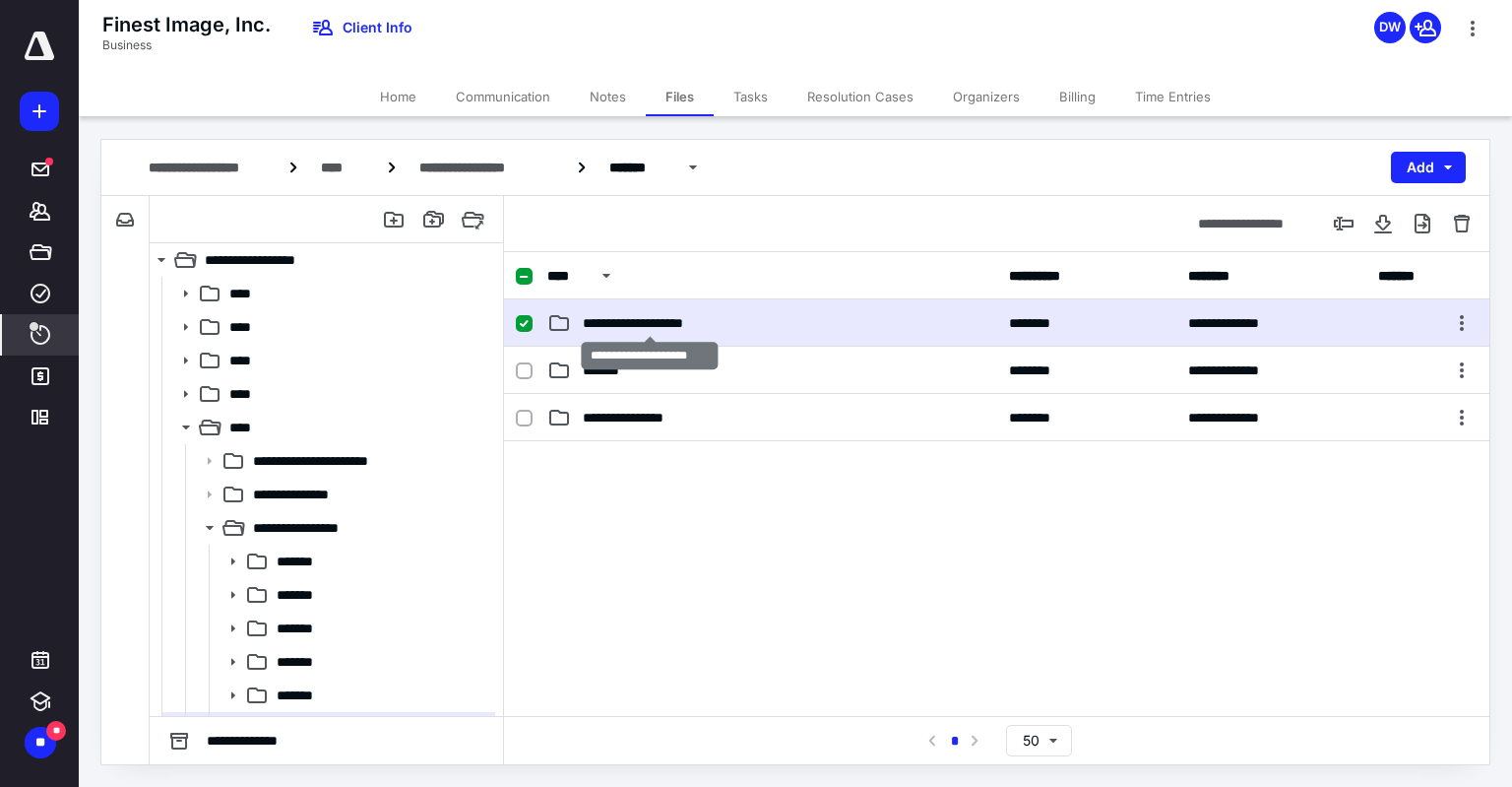 click on "**********" at bounding box center (650, 323) 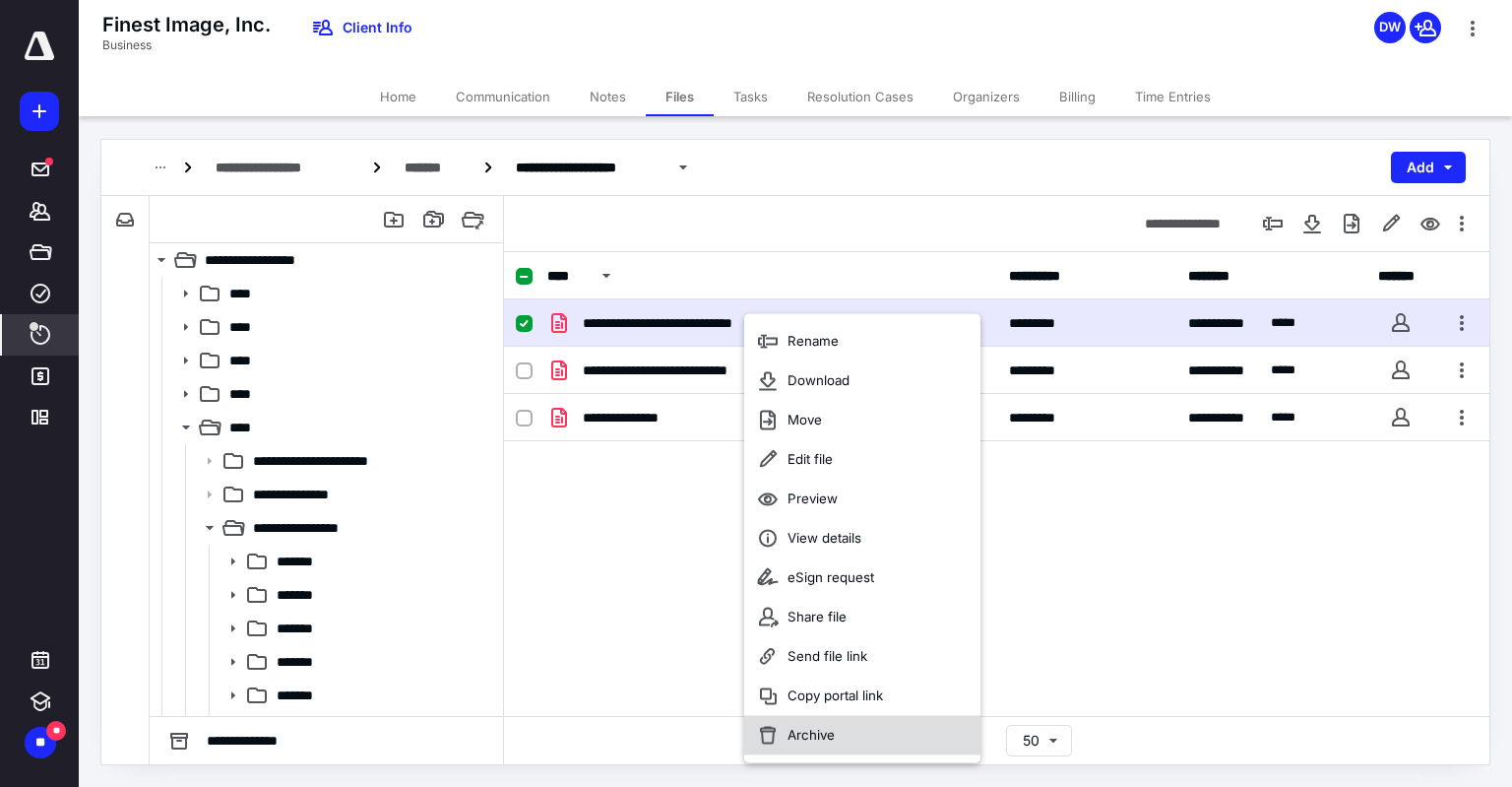 click on "Archive" at bounding box center (811, 735) 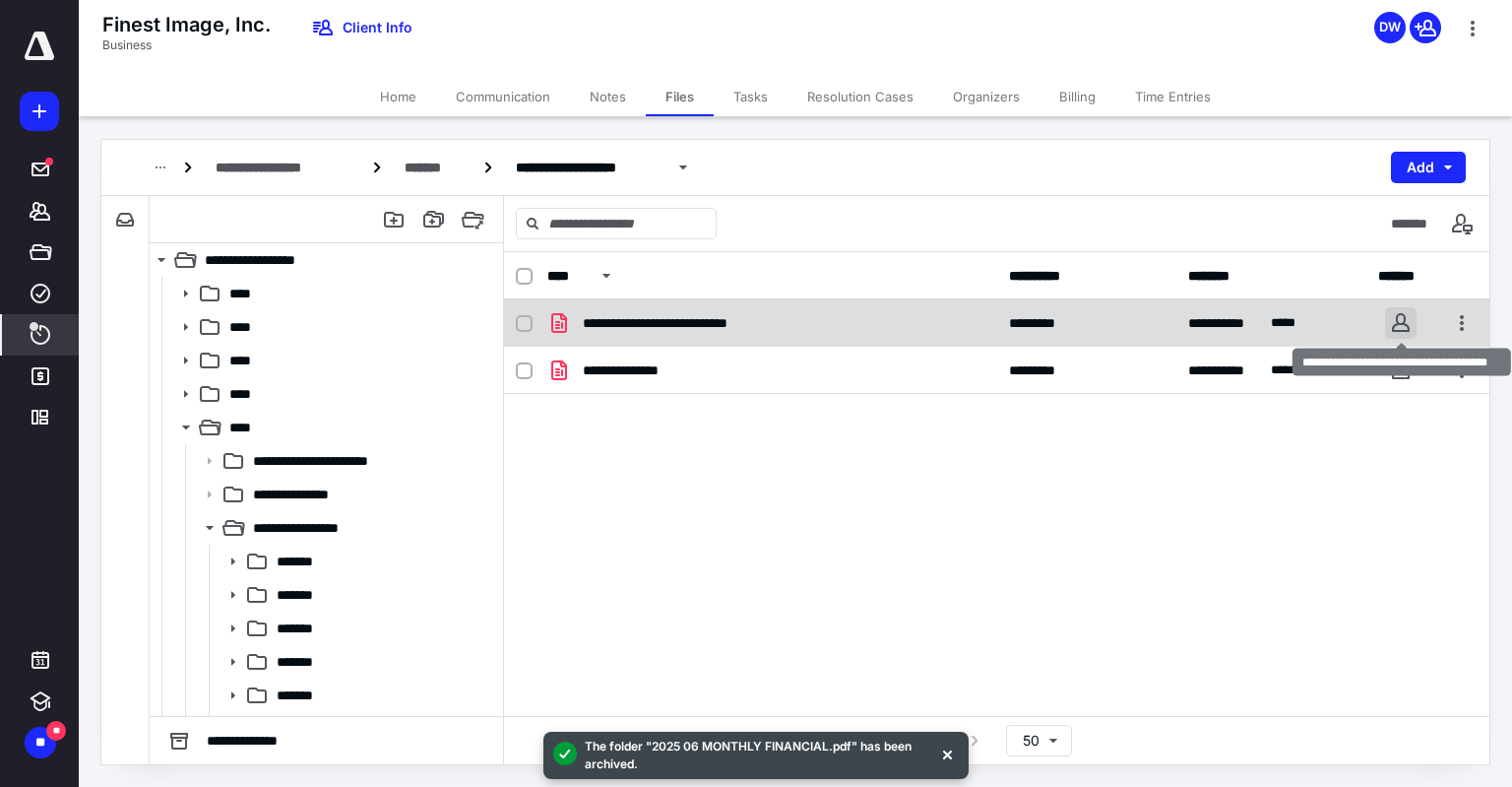click at bounding box center [1401, 323] 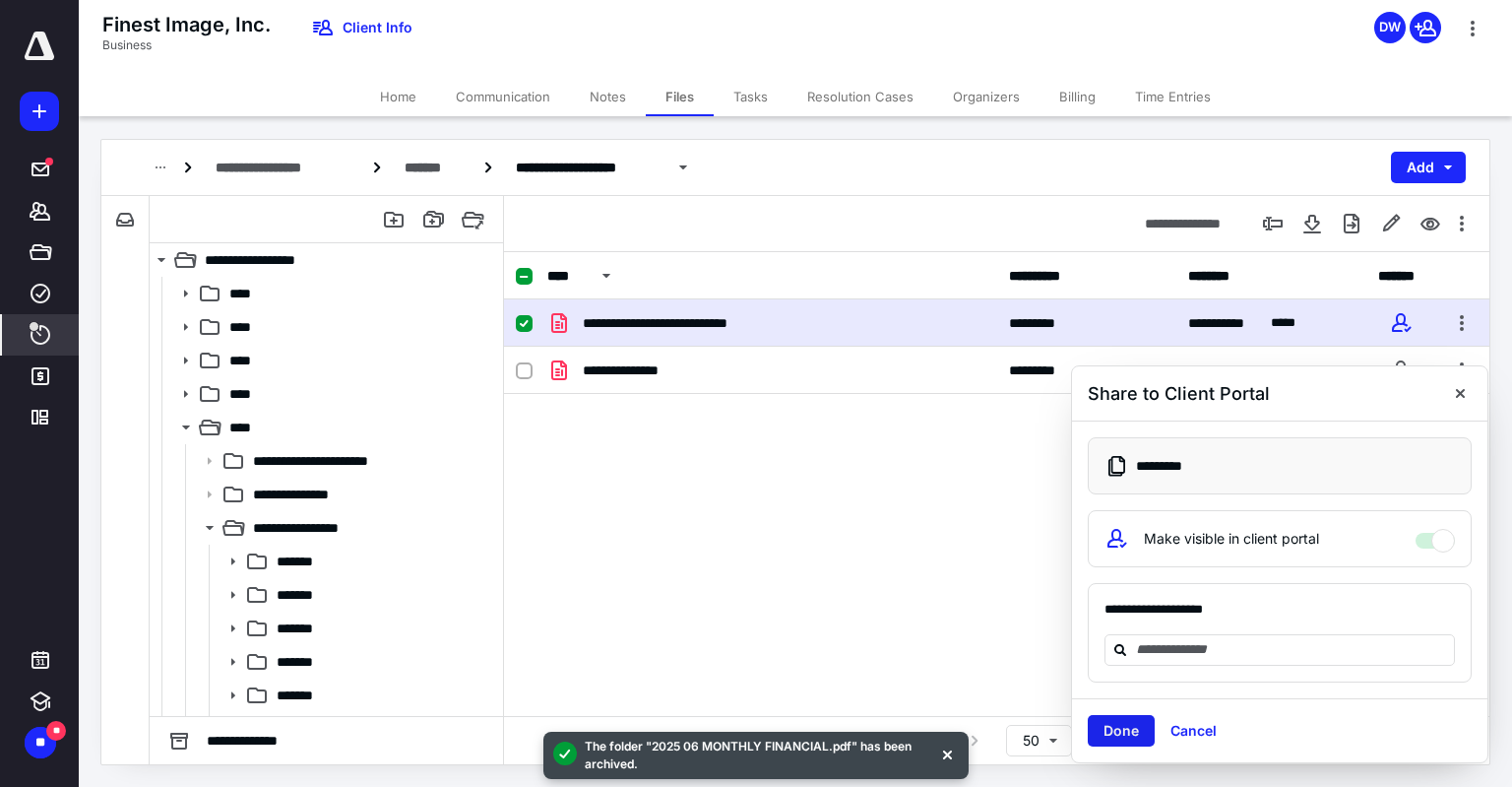 click on "Done" at bounding box center (1121, 731) 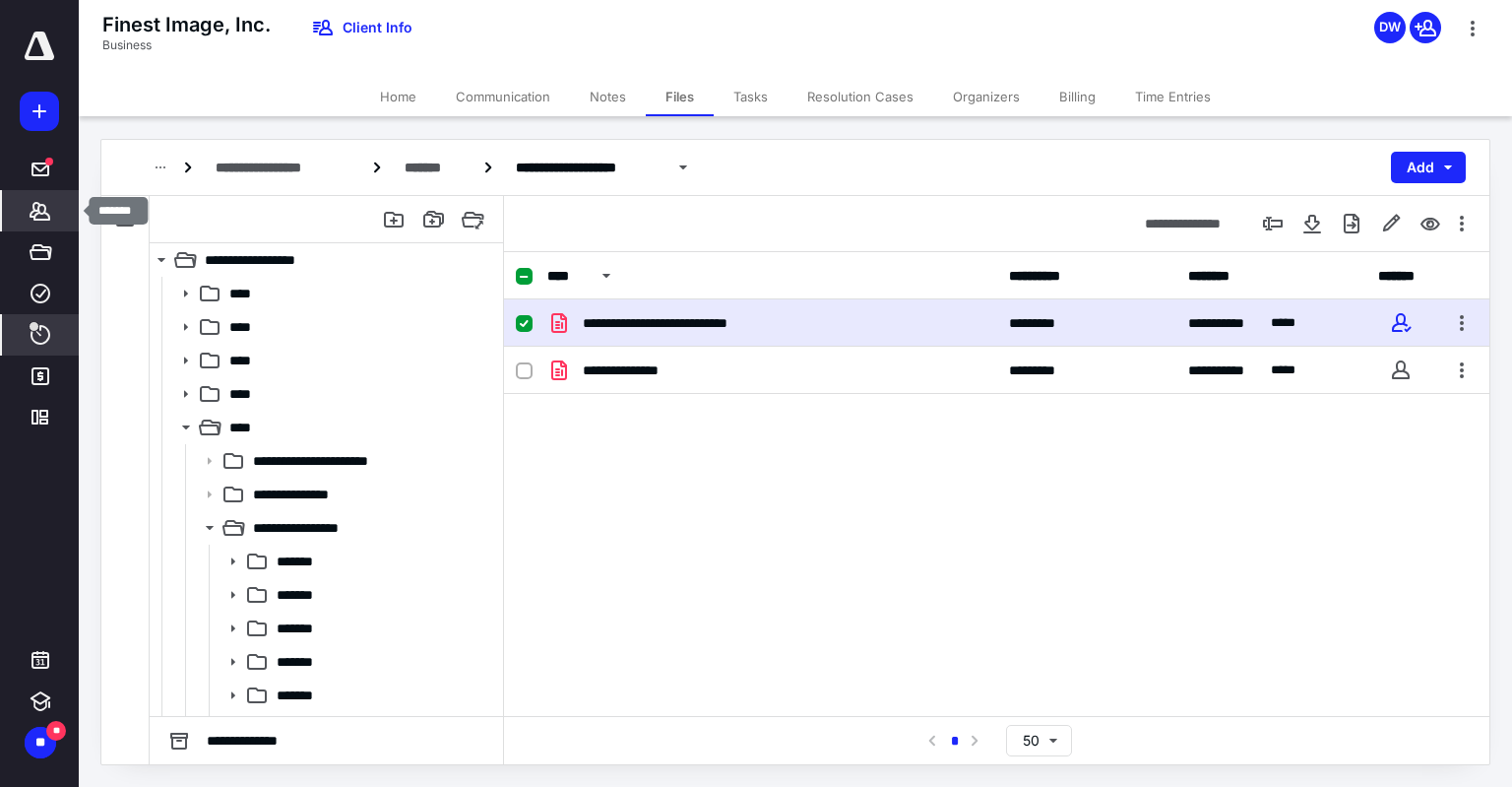 click 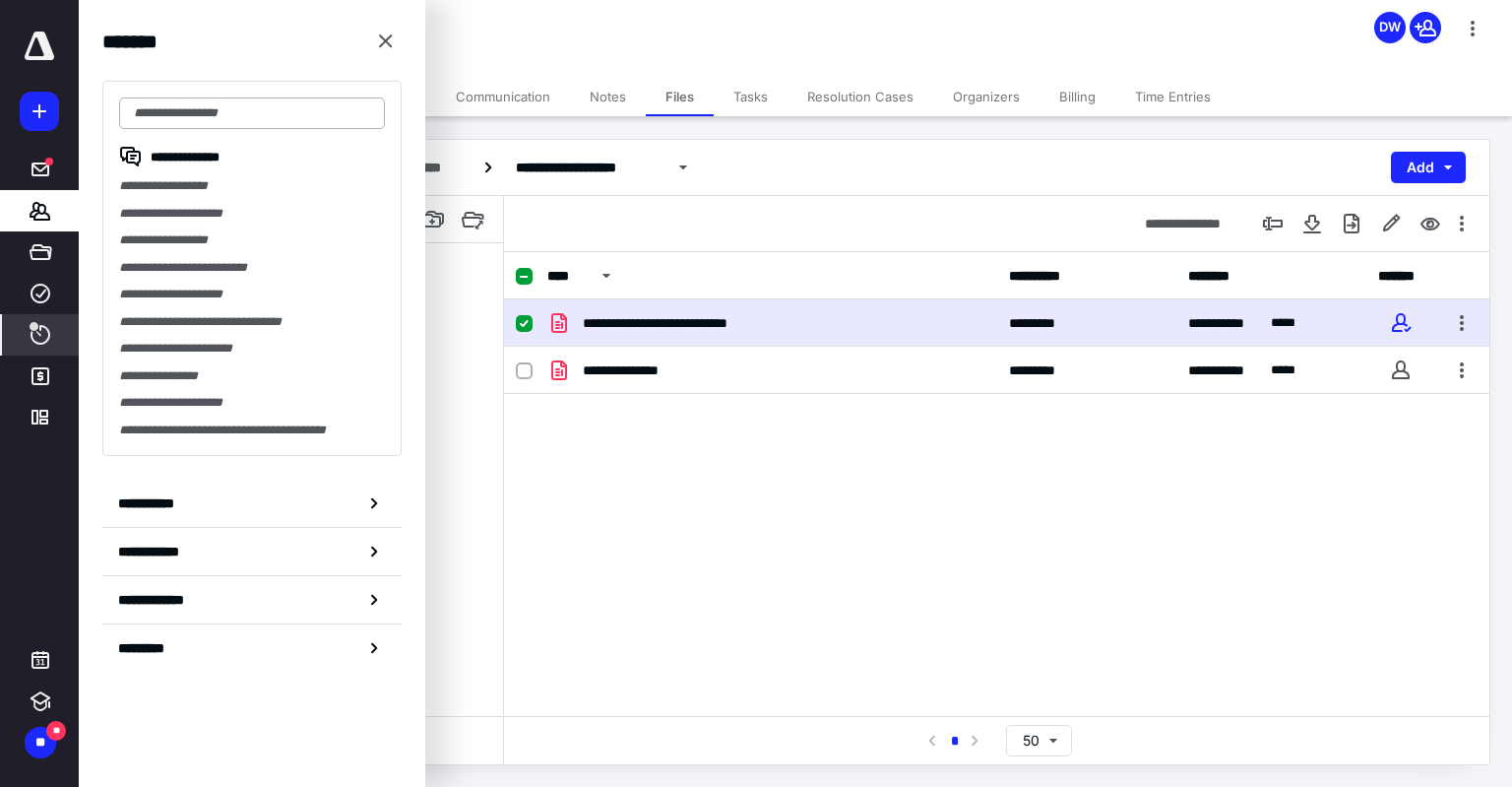 click at bounding box center (252, 113) 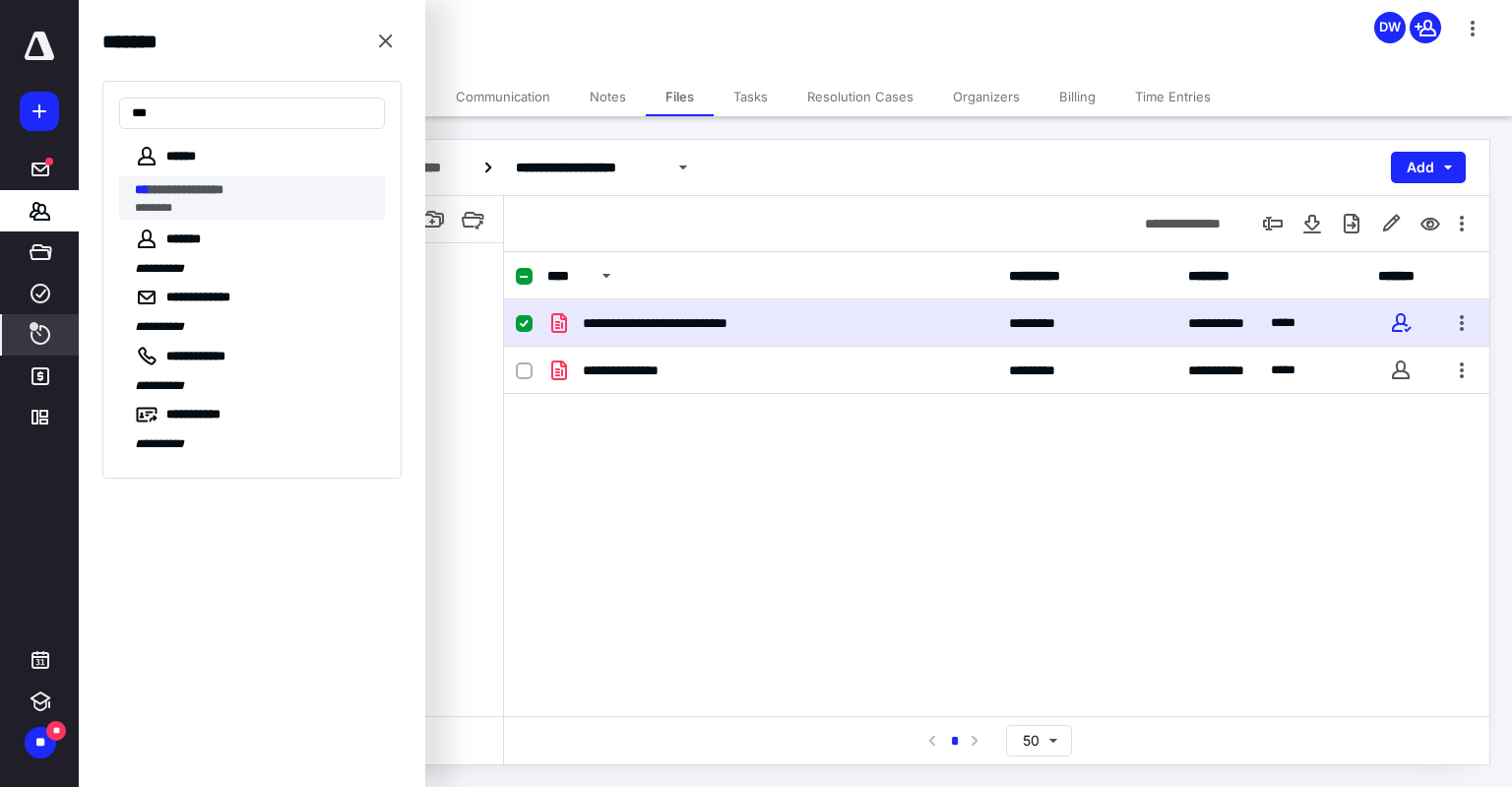 type on "***" 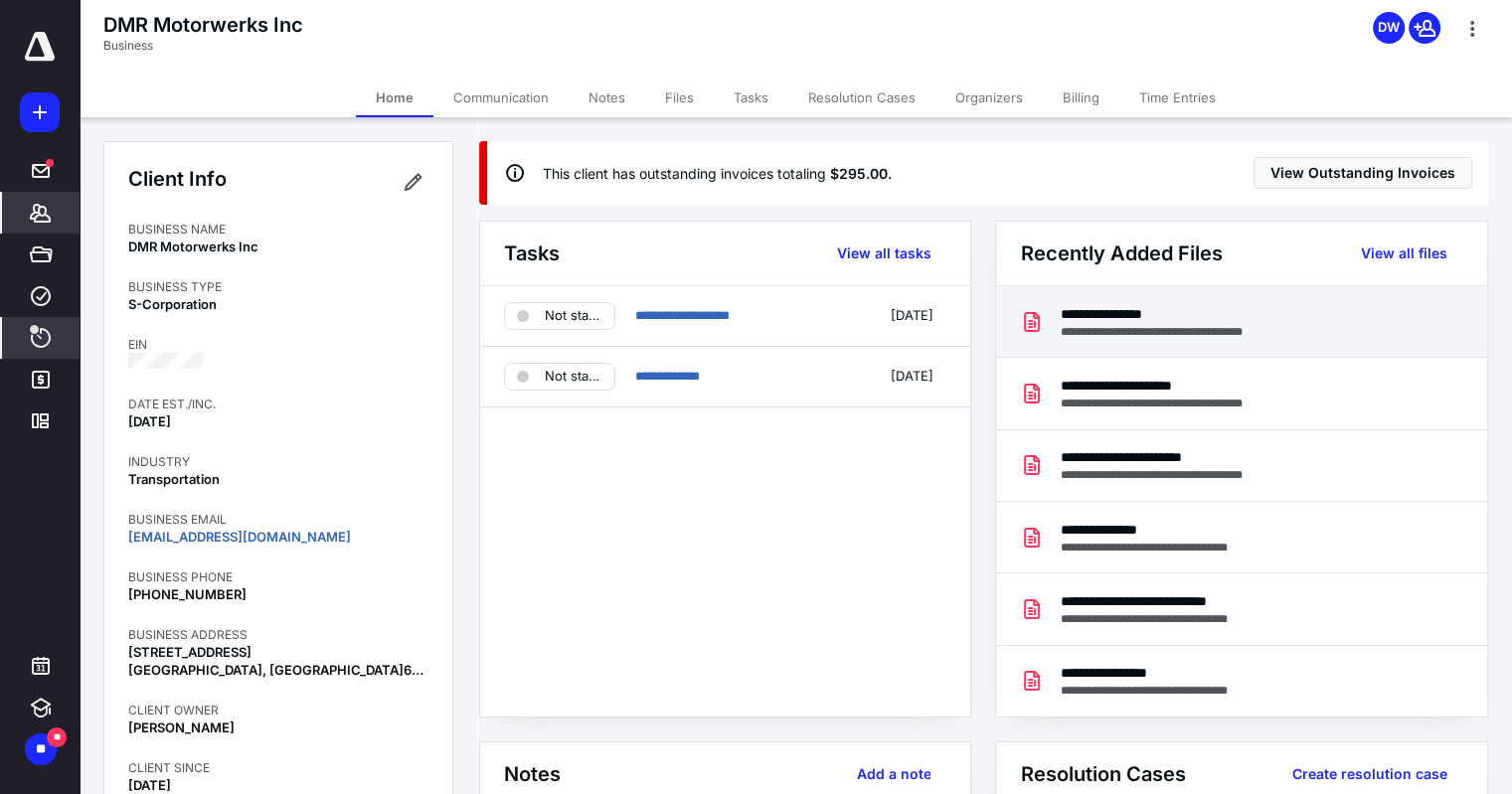 click on "**********" at bounding box center [1167, 314] 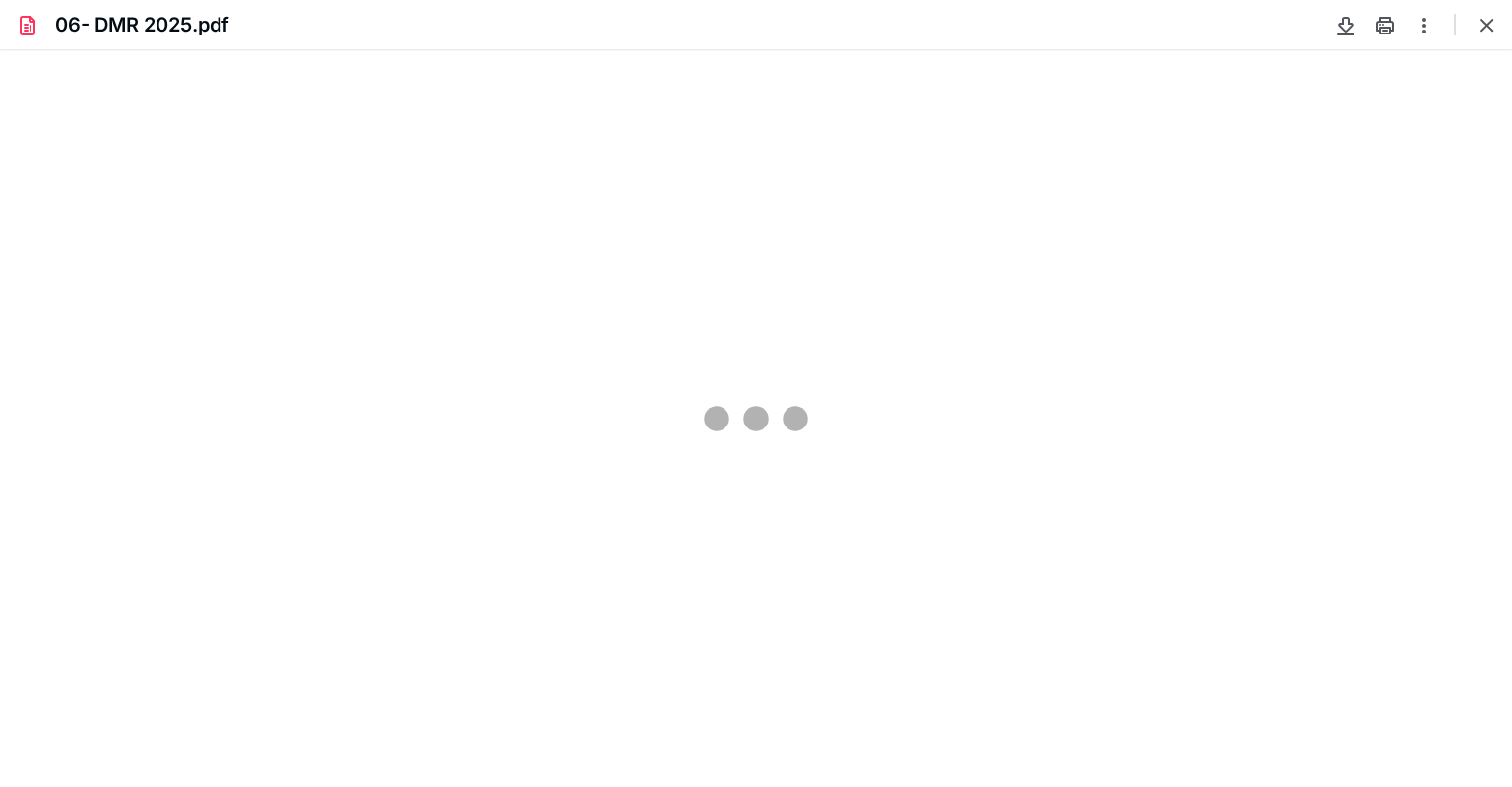 scroll, scrollTop: 0, scrollLeft: 0, axis: both 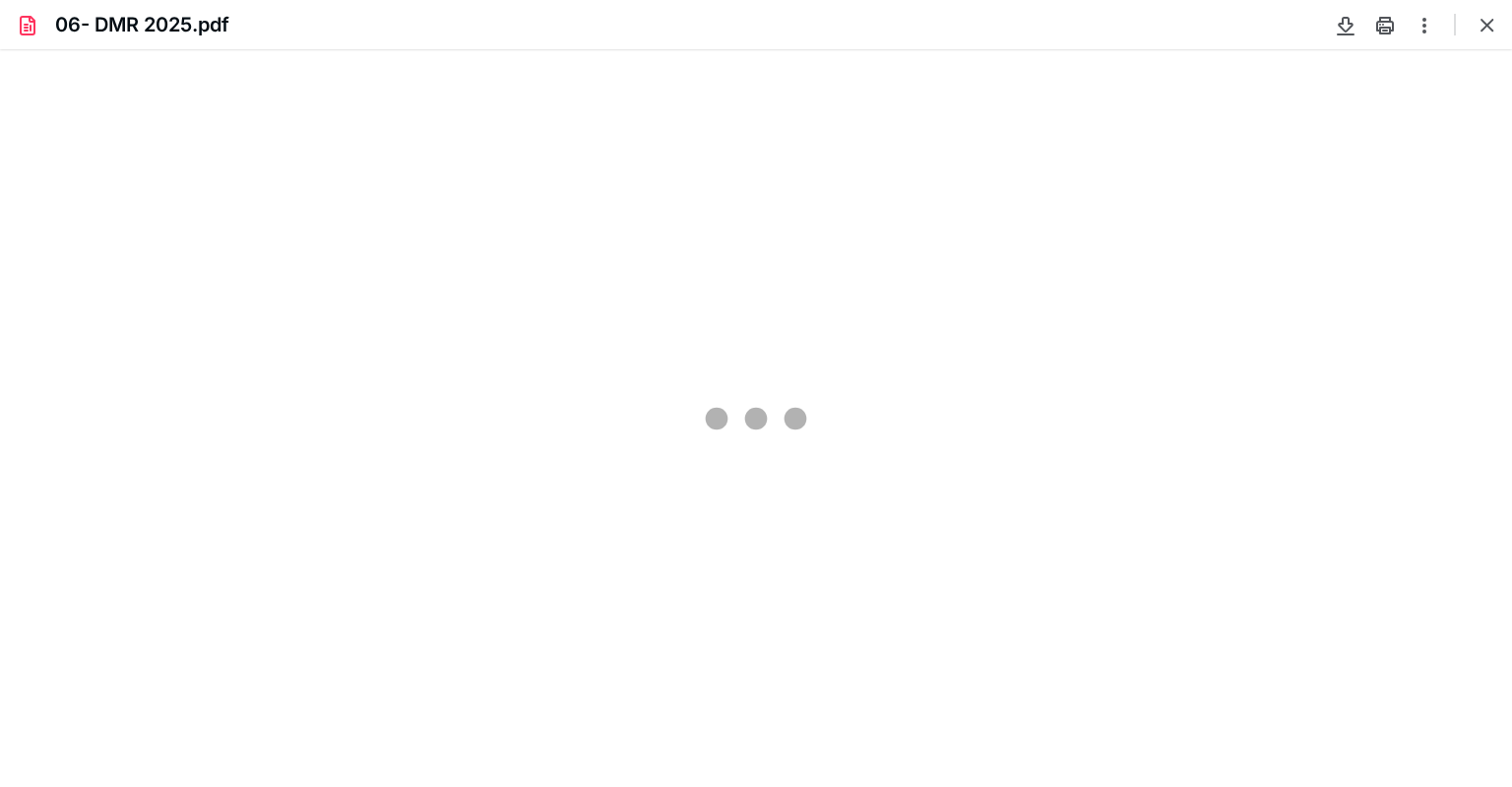 type on "116" 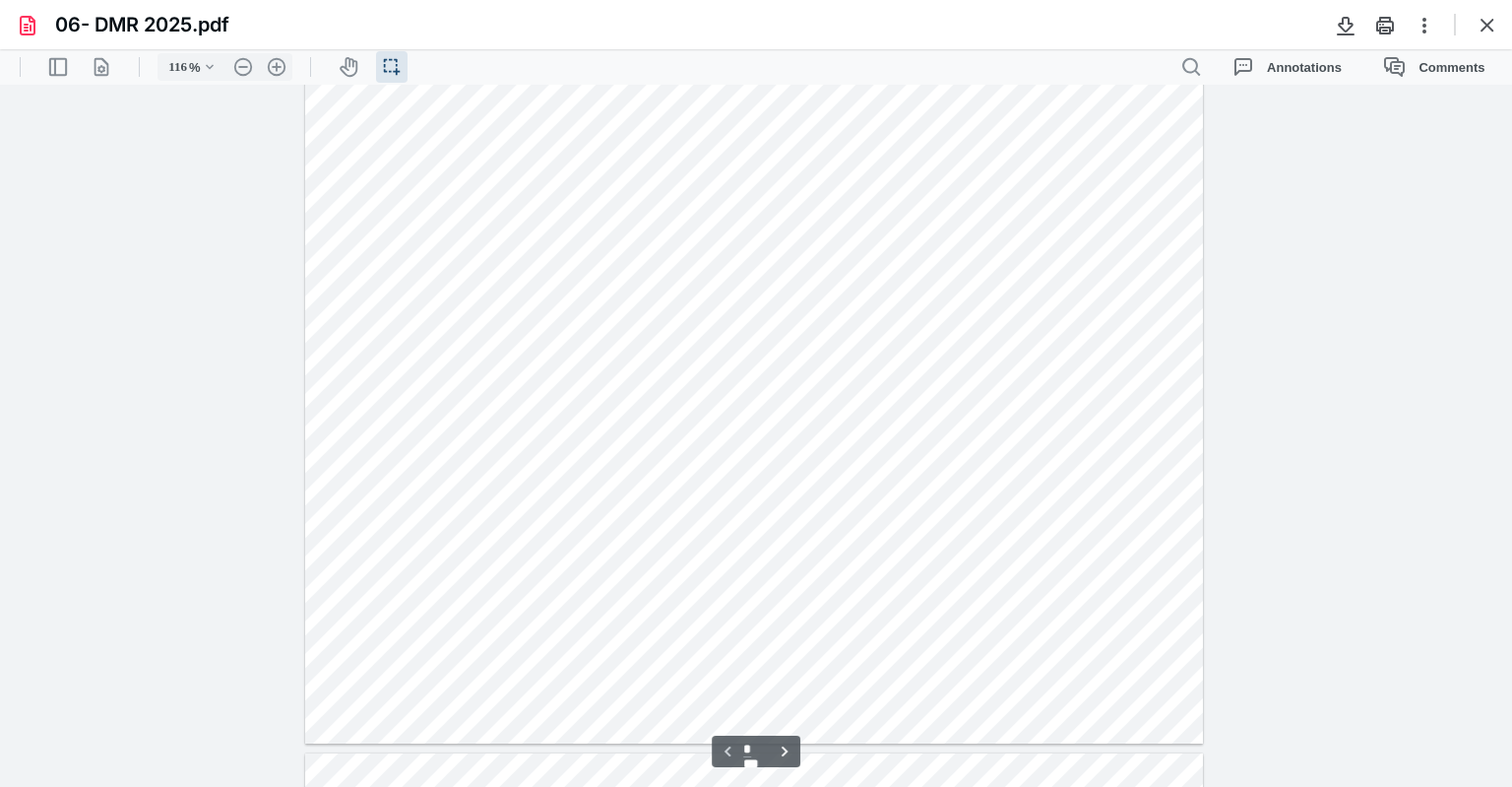 scroll, scrollTop: 0, scrollLeft: 0, axis: both 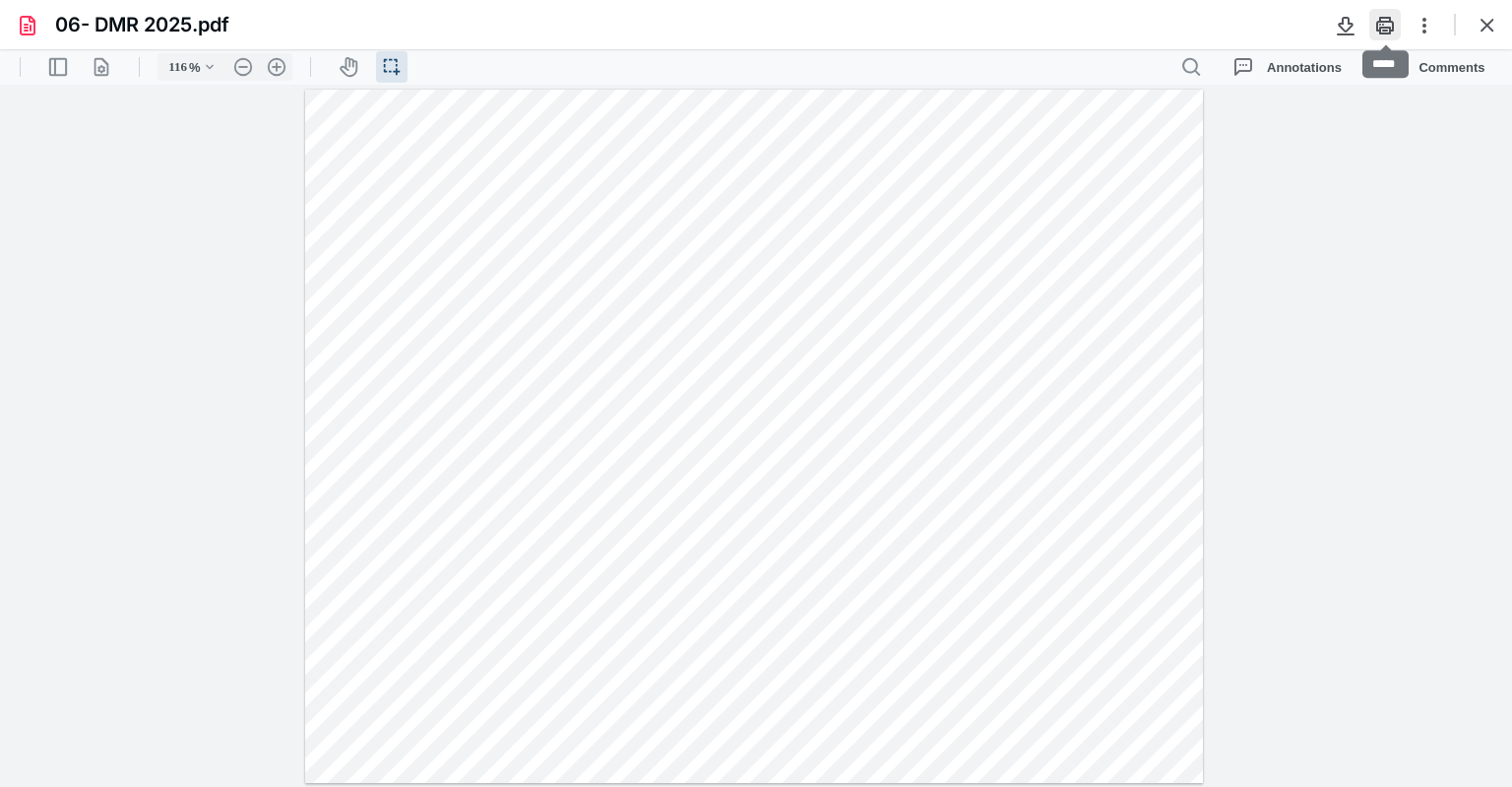click at bounding box center (1385, 25) 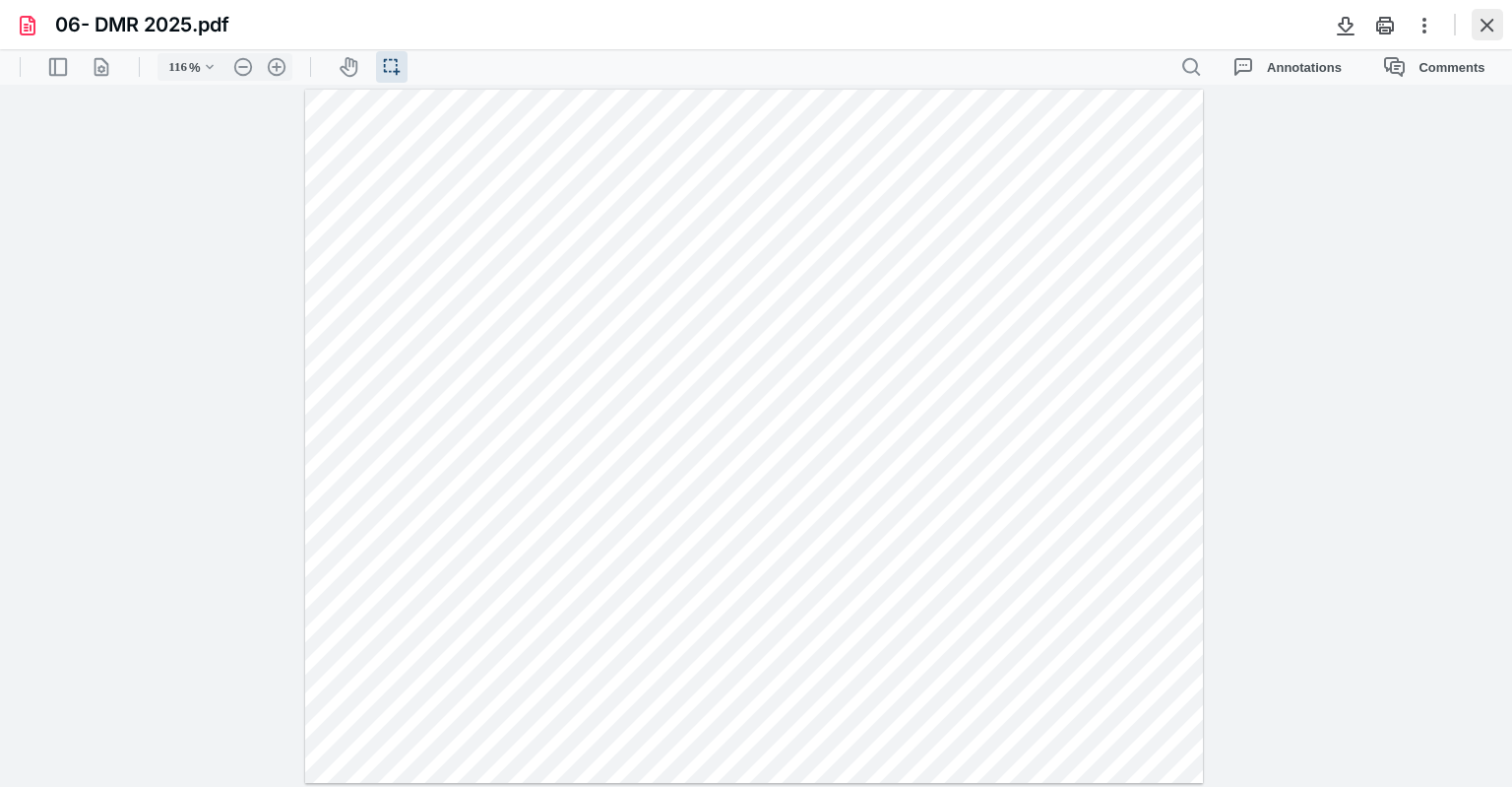 click at bounding box center [1487, 25] 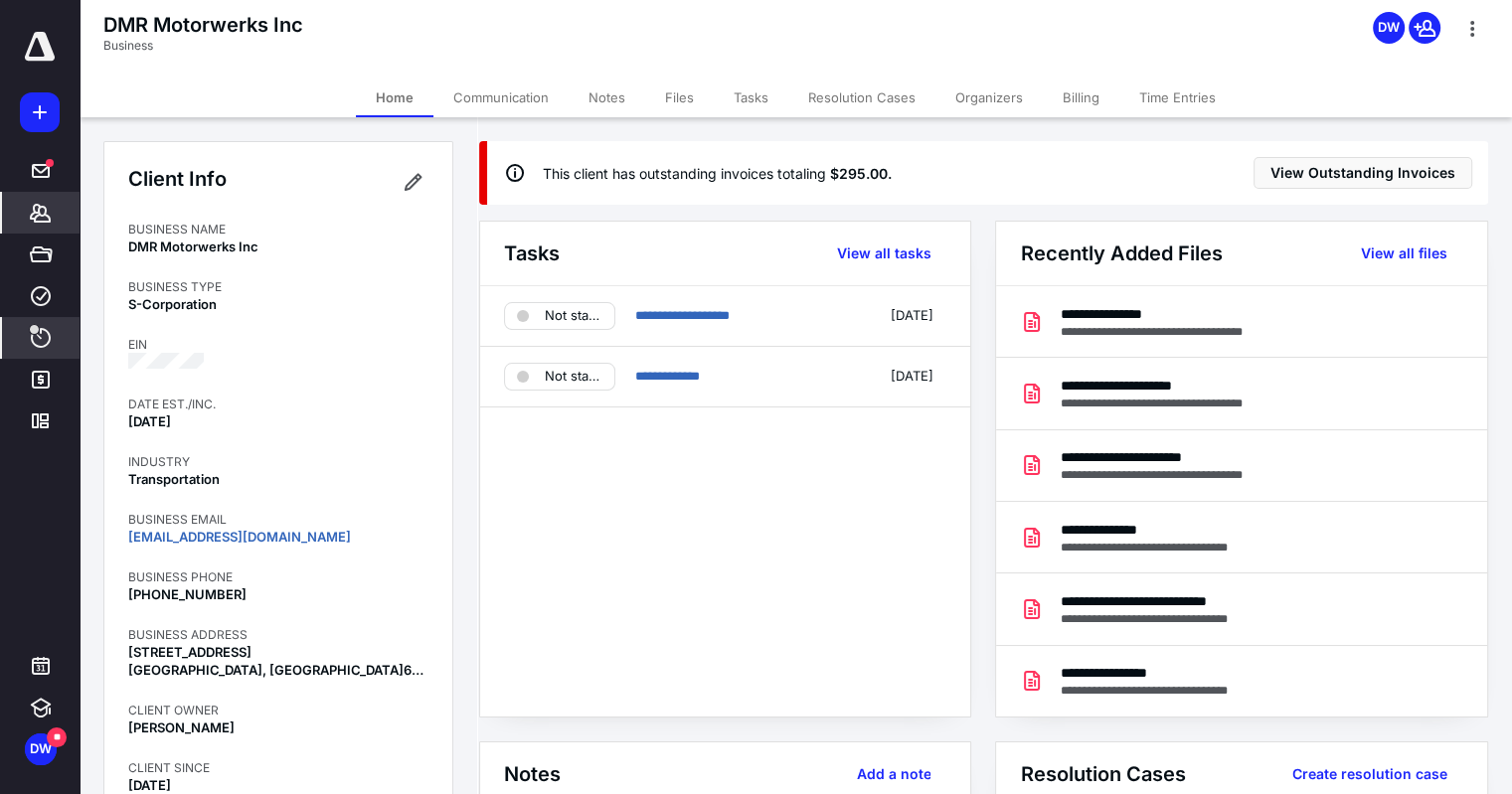 click on "Files" at bounding box center [679, 97] 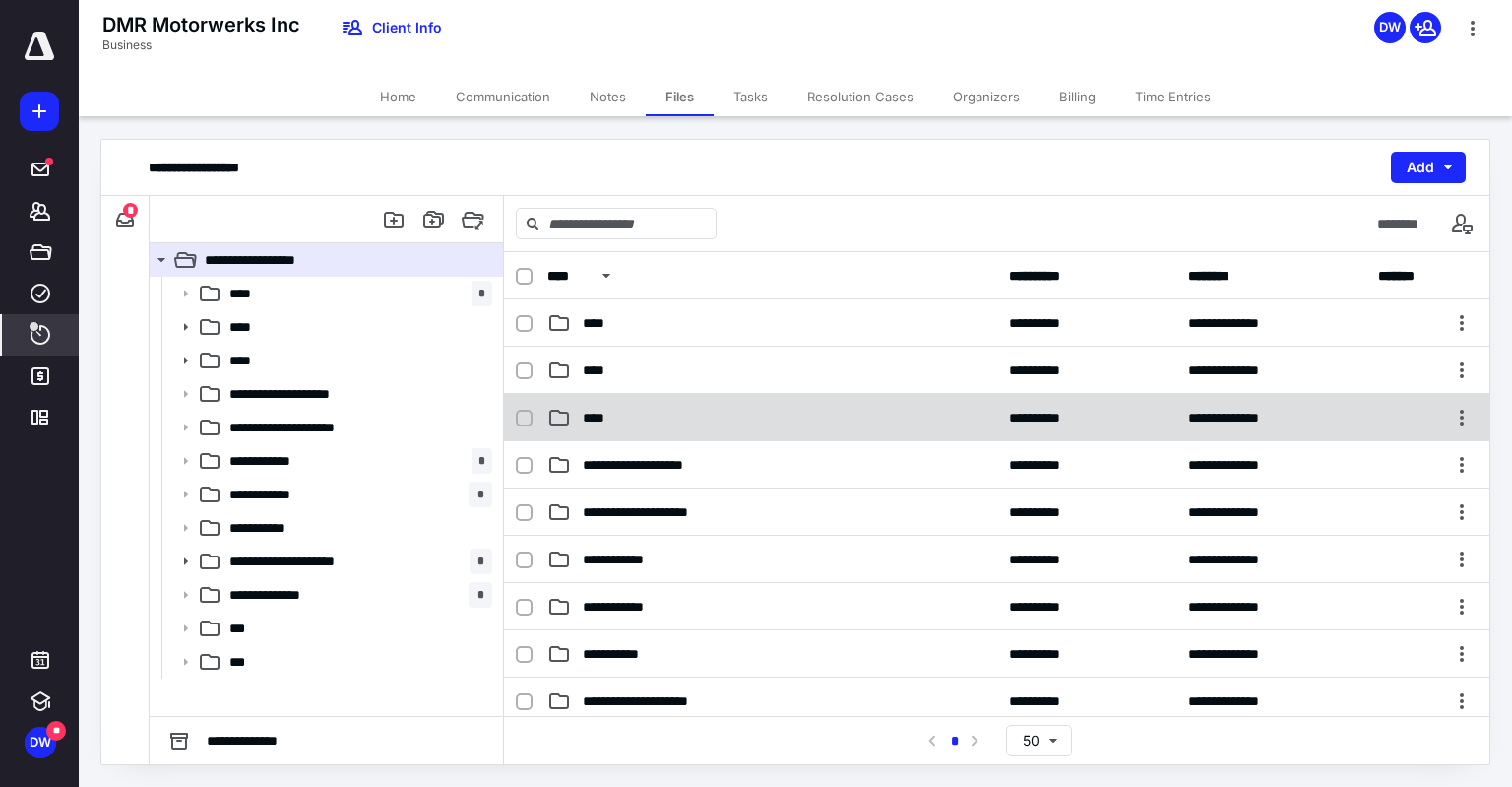 click on "****" at bounding box center [772, 418] 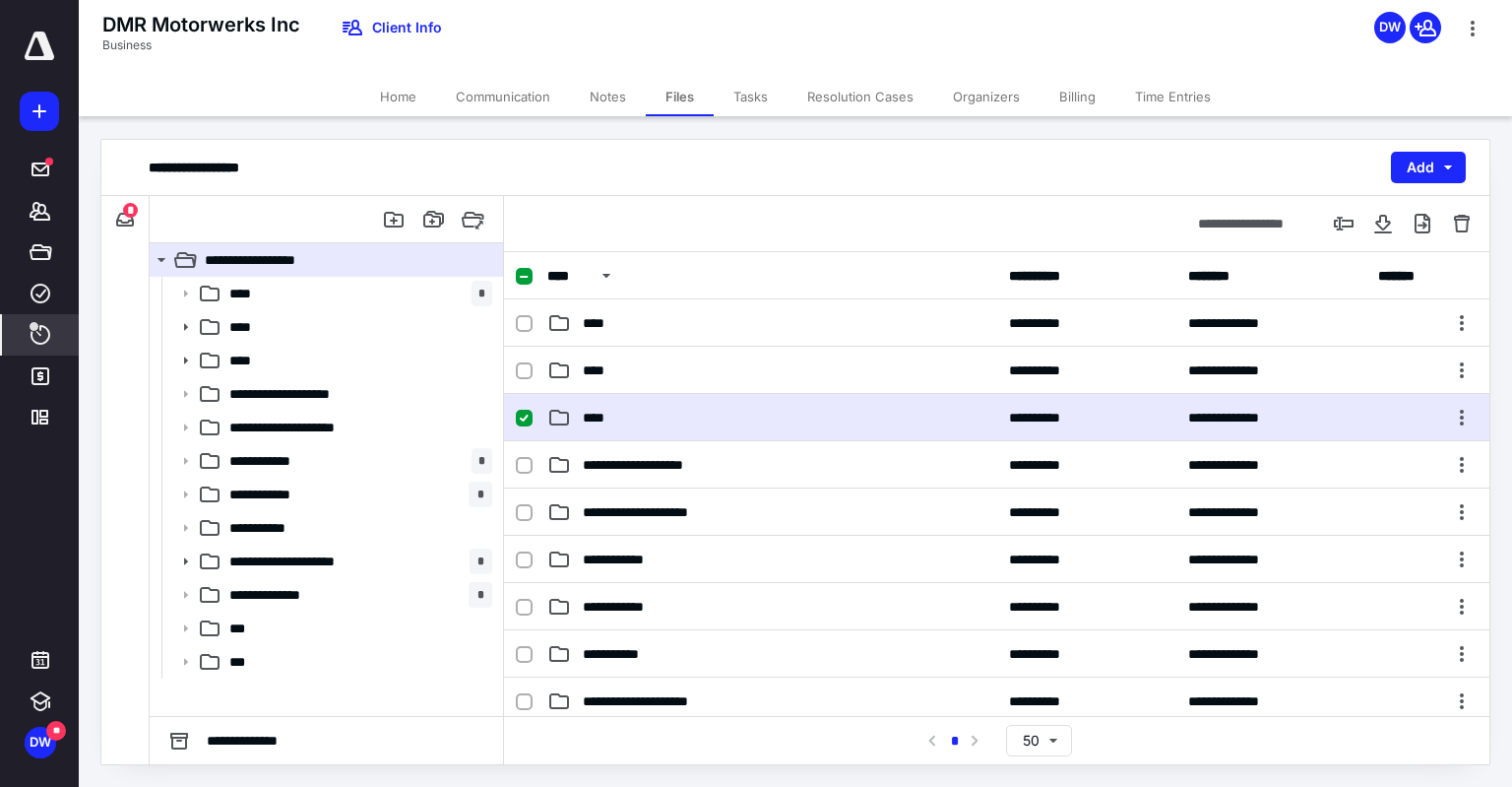 click on "****" at bounding box center (772, 418) 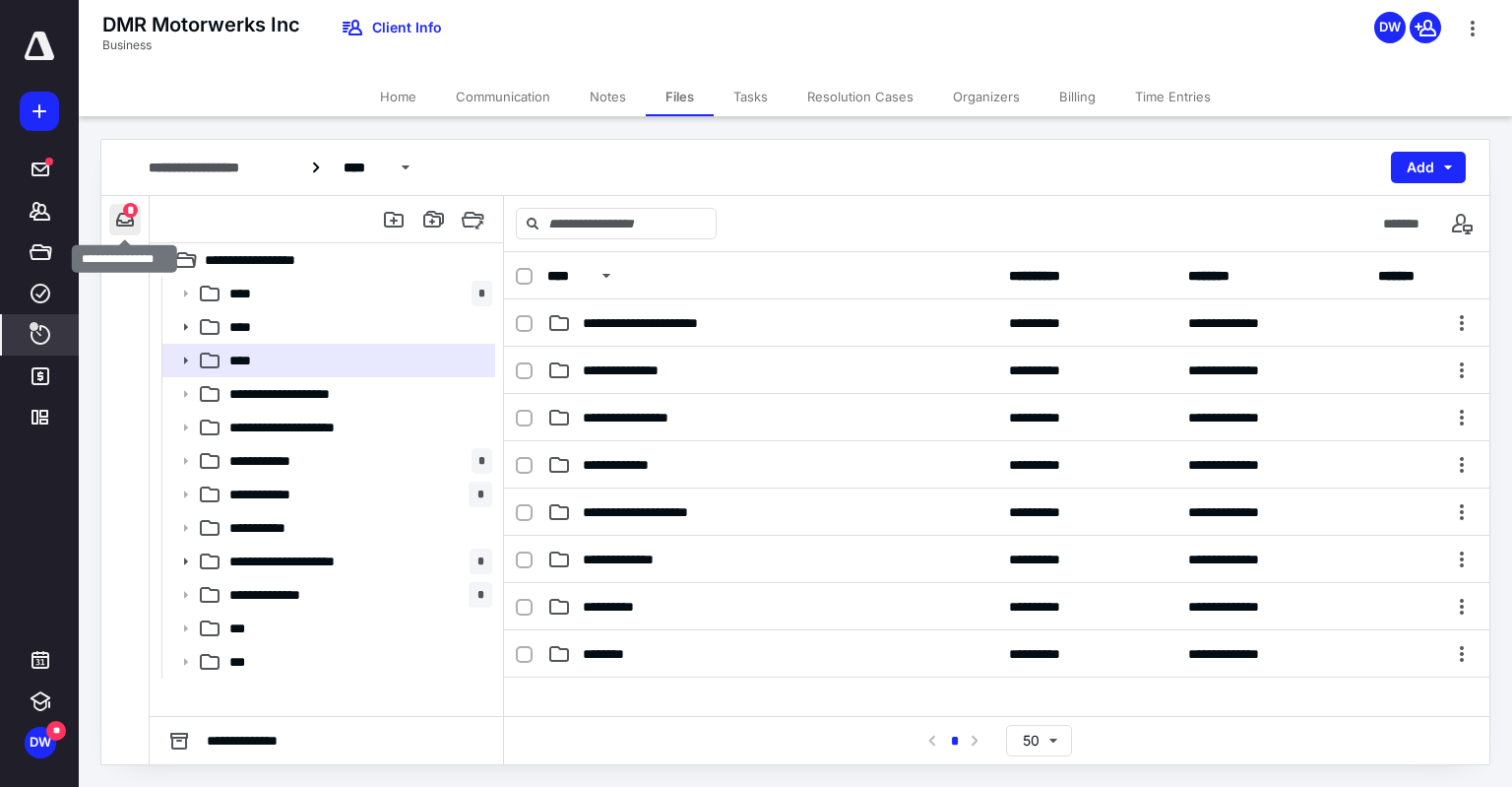 click at bounding box center [125, 220] 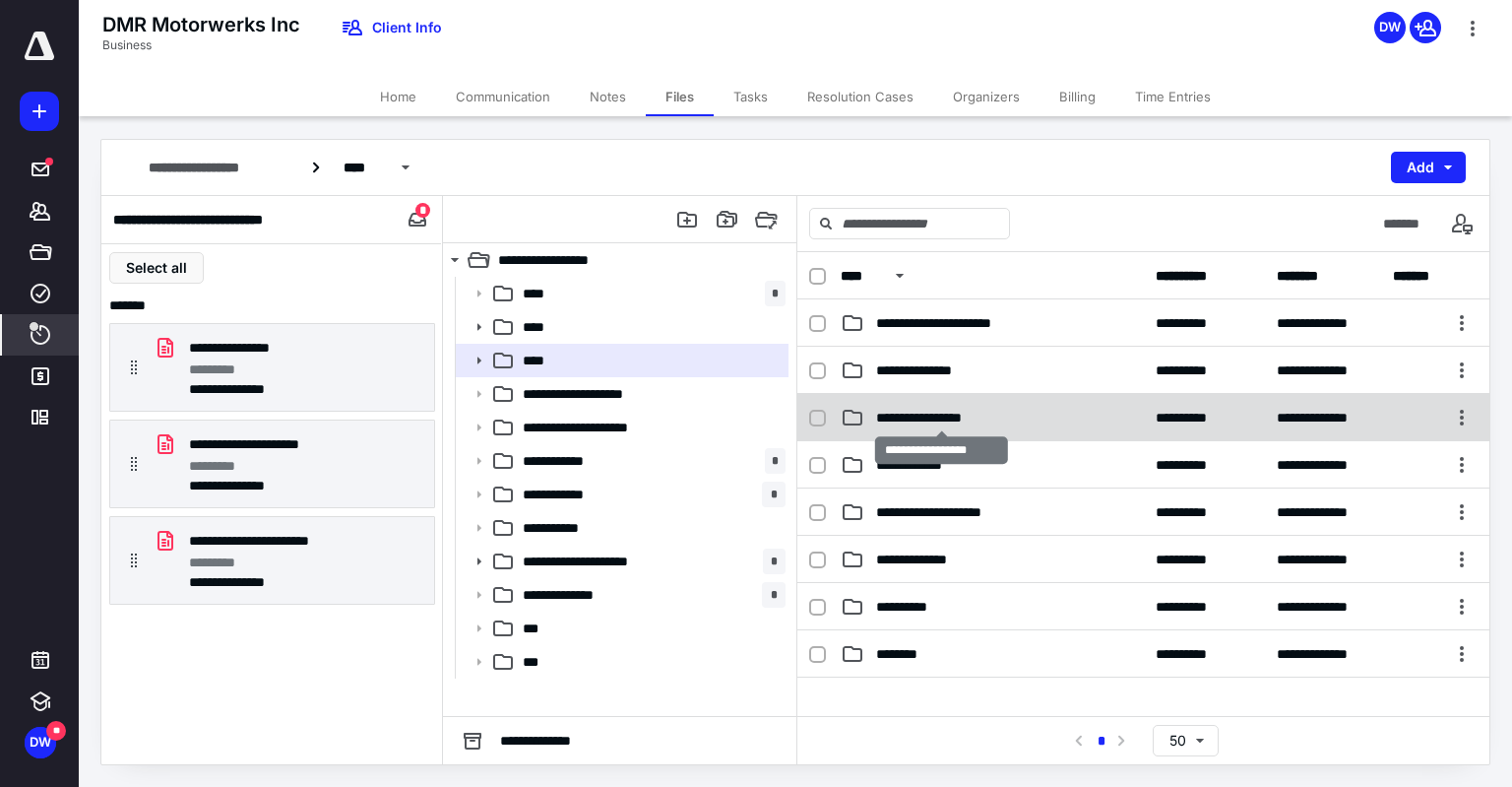 click on "**********" at bounding box center [941, 418] 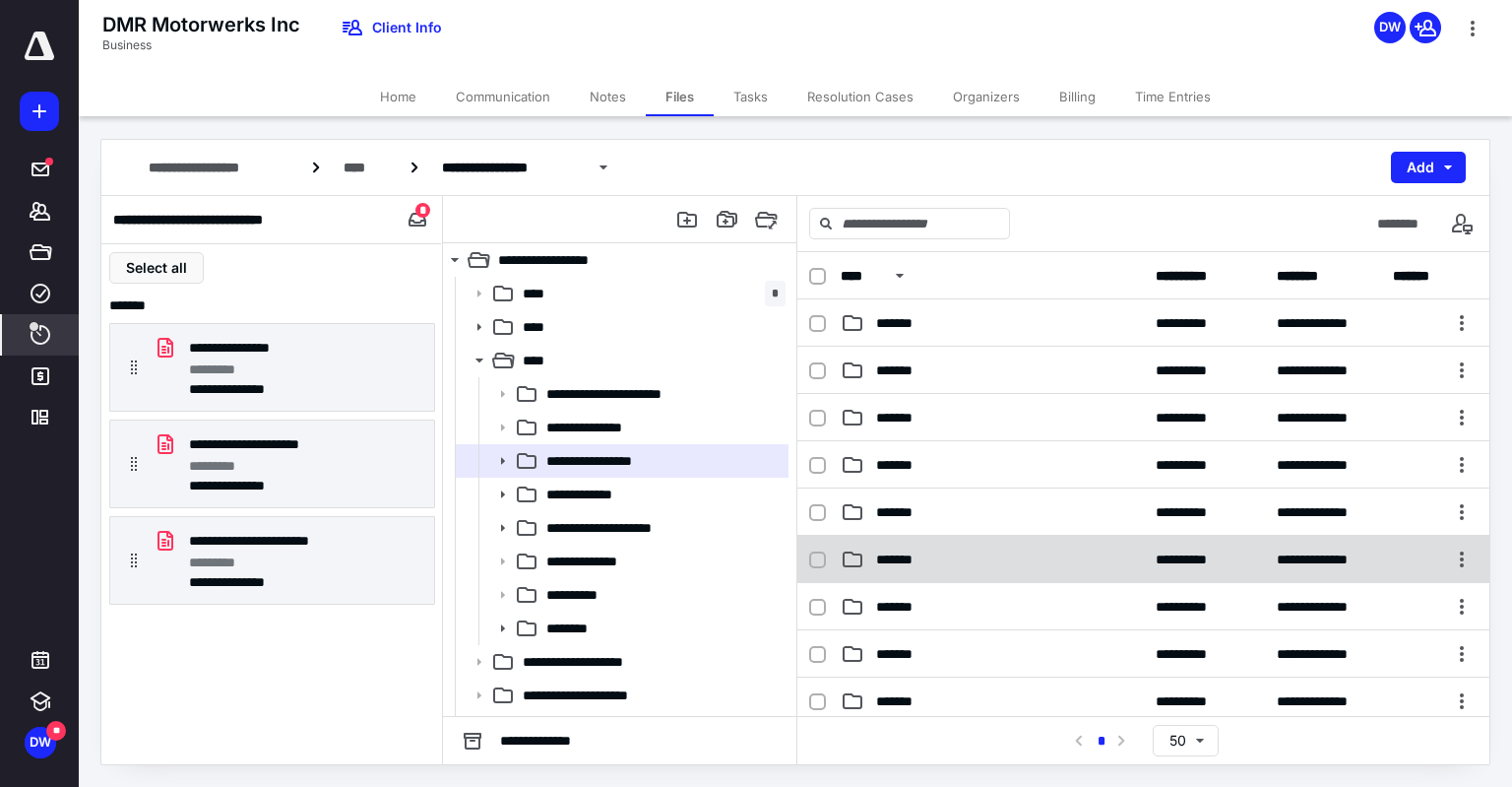 click on "*******" at bounding box center (992, 559) 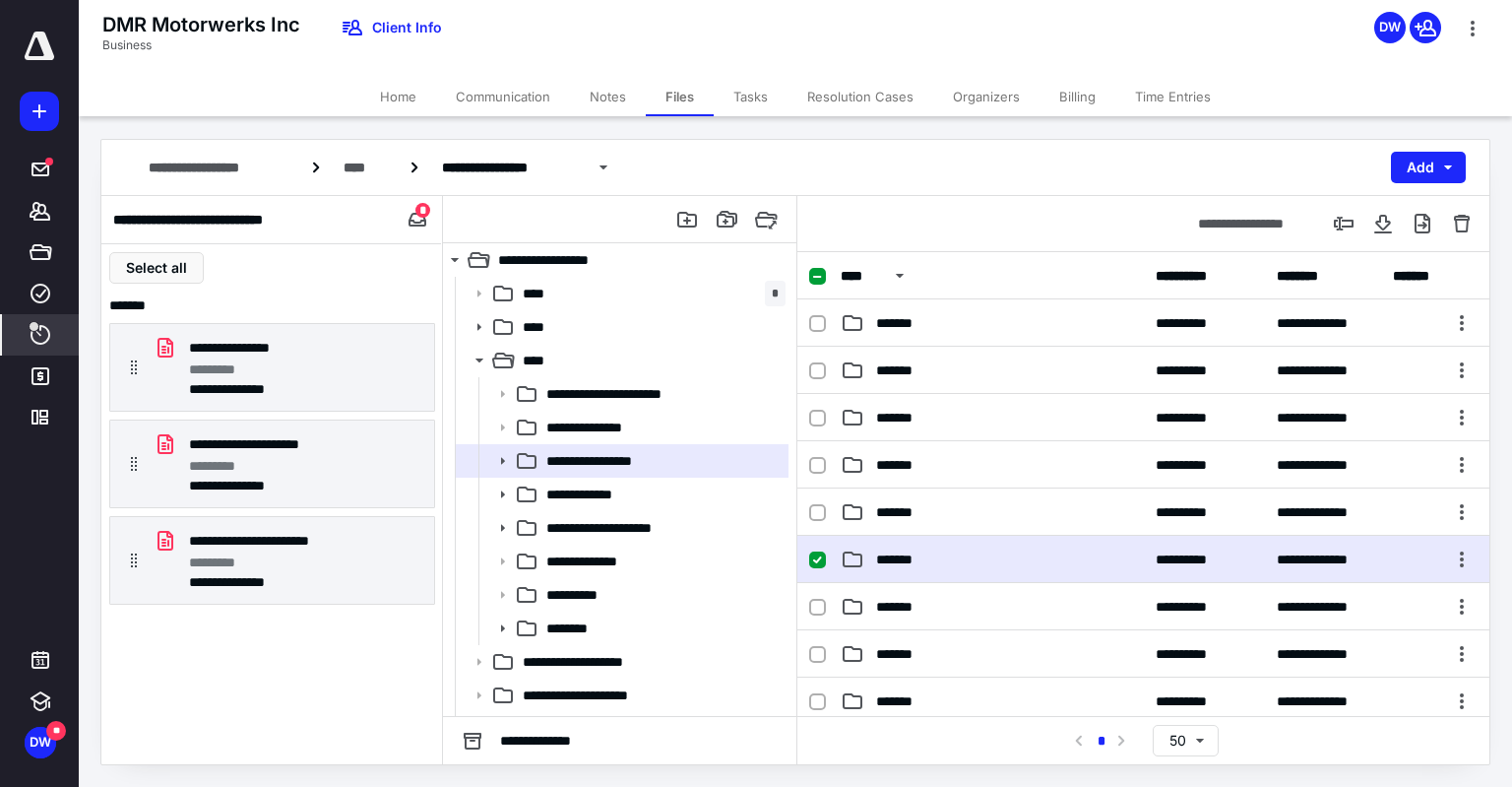 click on "*******" at bounding box center (992, 559) 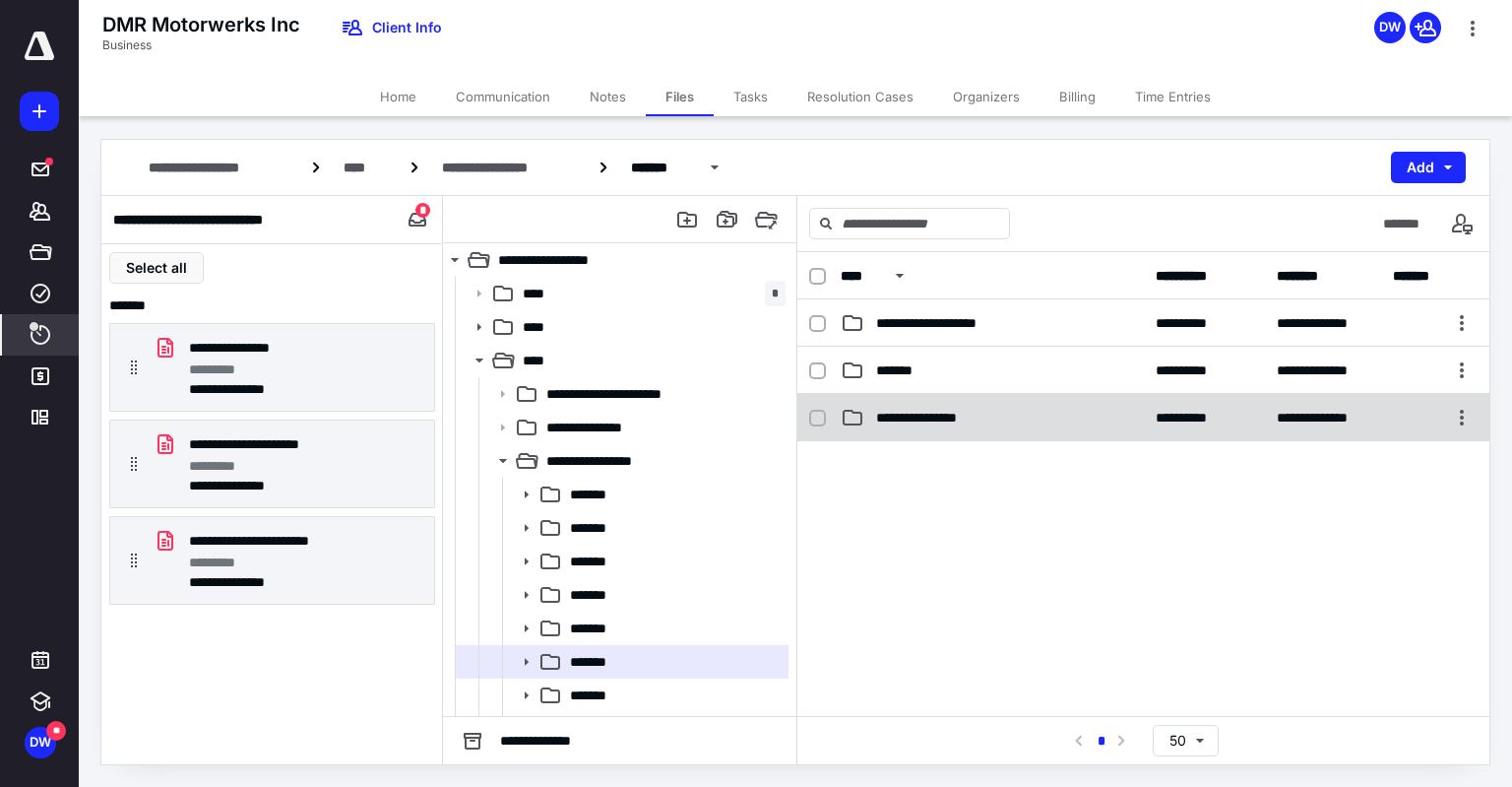 click on "**********" at bounding box center [938, 418] 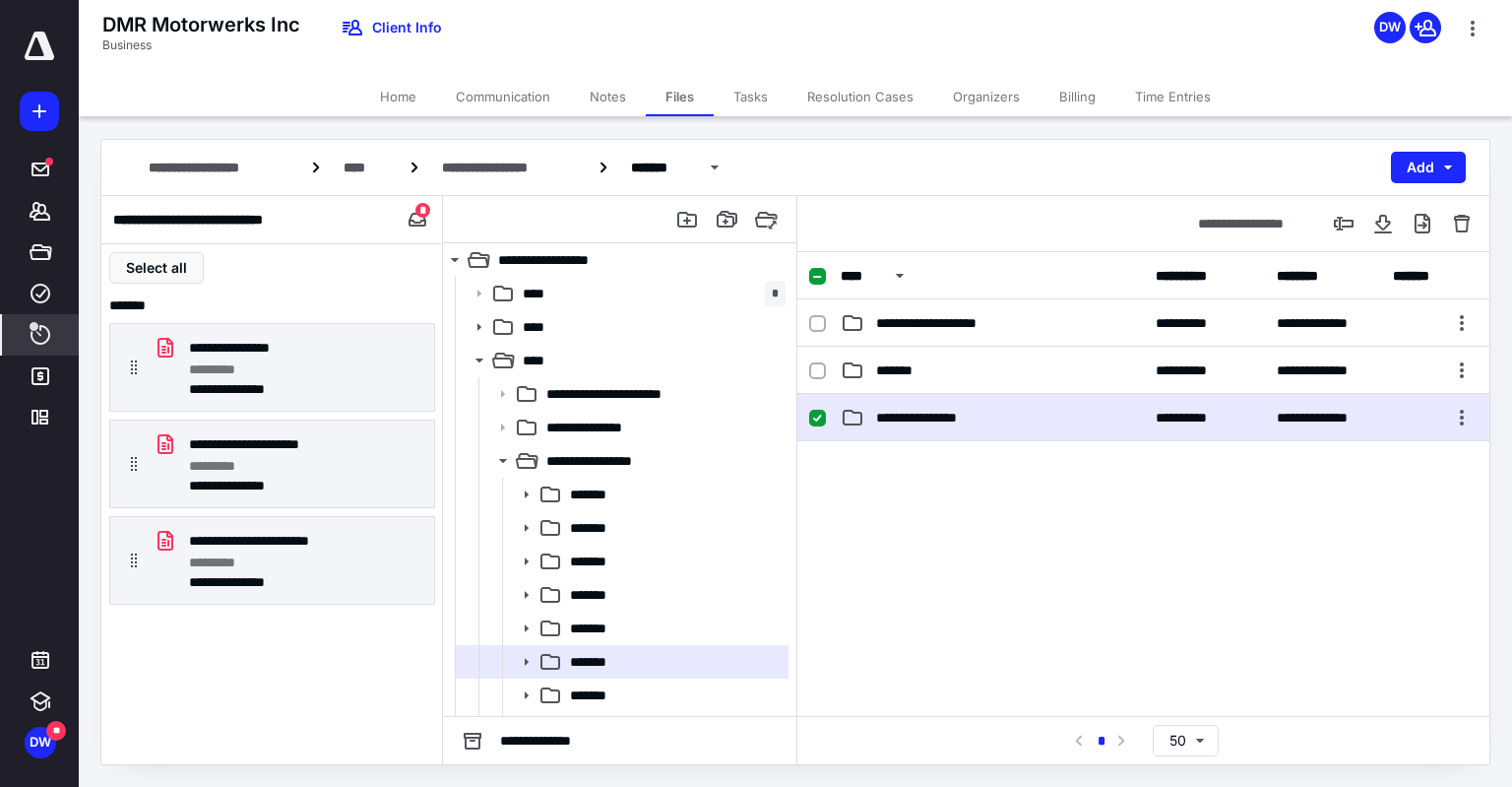 click on "**********" at bounding box center (938, 418) 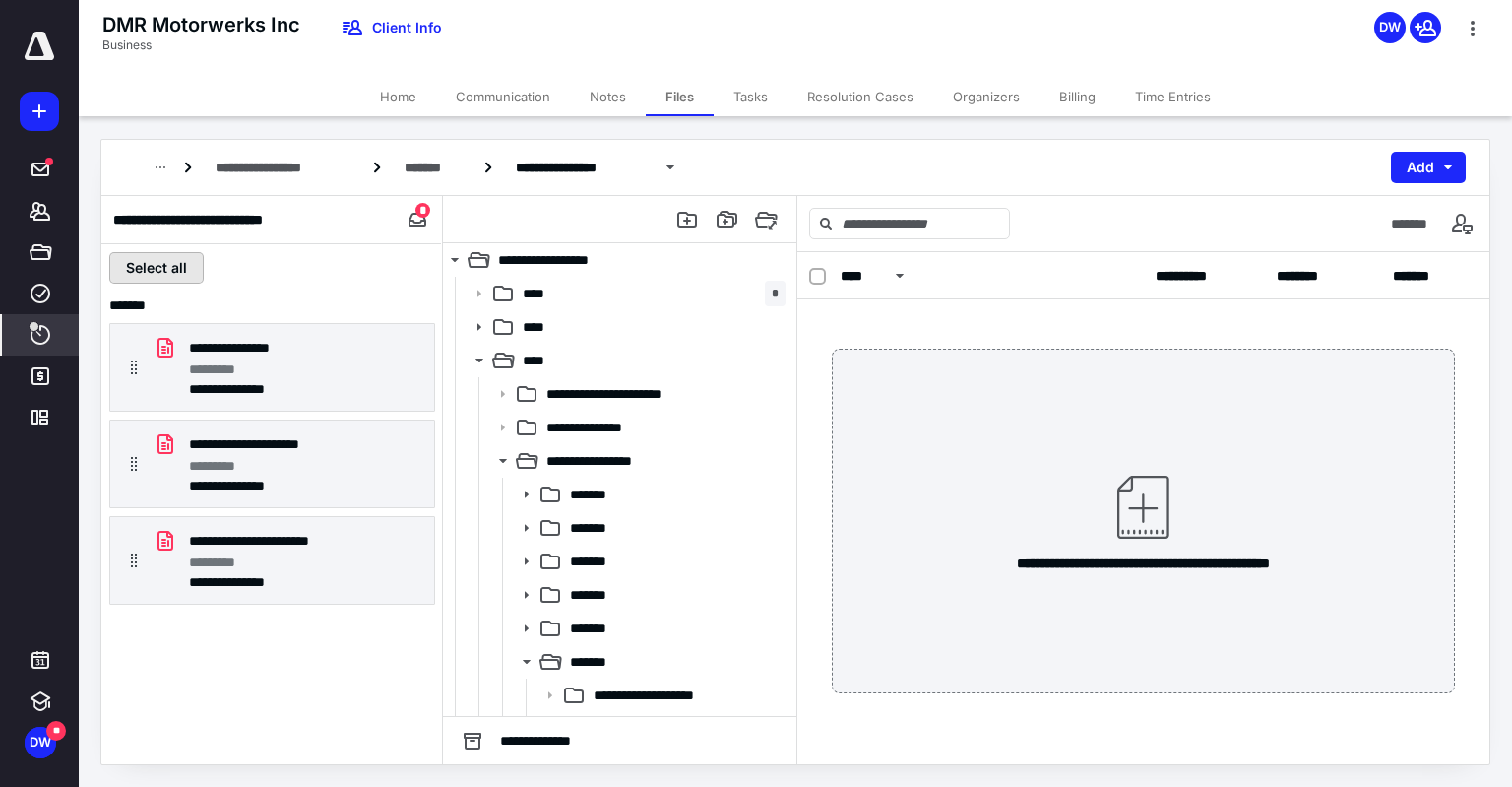 click on "Select all" at bounding box center [157, 268] 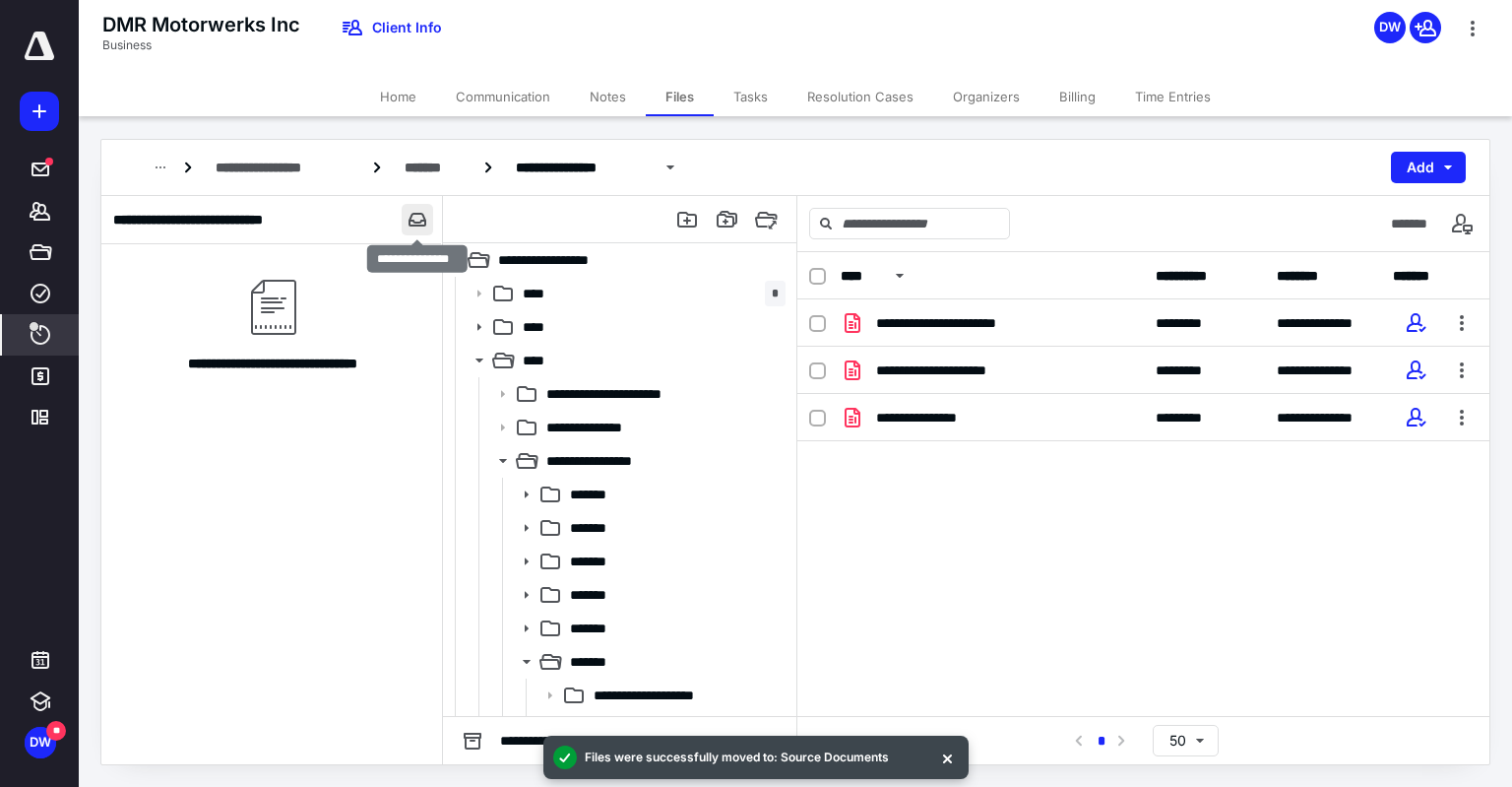 click at bounding box center (417, 220) 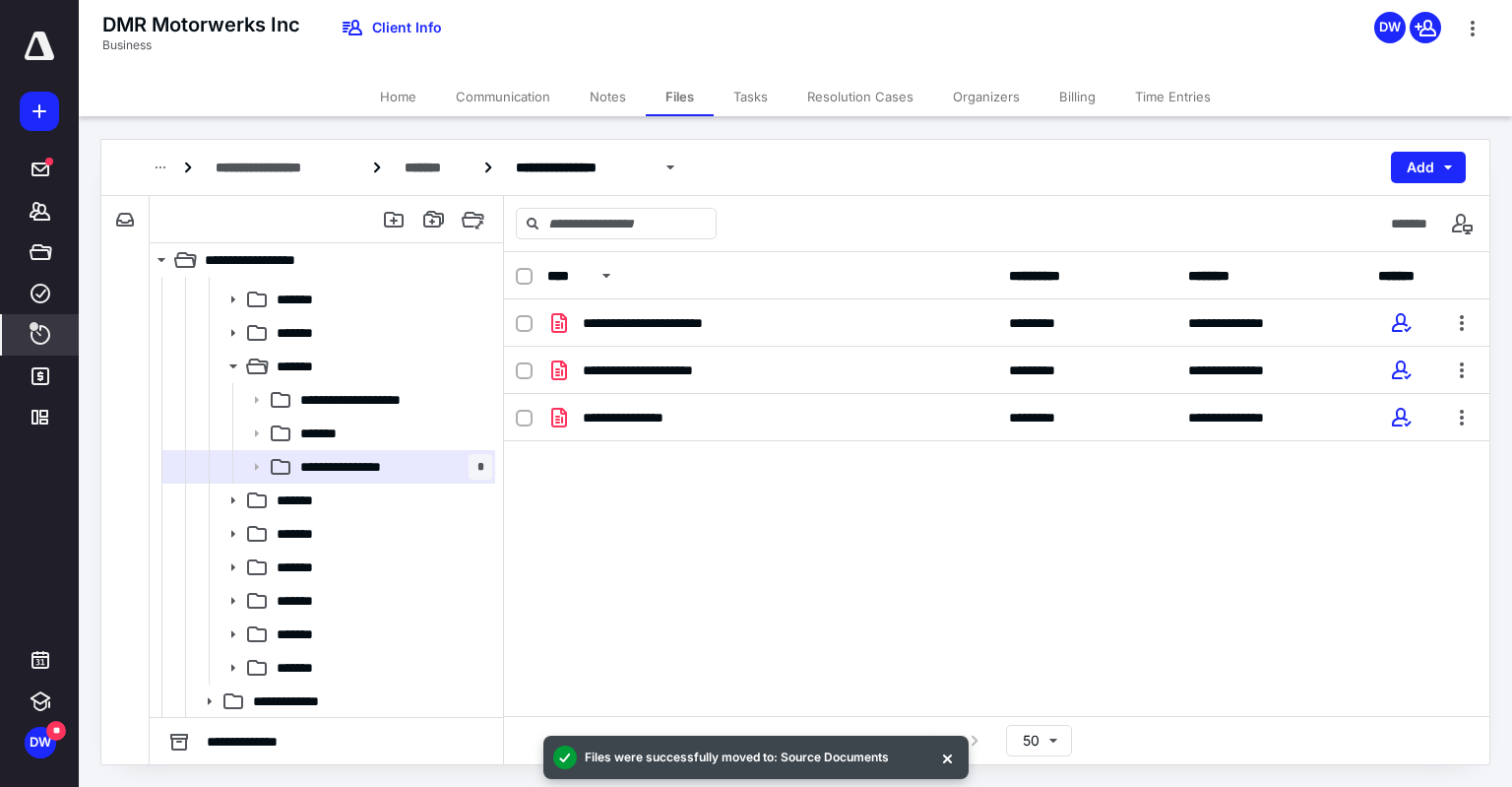 scroll, scrollTop: 689, scrollLeft: 0, axis: vertical 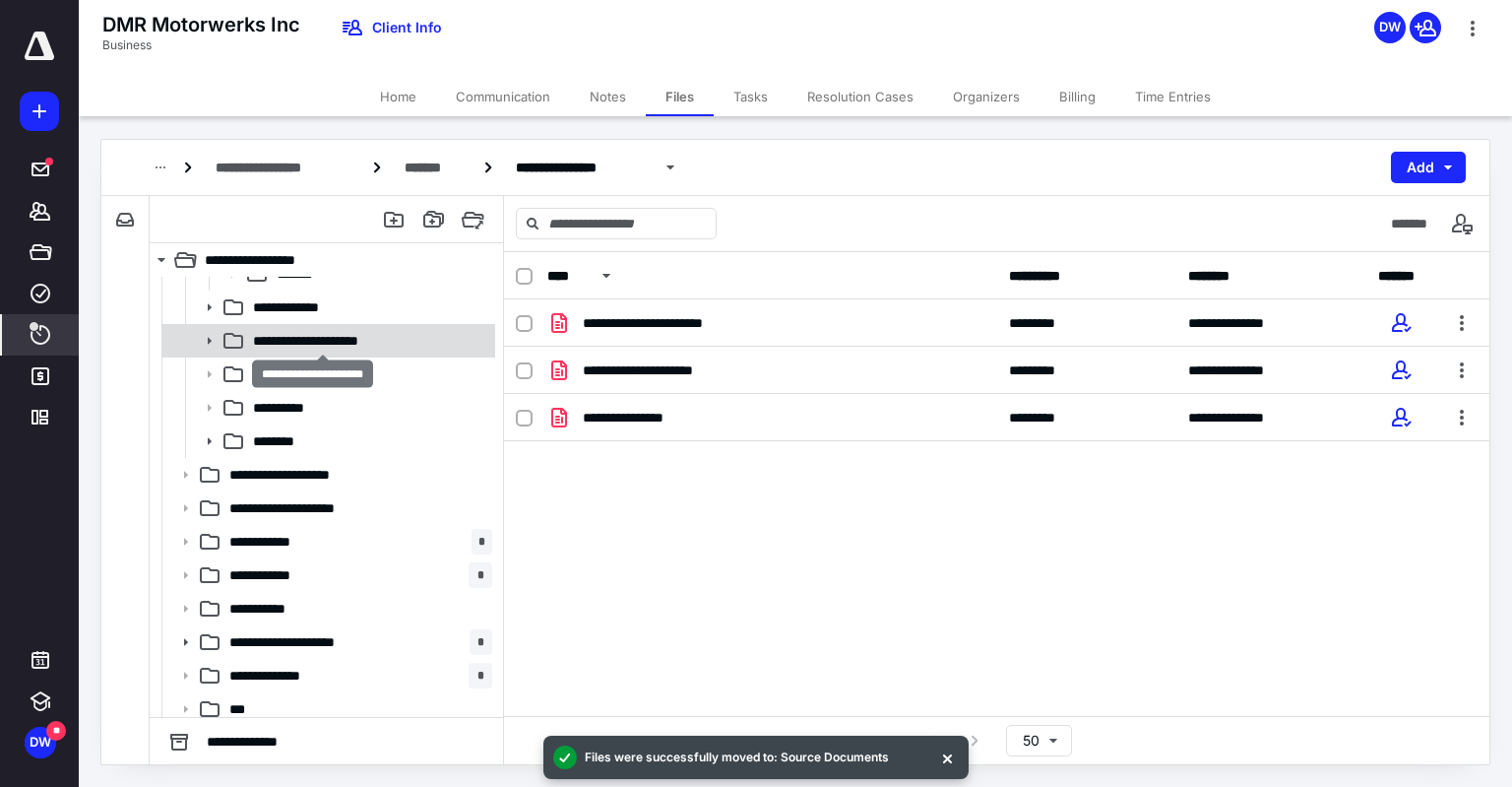 click on "**********" at bounding box center (323, 341) 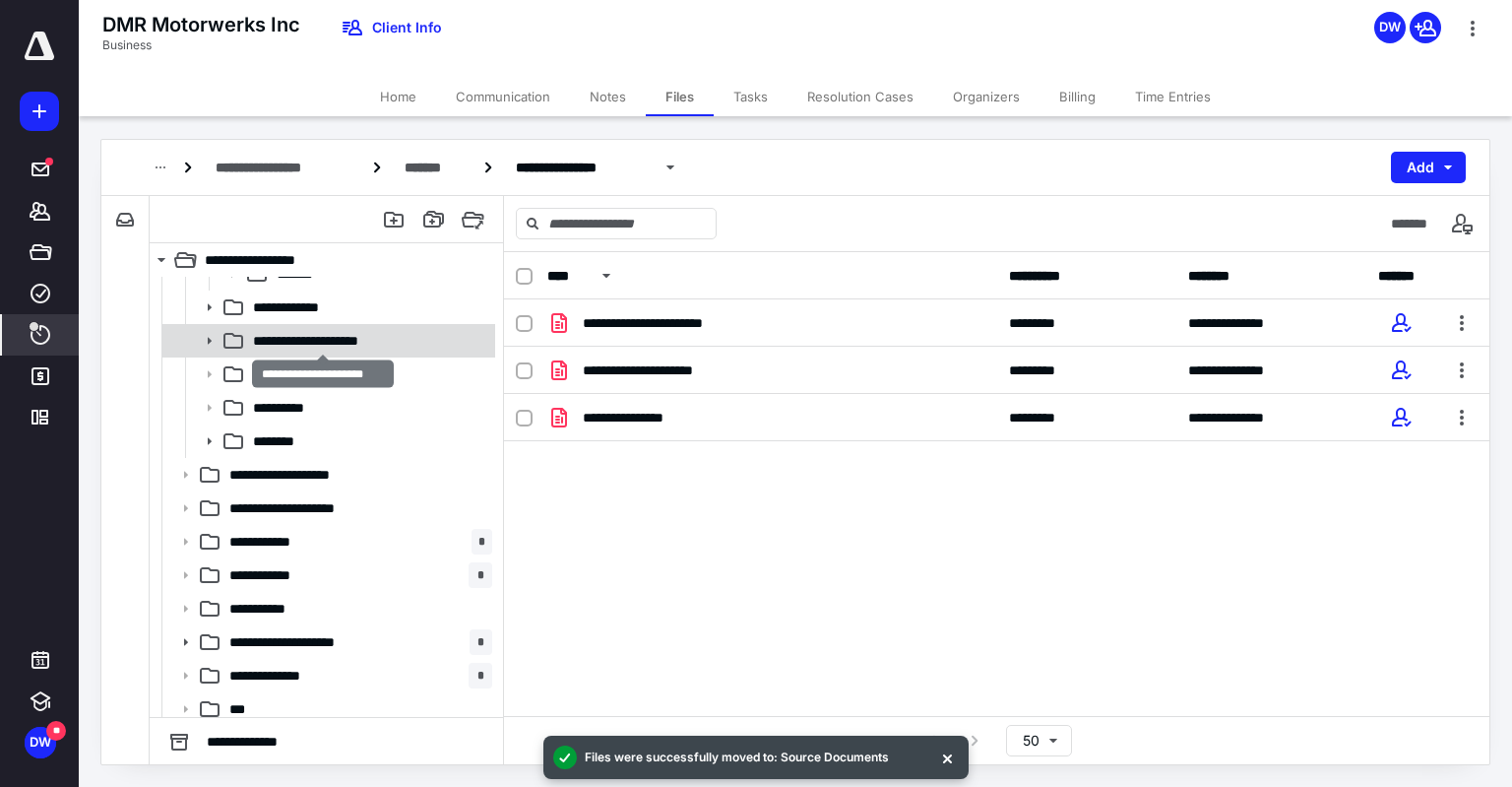 click on "**********" at bounding box center (323, 341) 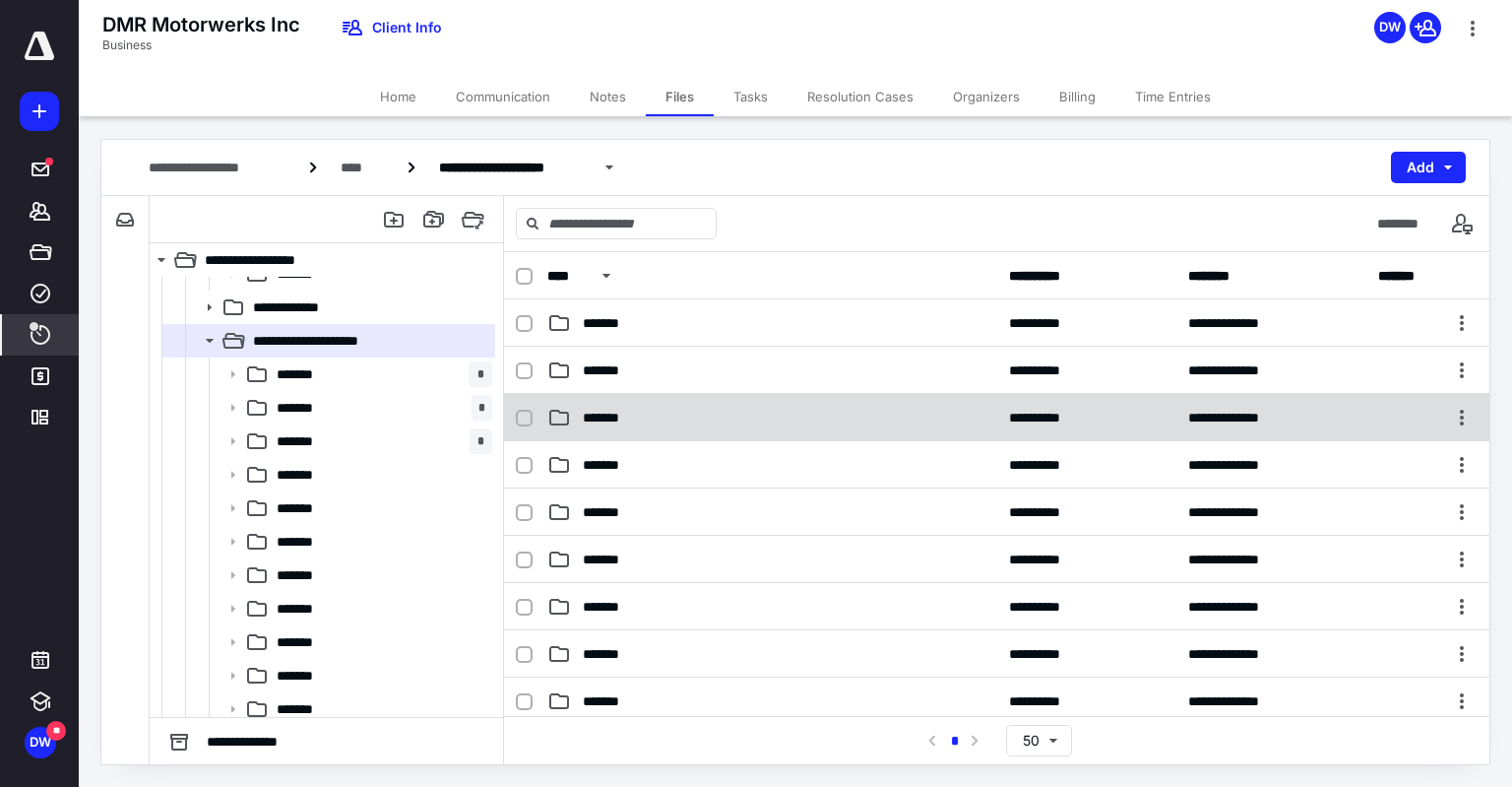 click on "*******" at bounding box center [772, 418] 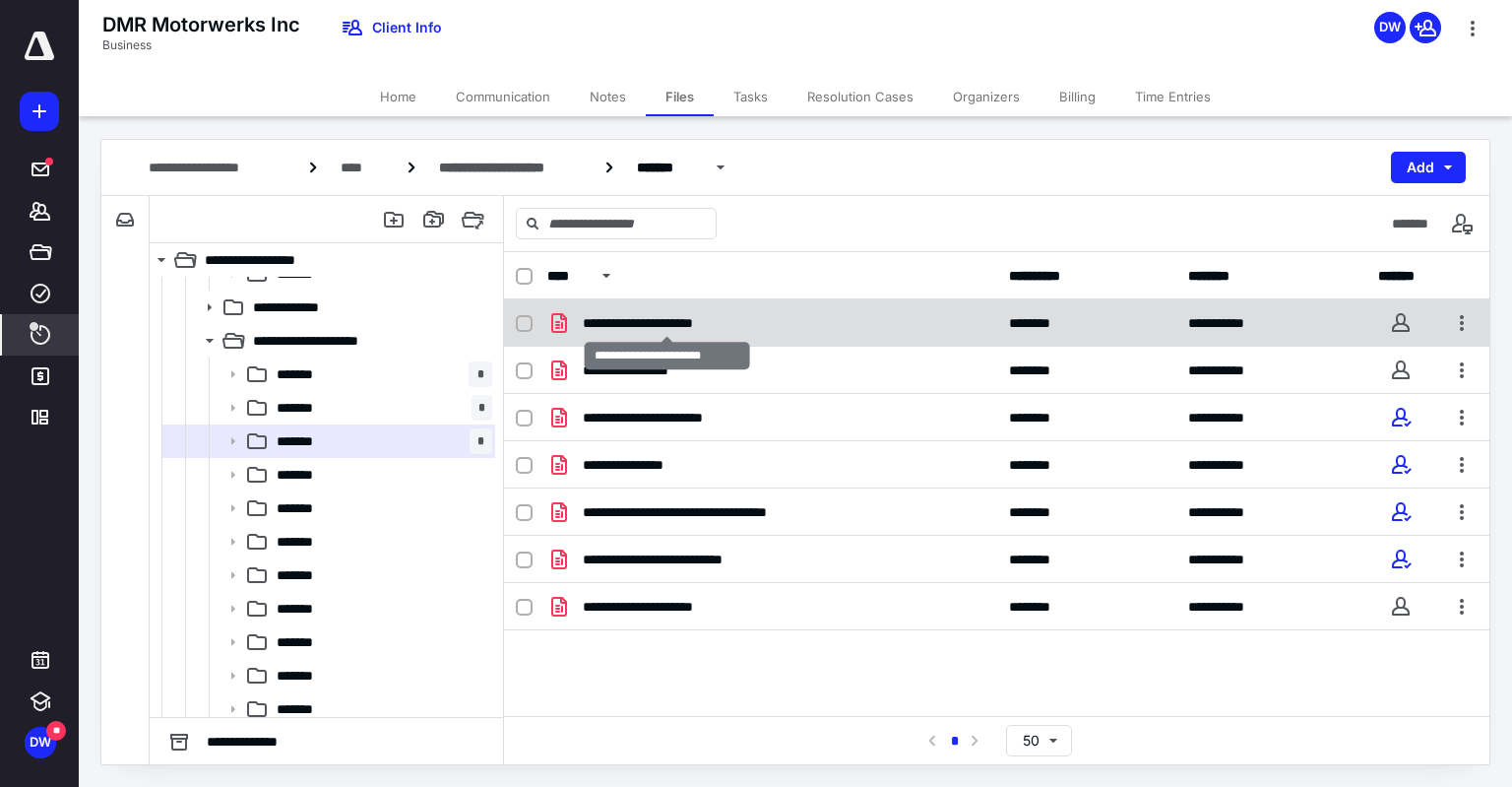 click on "**********" at bounding box center [666, 323] 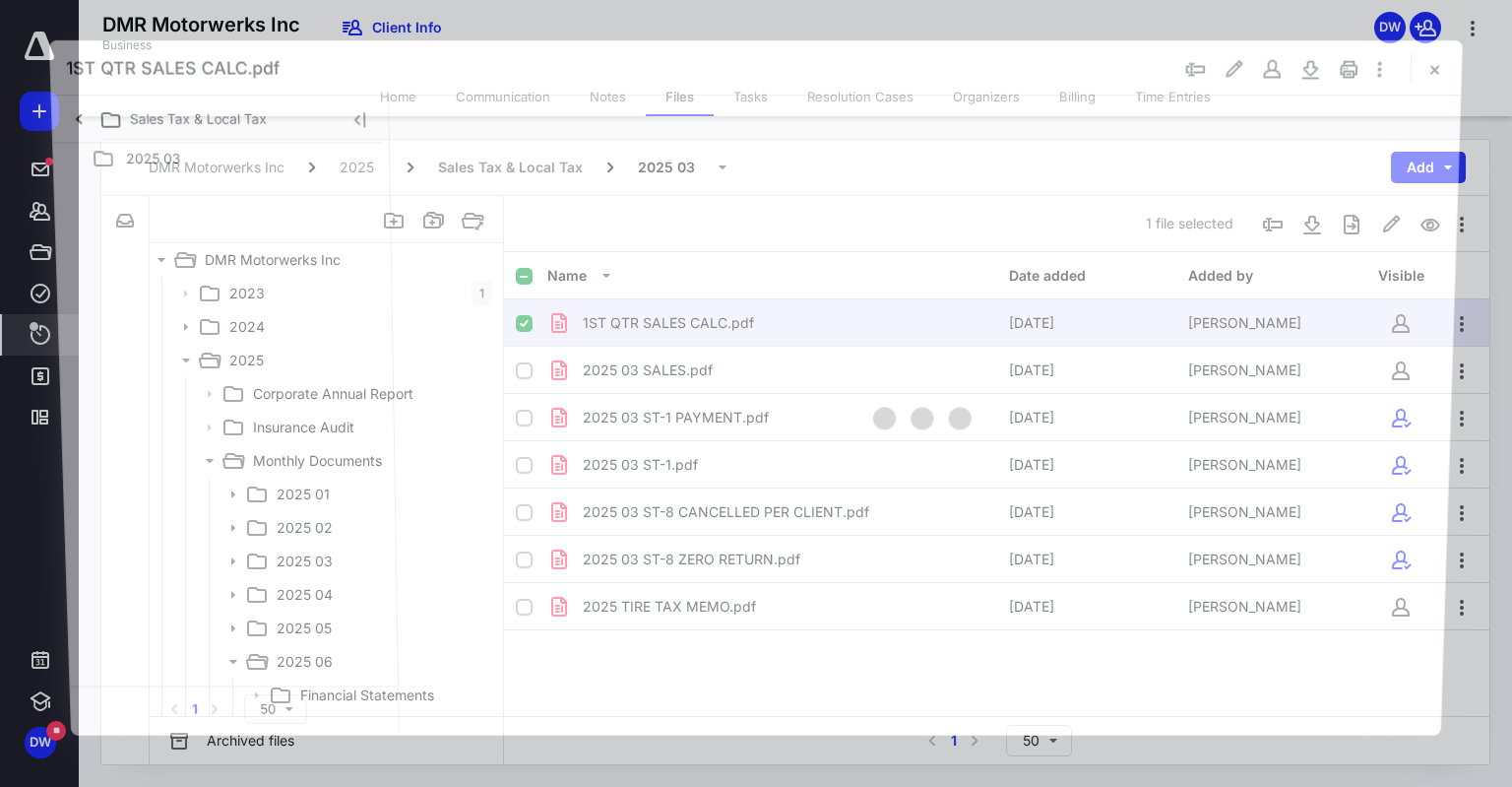 scroll, scrollTop: 689, scrollLeft: 0, axis: vertical 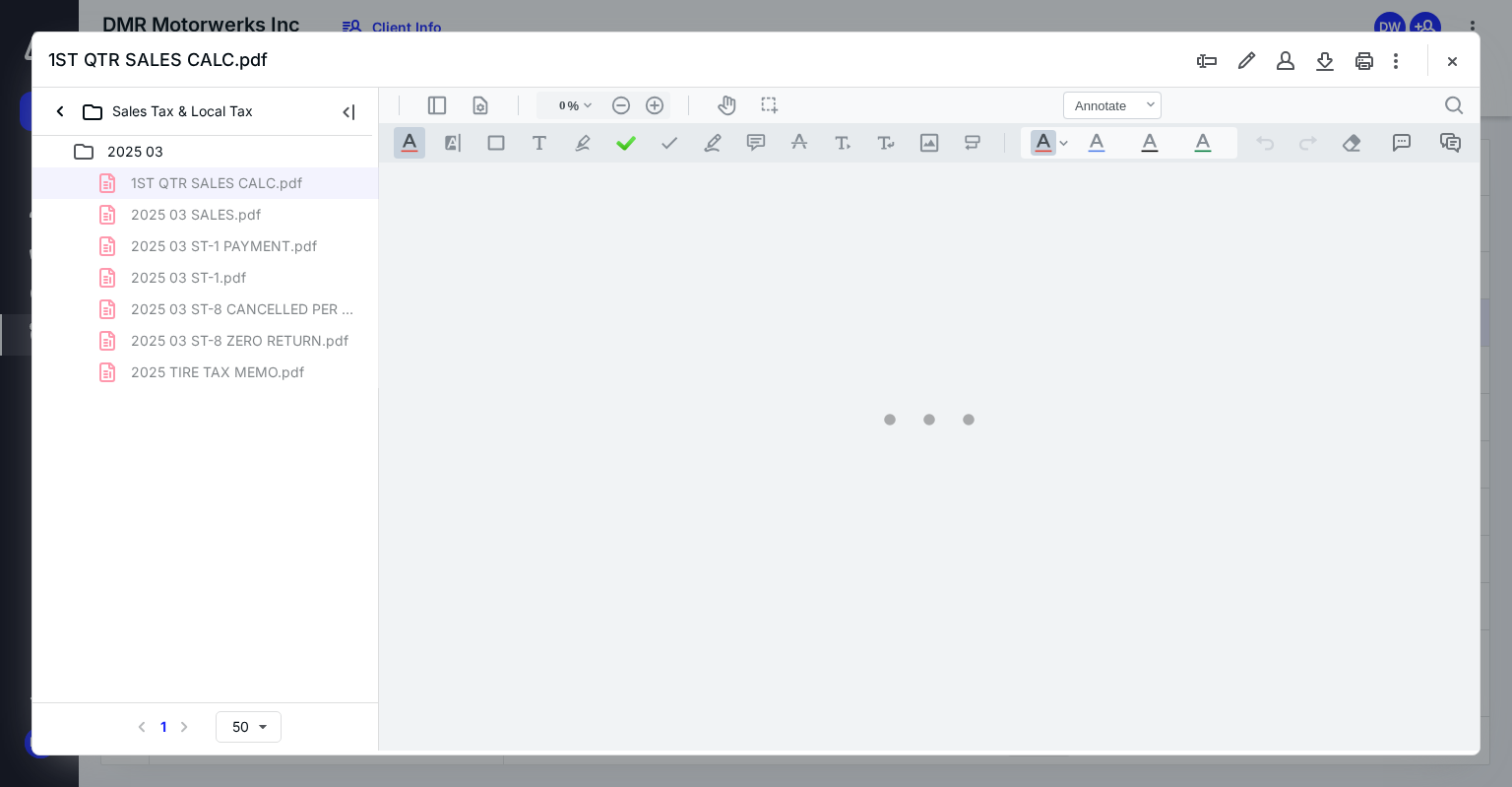 type on "97" 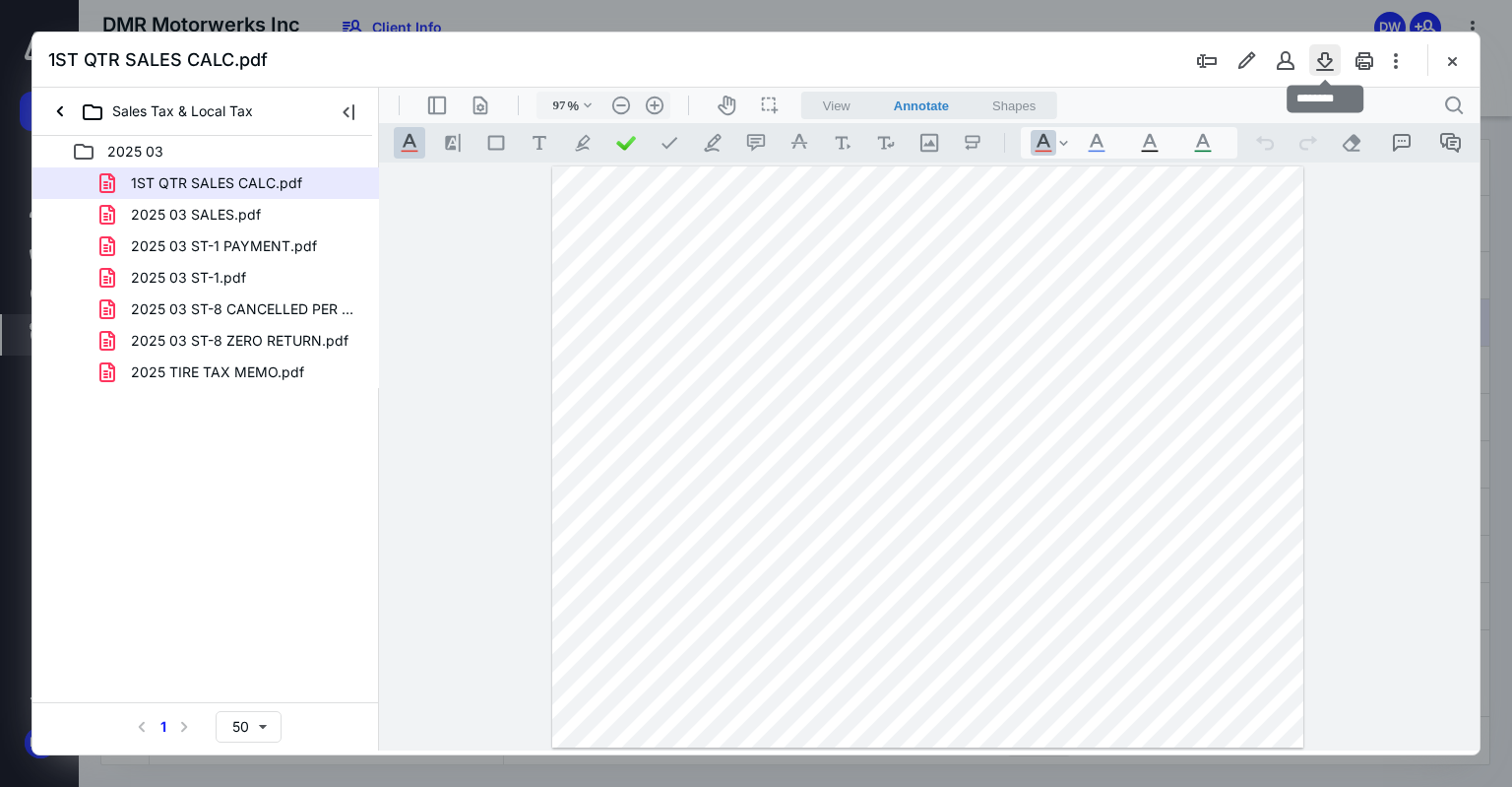 click at bounding box center [1325, 60] 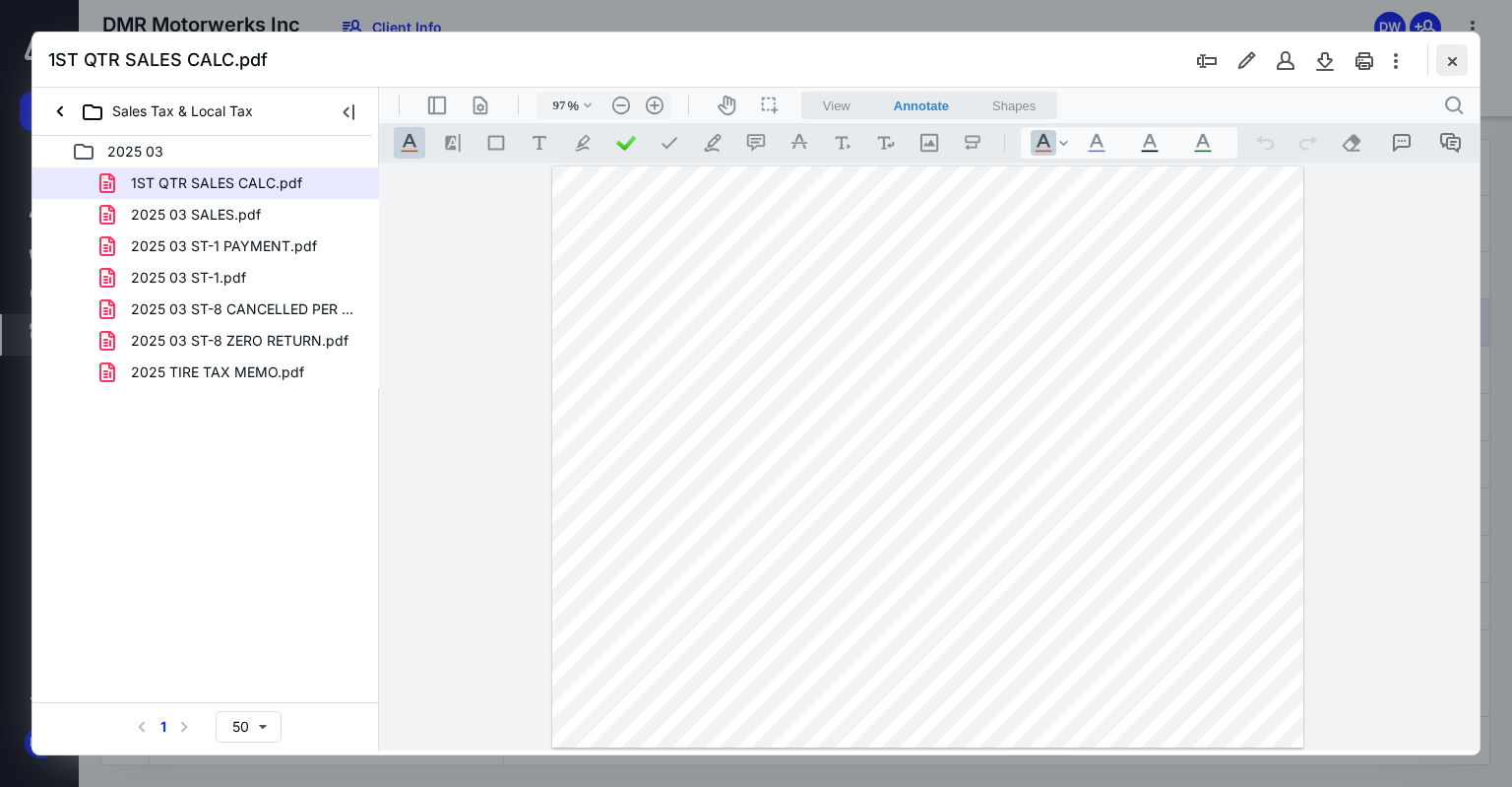 click at bounding box center [1452, 60] 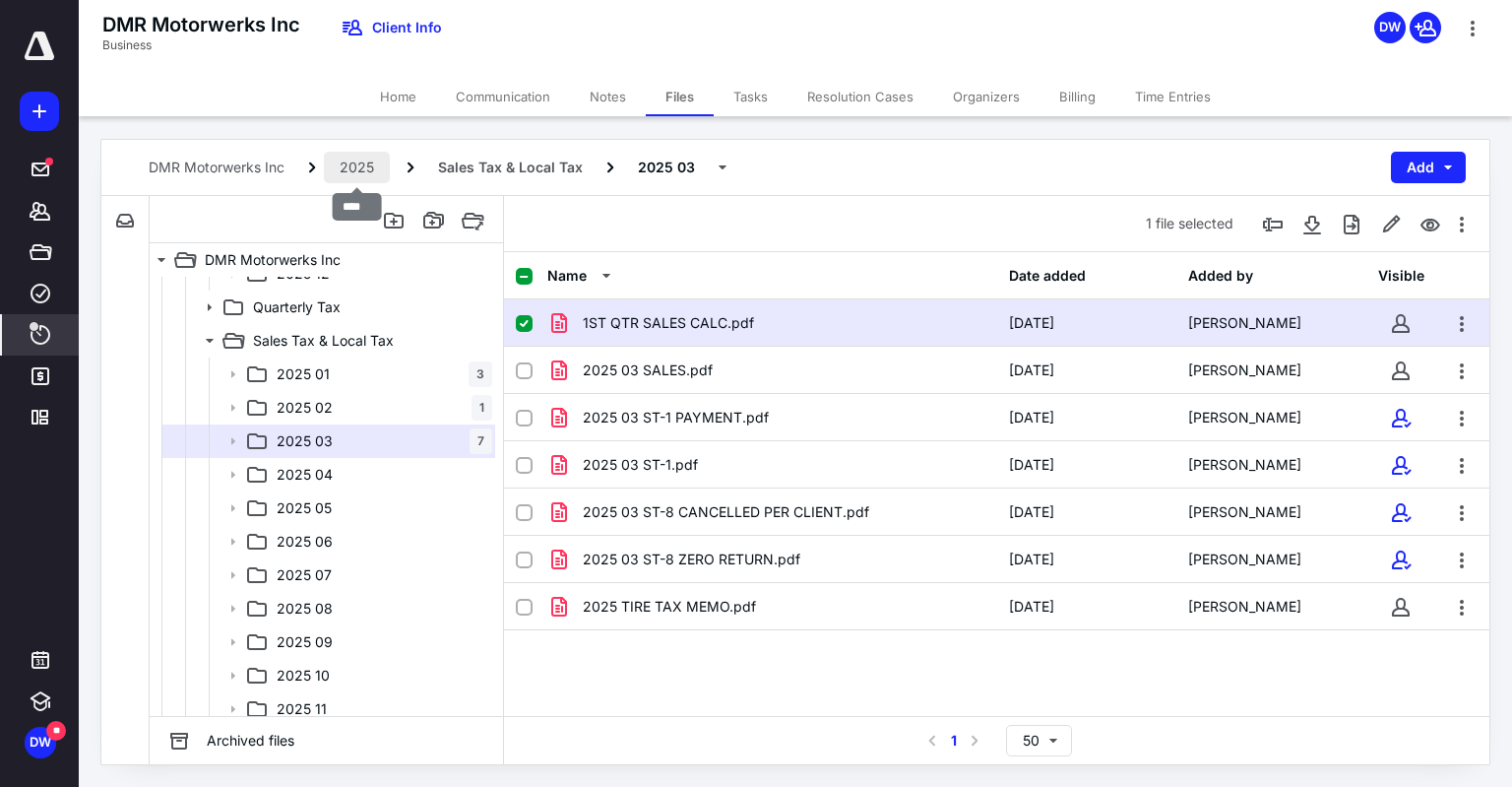 click on "2025" at bounding box center (356, 167) 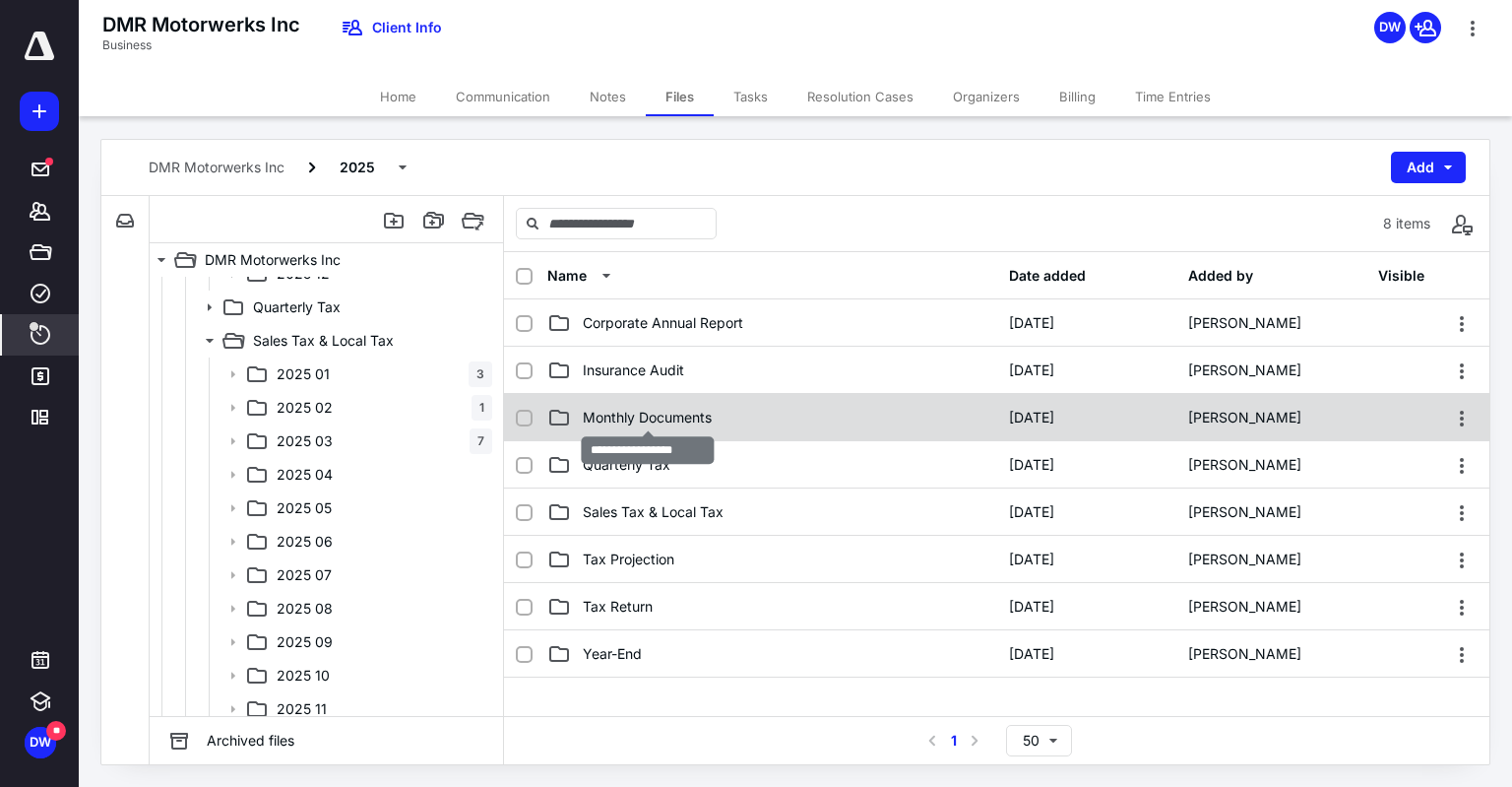 click on "Monthly Documents" at bounding box center (647, 418) 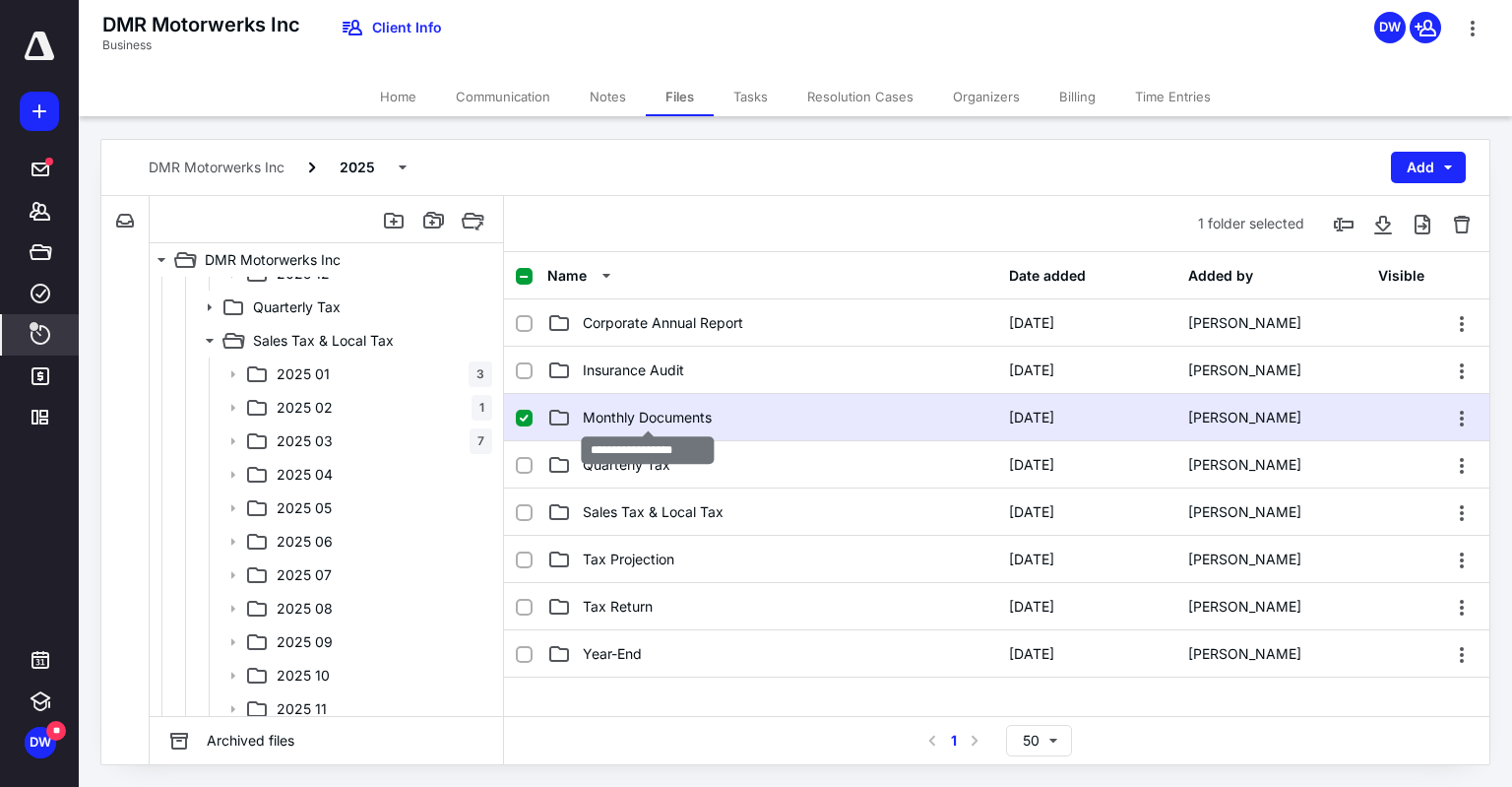 click on "Monthly Documents" at bounding box center [647, 418] 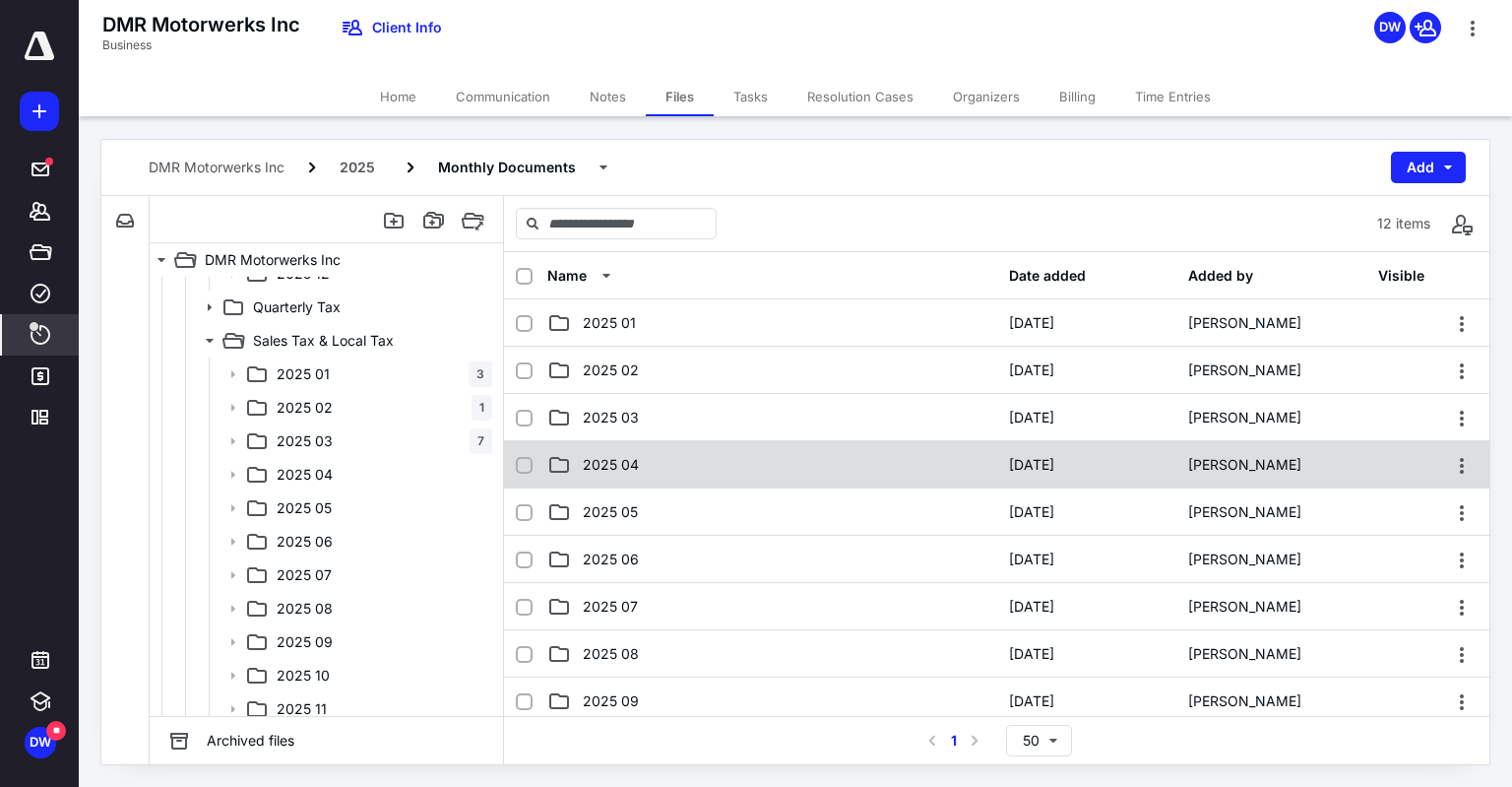 click on "2025 04" at bounding box center (772, 465) 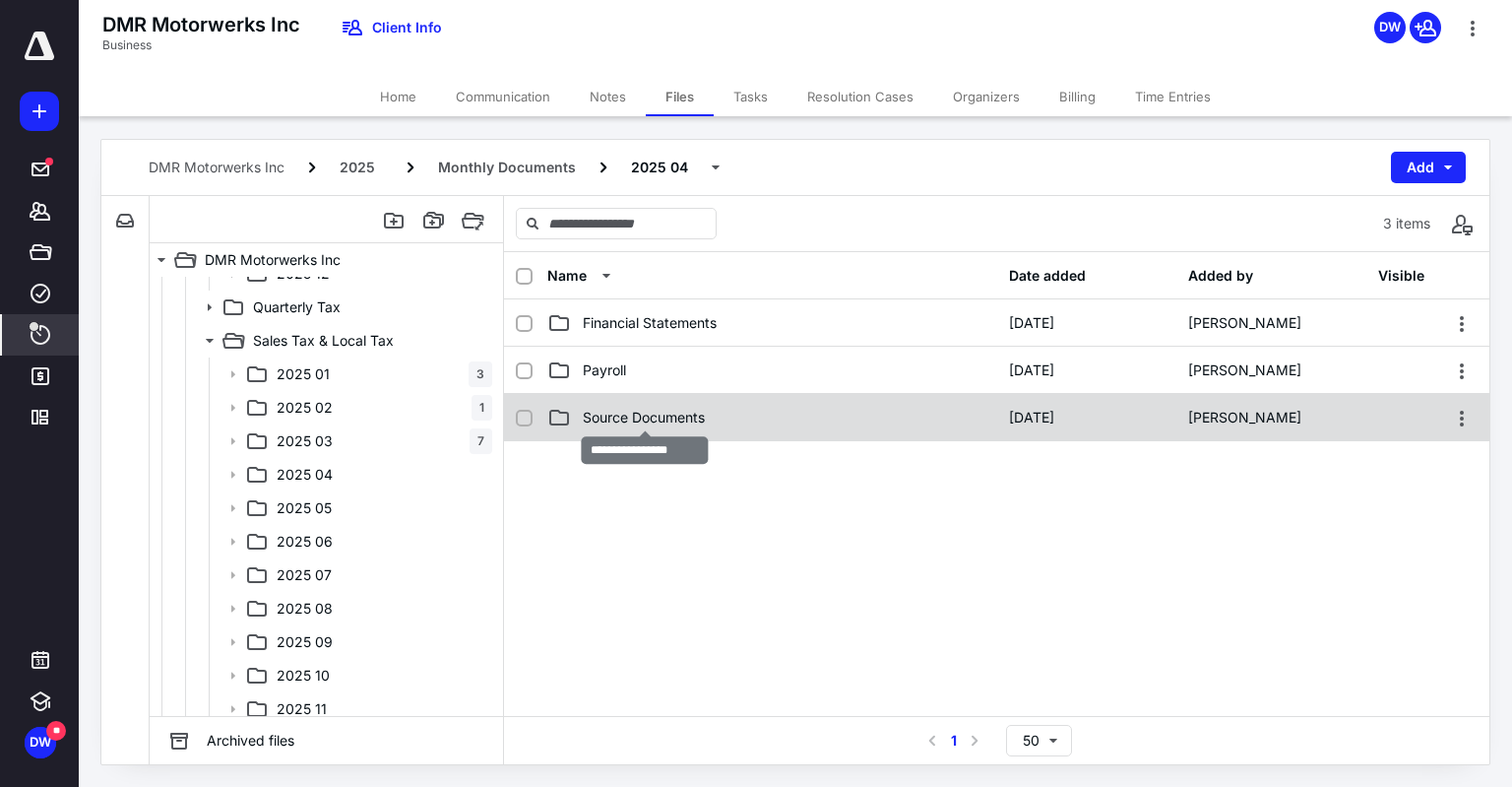 click on "Source Documents" at bounding box center [644, 418] 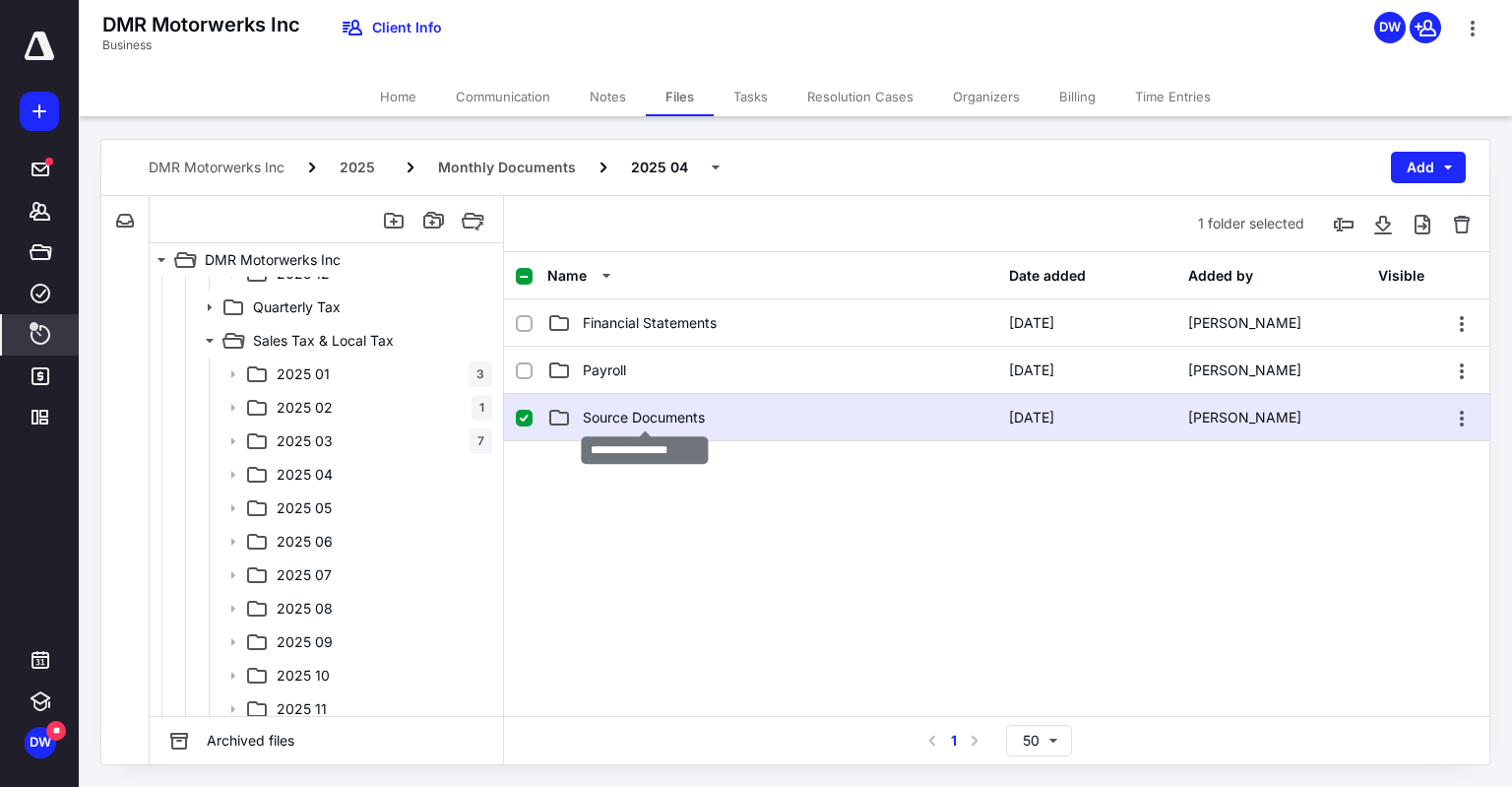 click on "Source Documents" at bounding box center (644, 418) 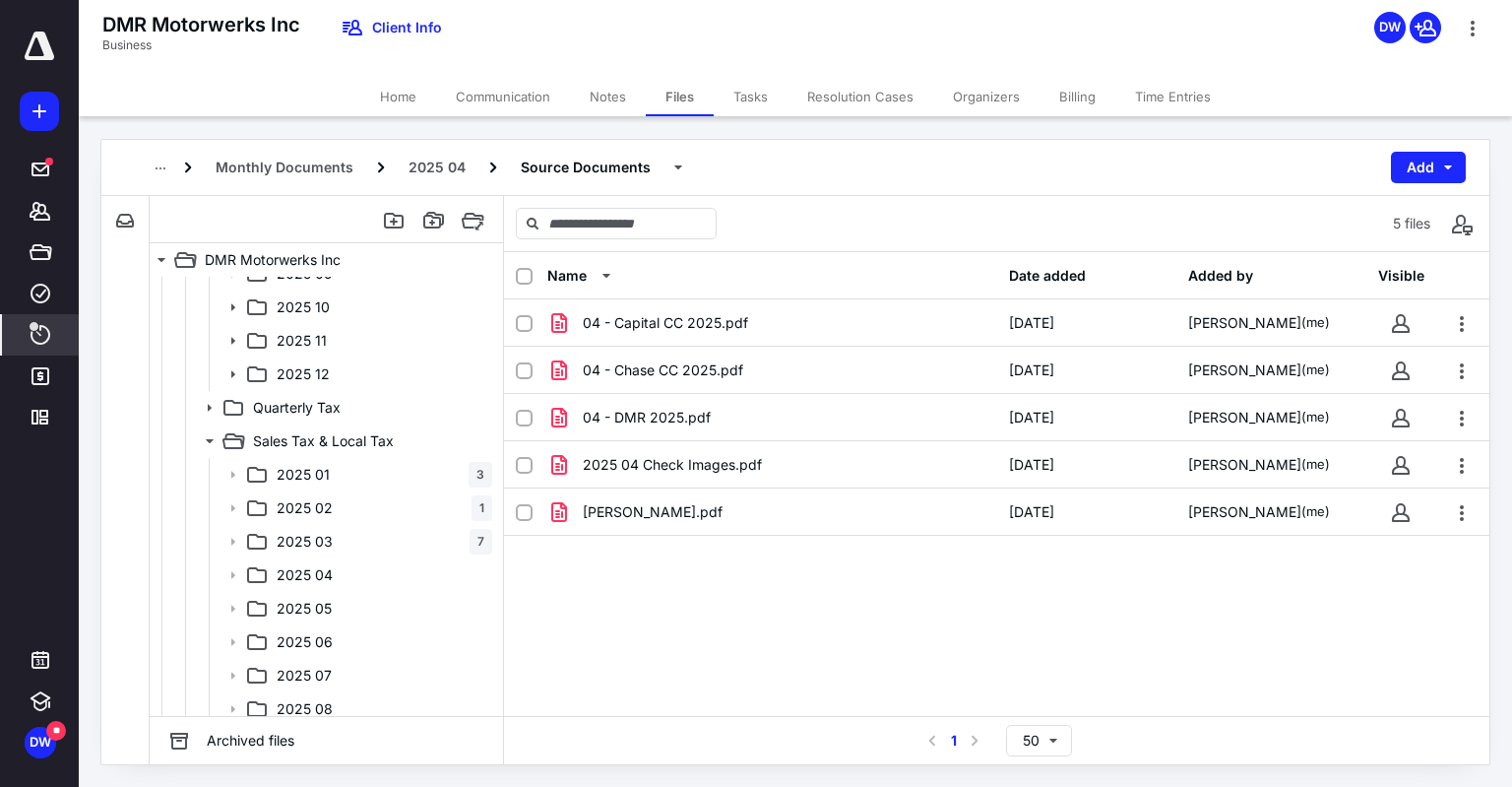 scroll, scrollTop: 790, scrollLeft: 0, axis: vertical 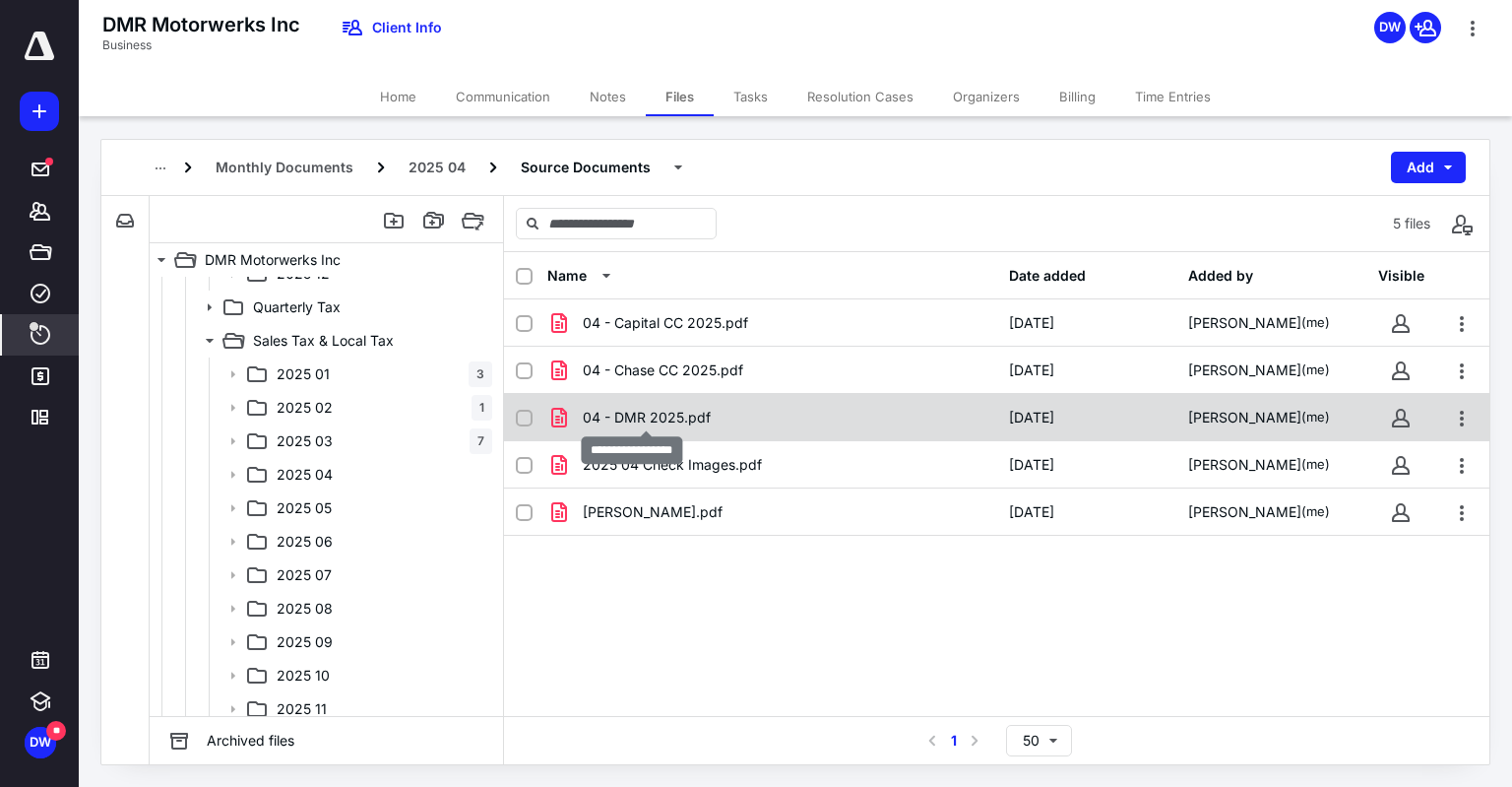 click on "04 - DMR 2025.pdf" at bounding box center [647, 418] 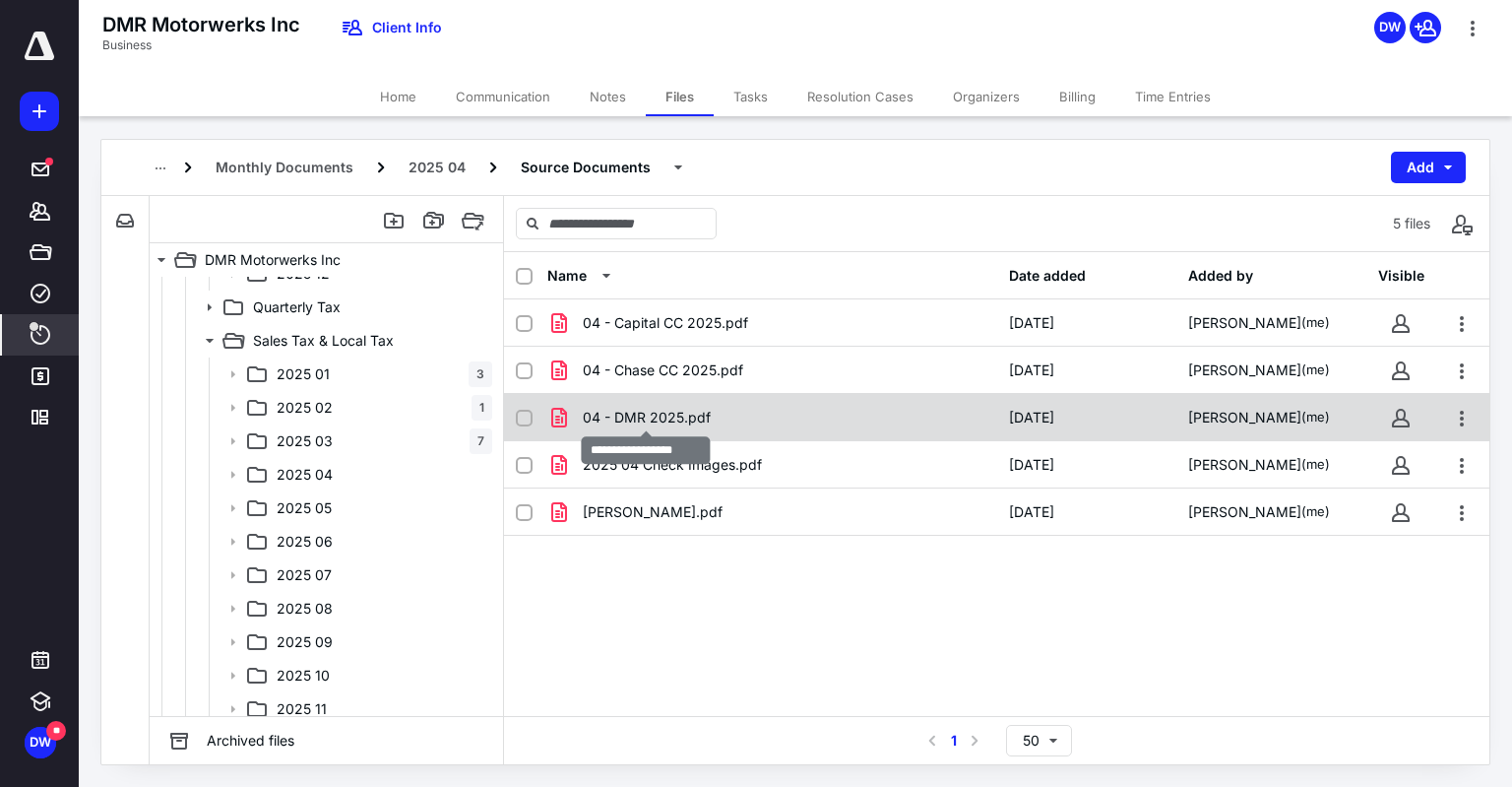 click on "04 - DMR 2025.pdf" at bounding box center (647, 418) 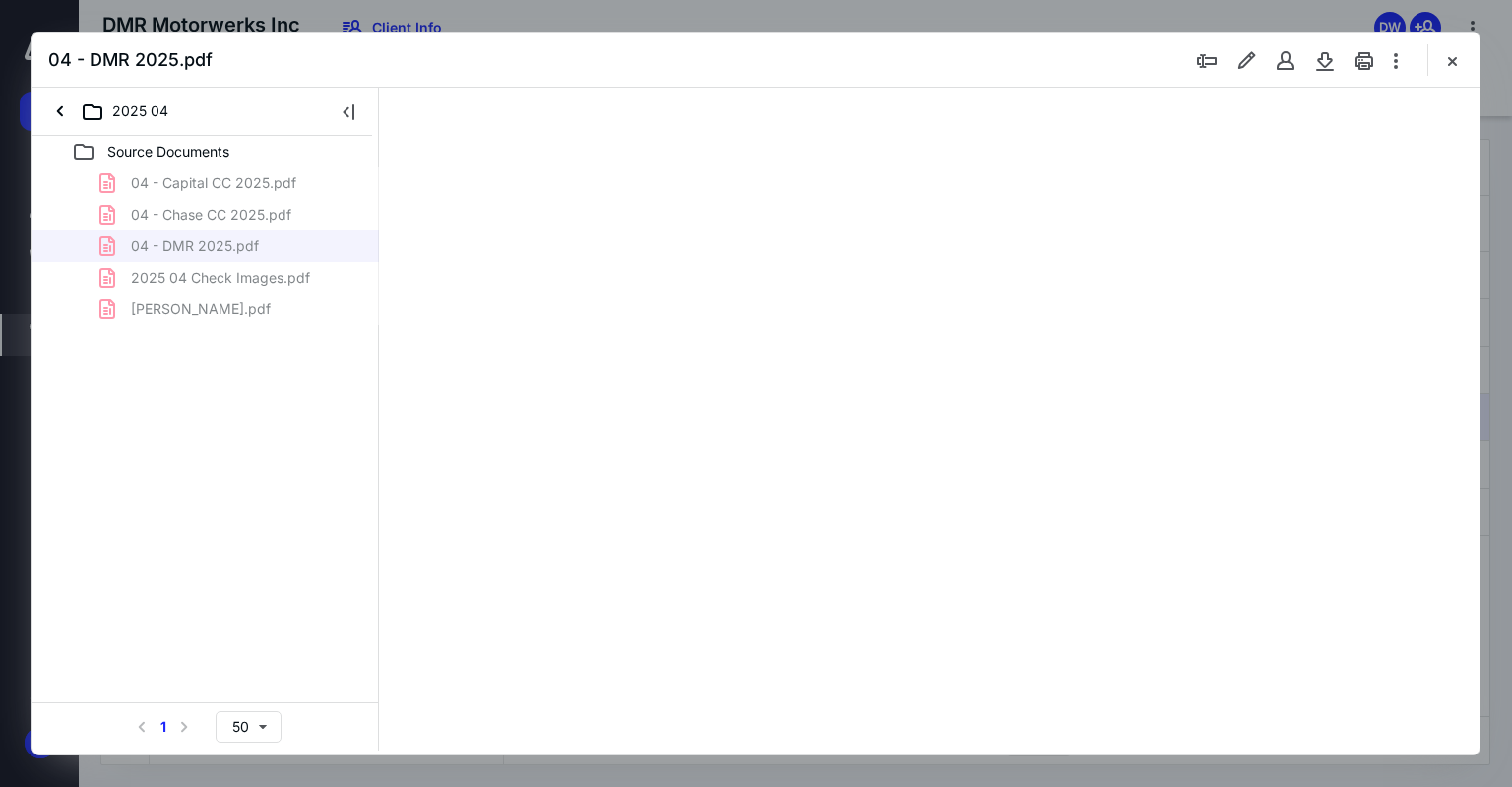 scroll, scrollTop: 0, scrollLeft: 0, axis: both 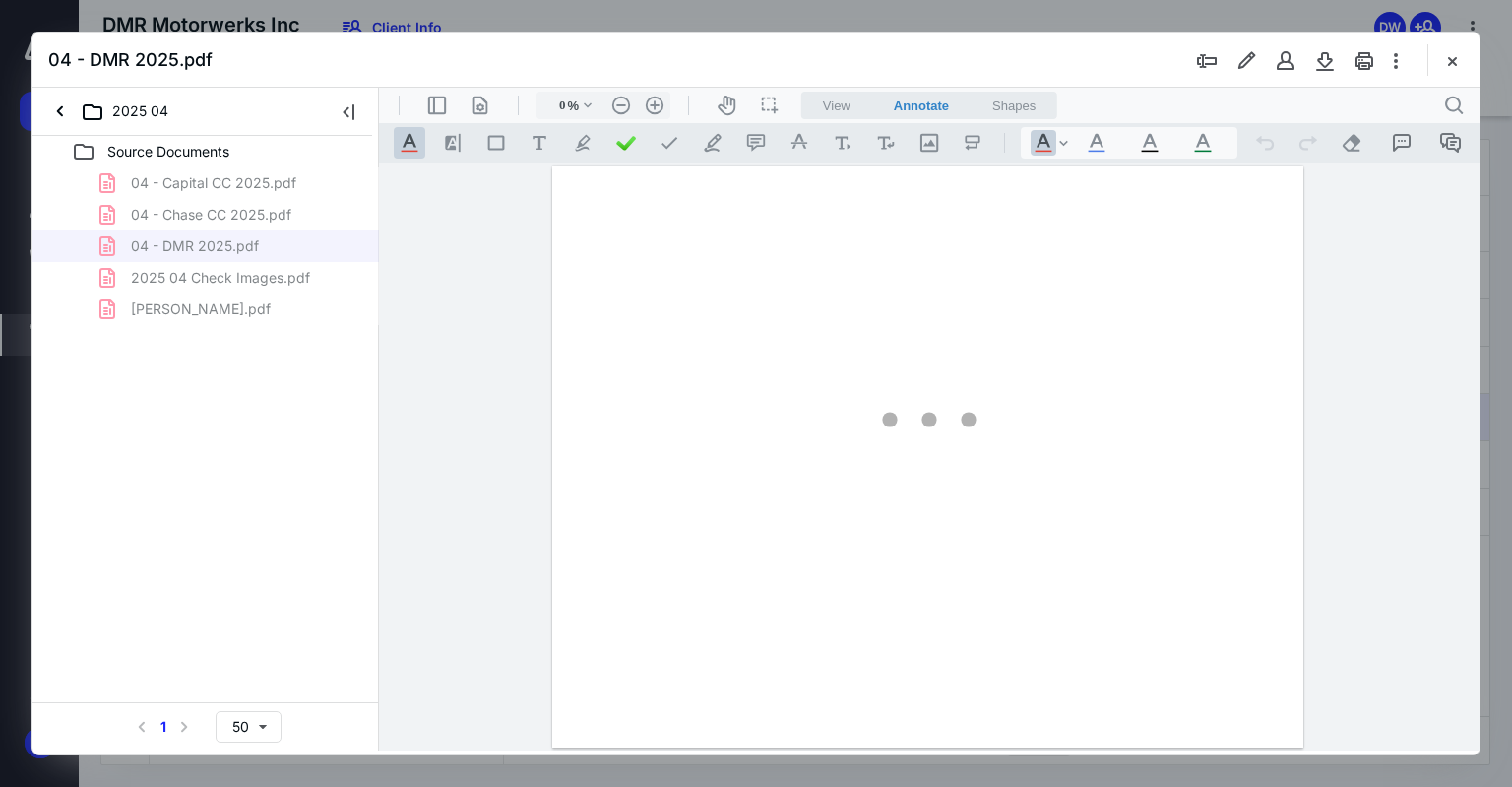 type on "97" 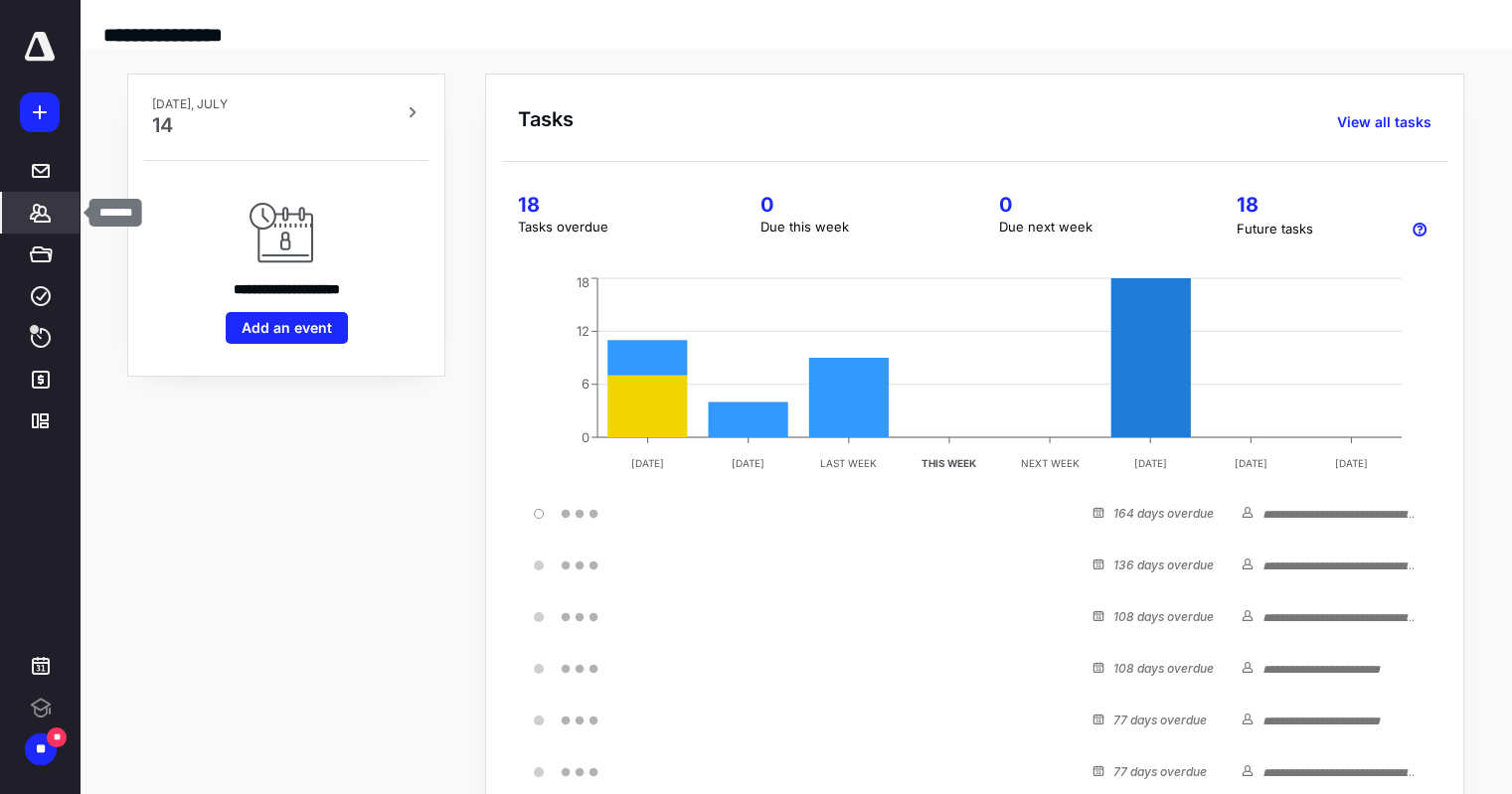 scroll, scrollTop: 0, scrollLeft: 0, axis: both 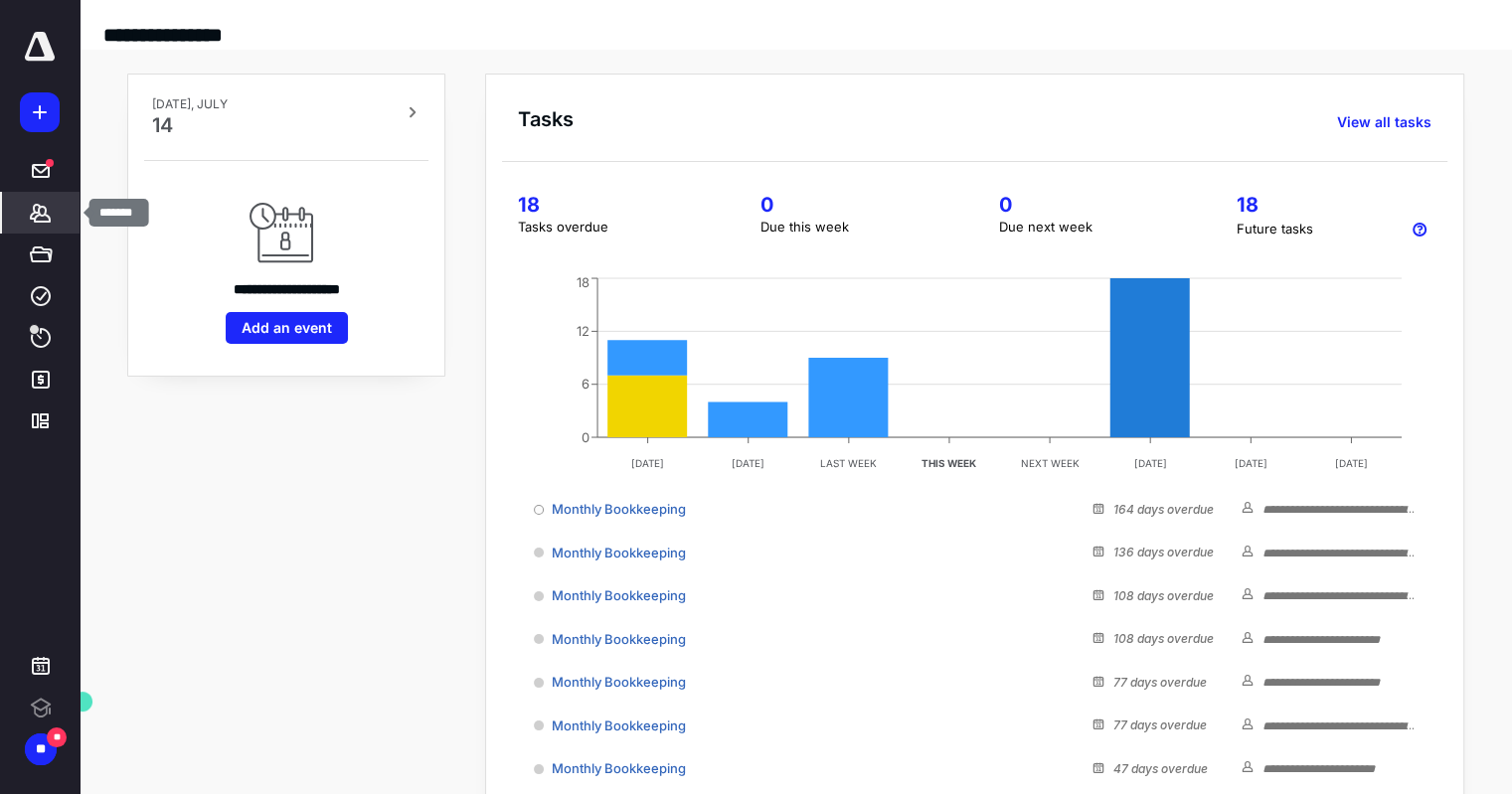 click 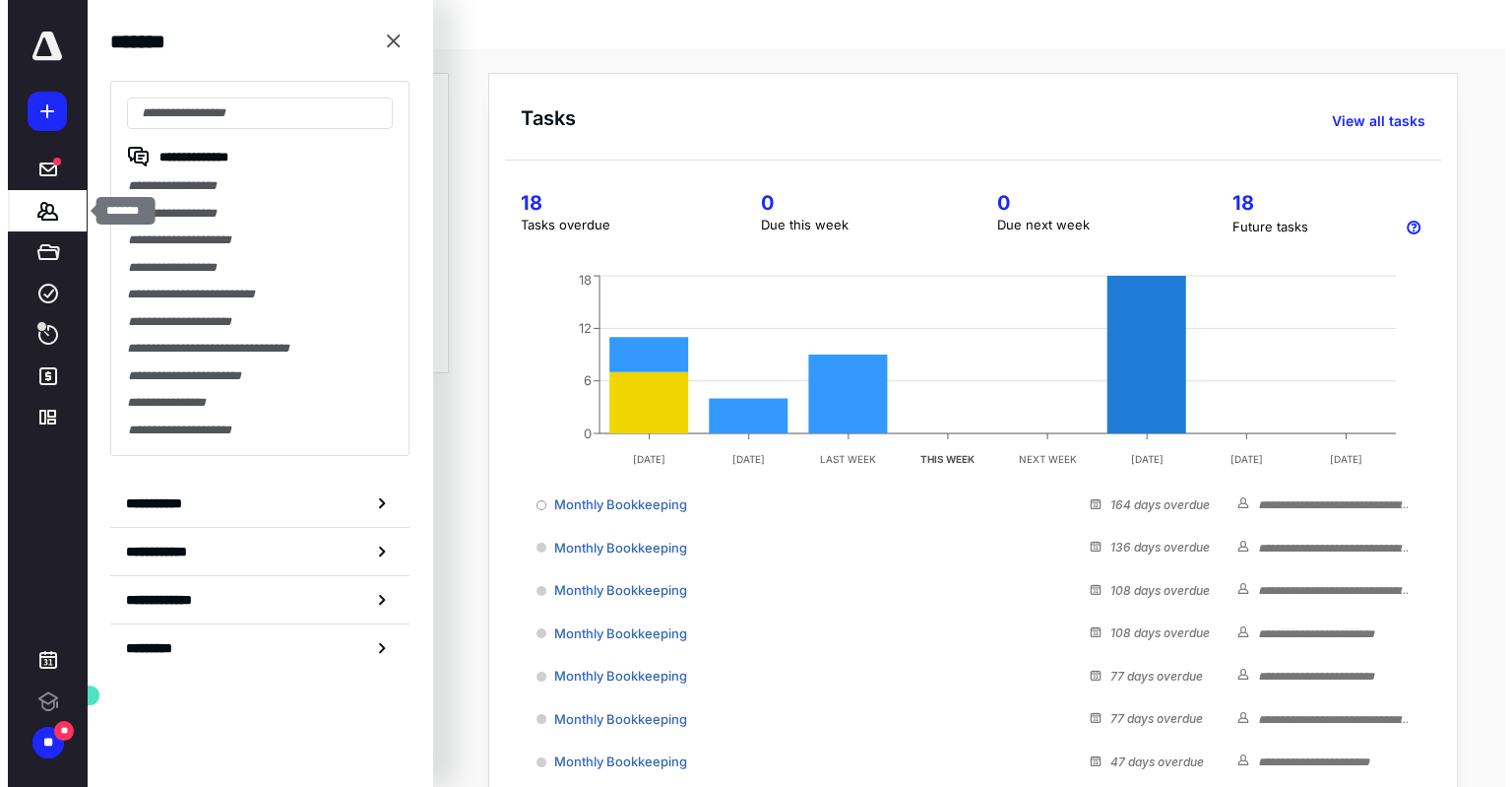 scroll, scrollTop: 0, scrollLeft: 0, axis: both 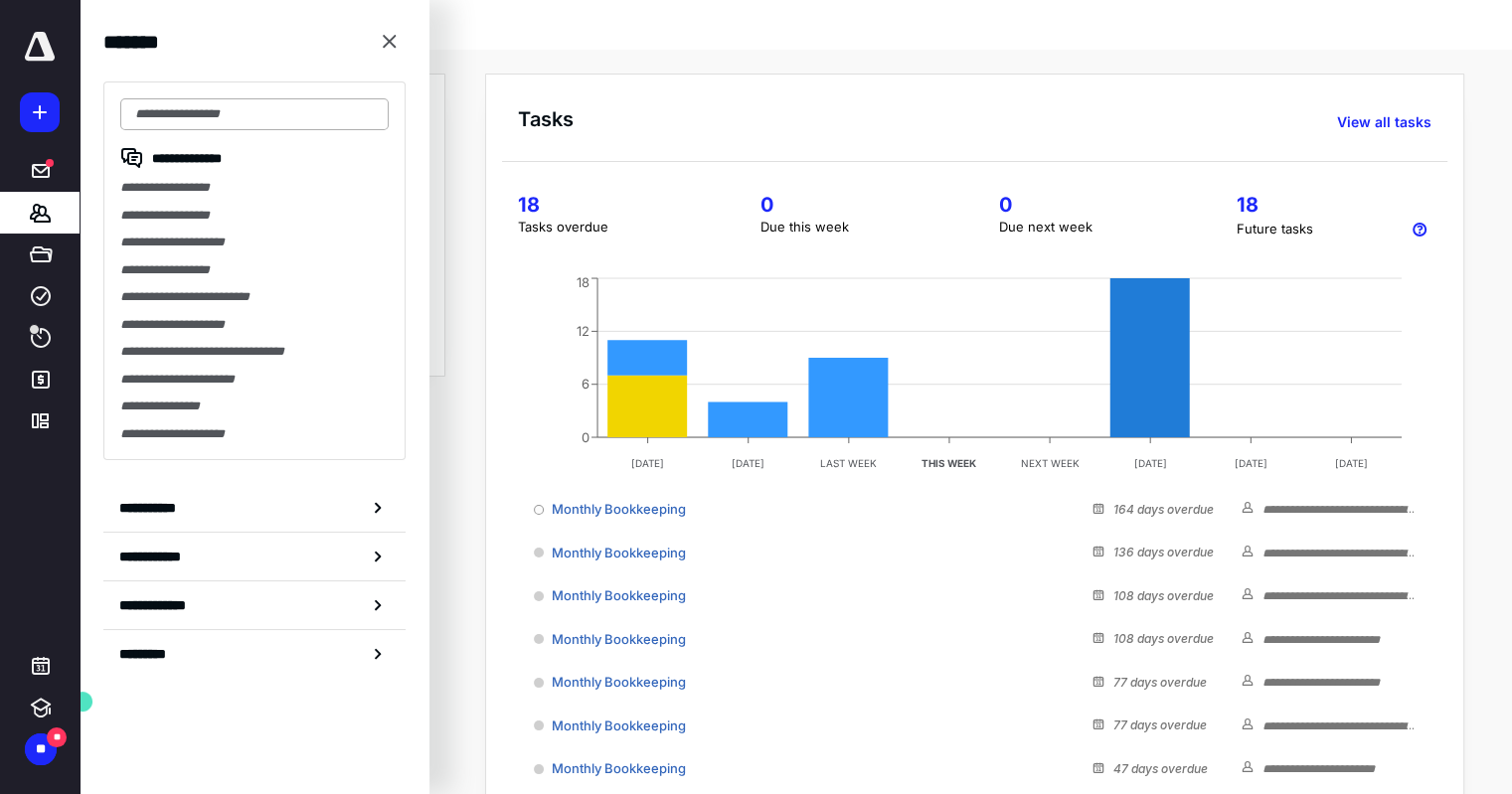 click at bounding box center [254, 114] 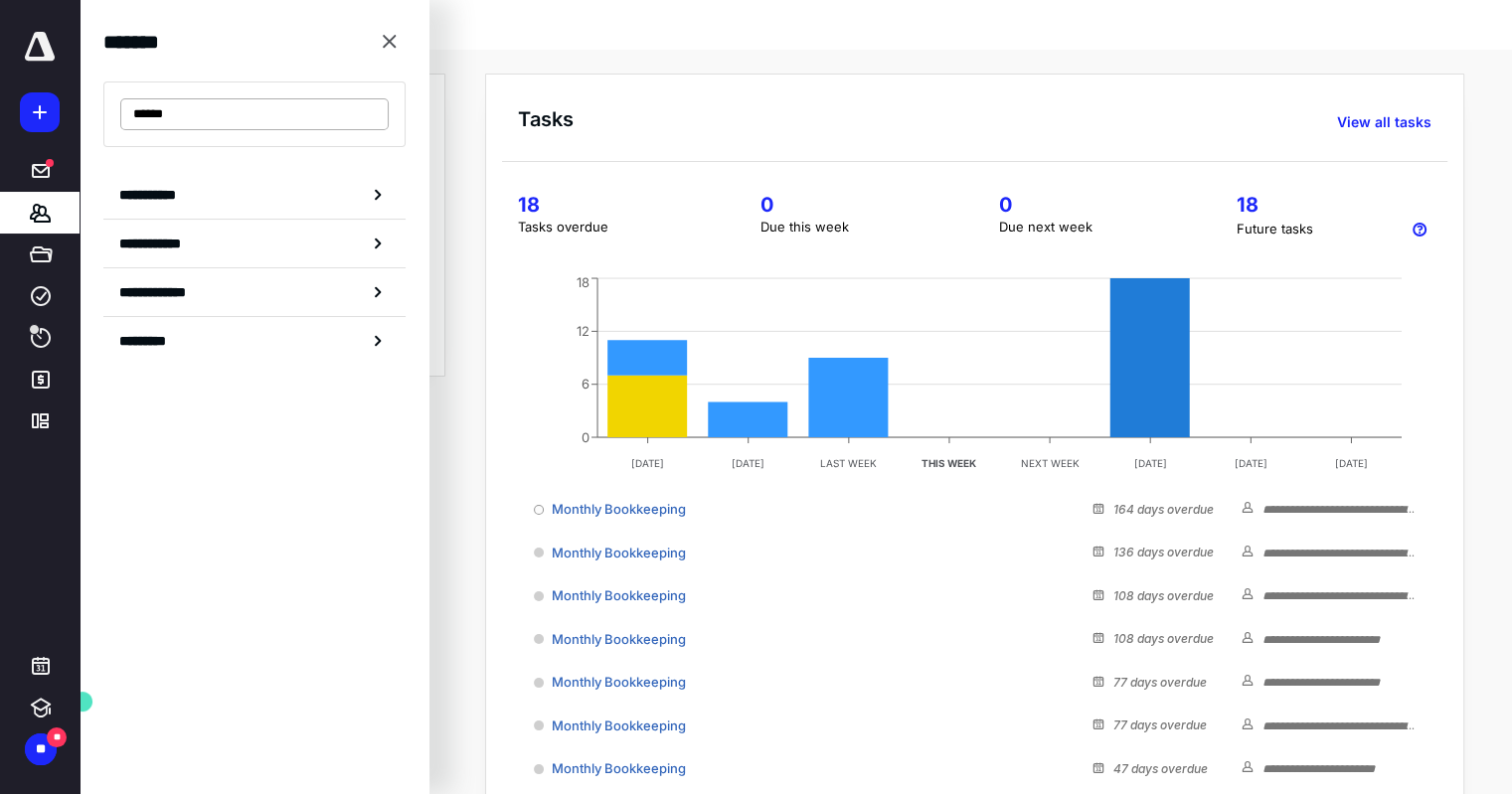 click on "******" at bounding box center (254, 114) 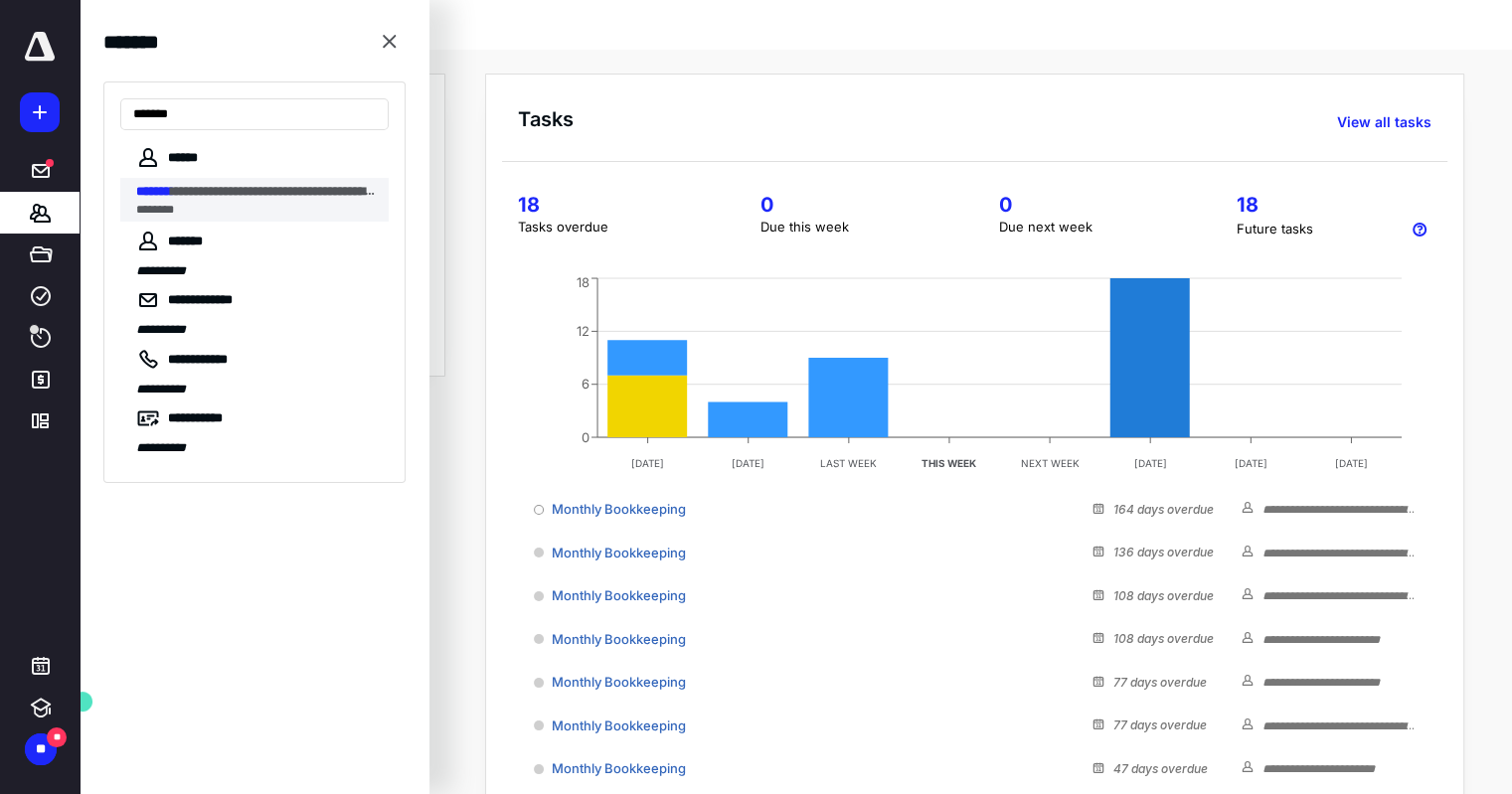 type on "*******" 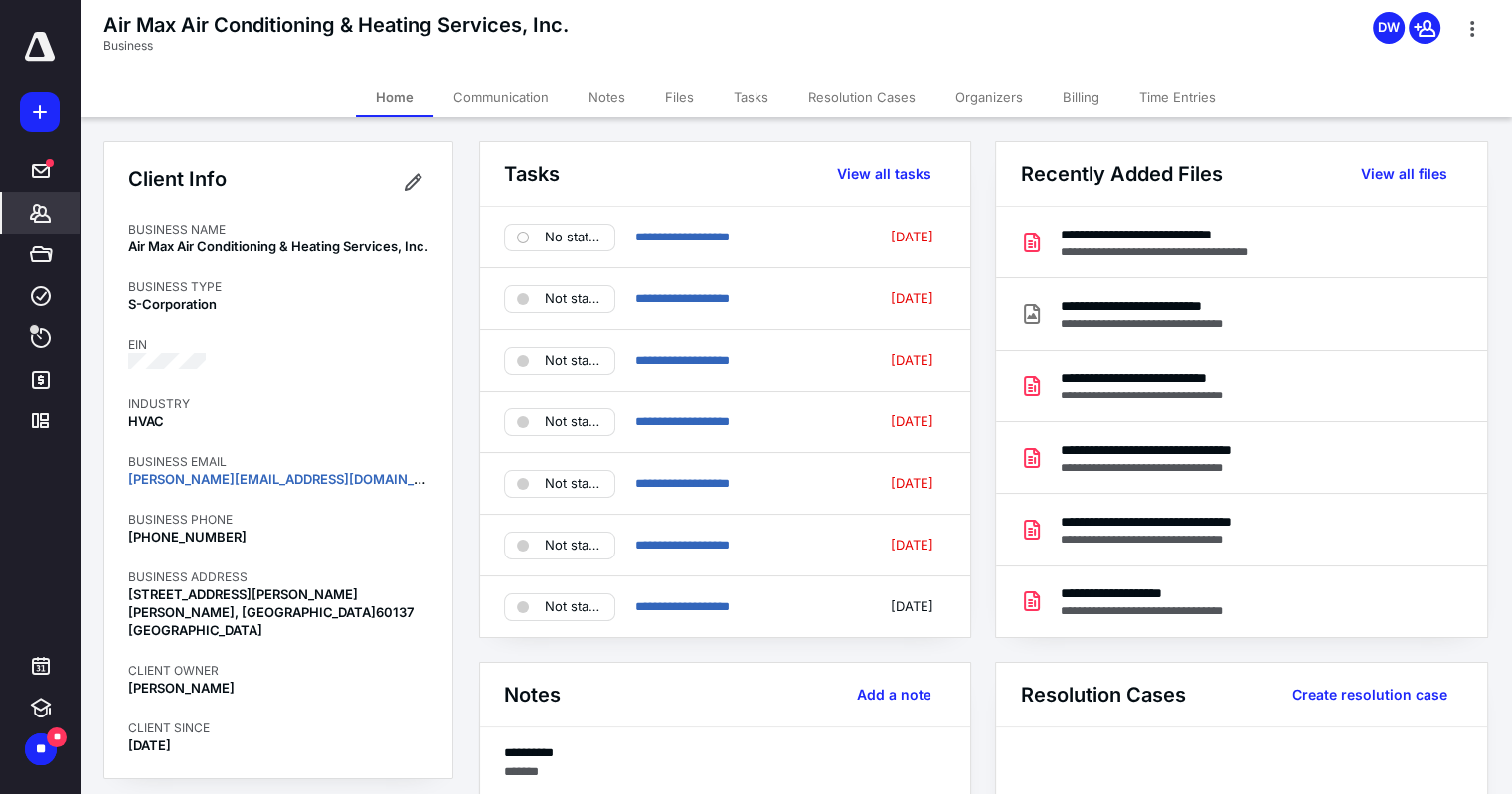 click on "Communication" at bounding box center (501, 97) 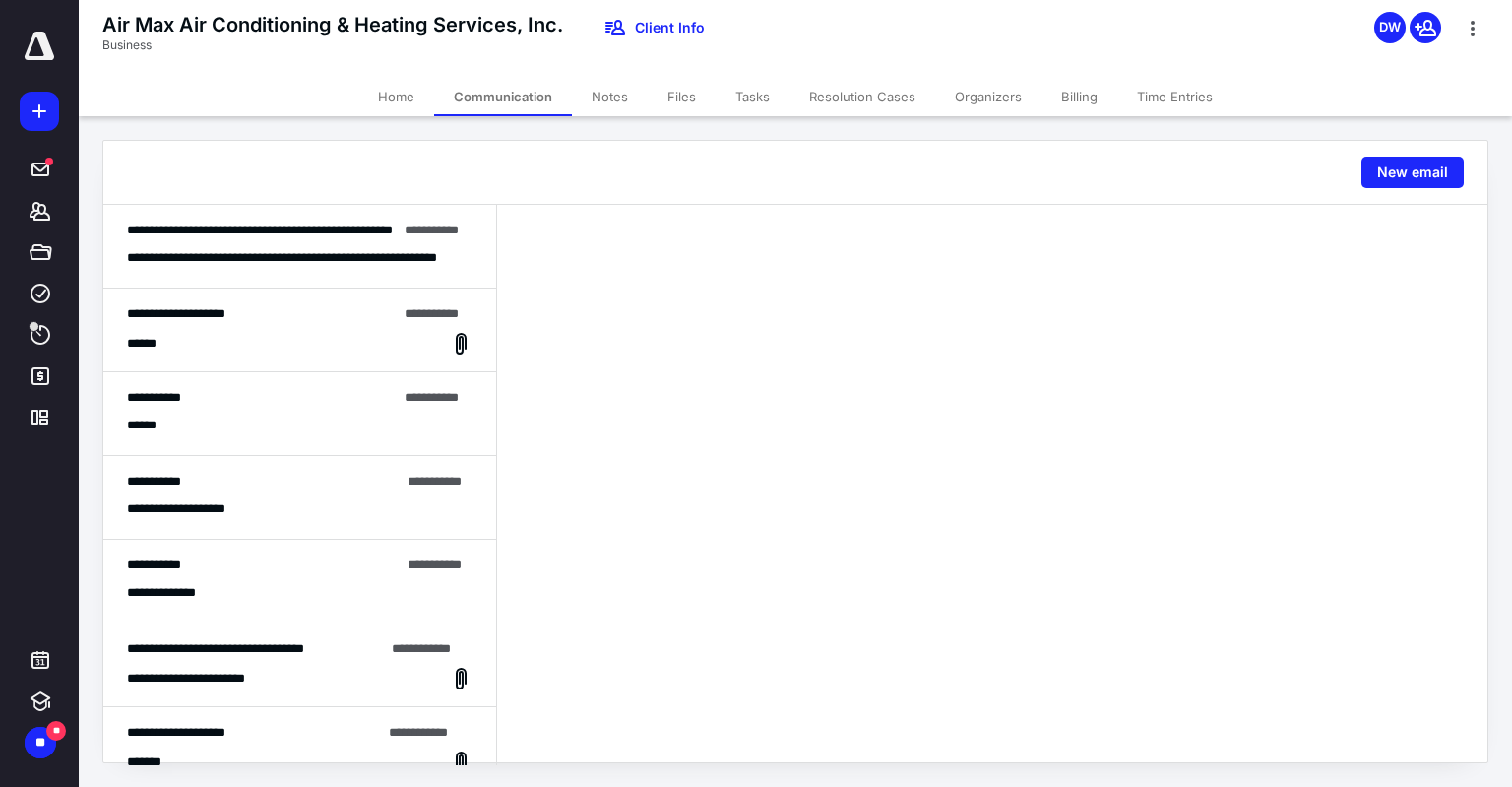 click on "**********" at bounding box center [292, 258] 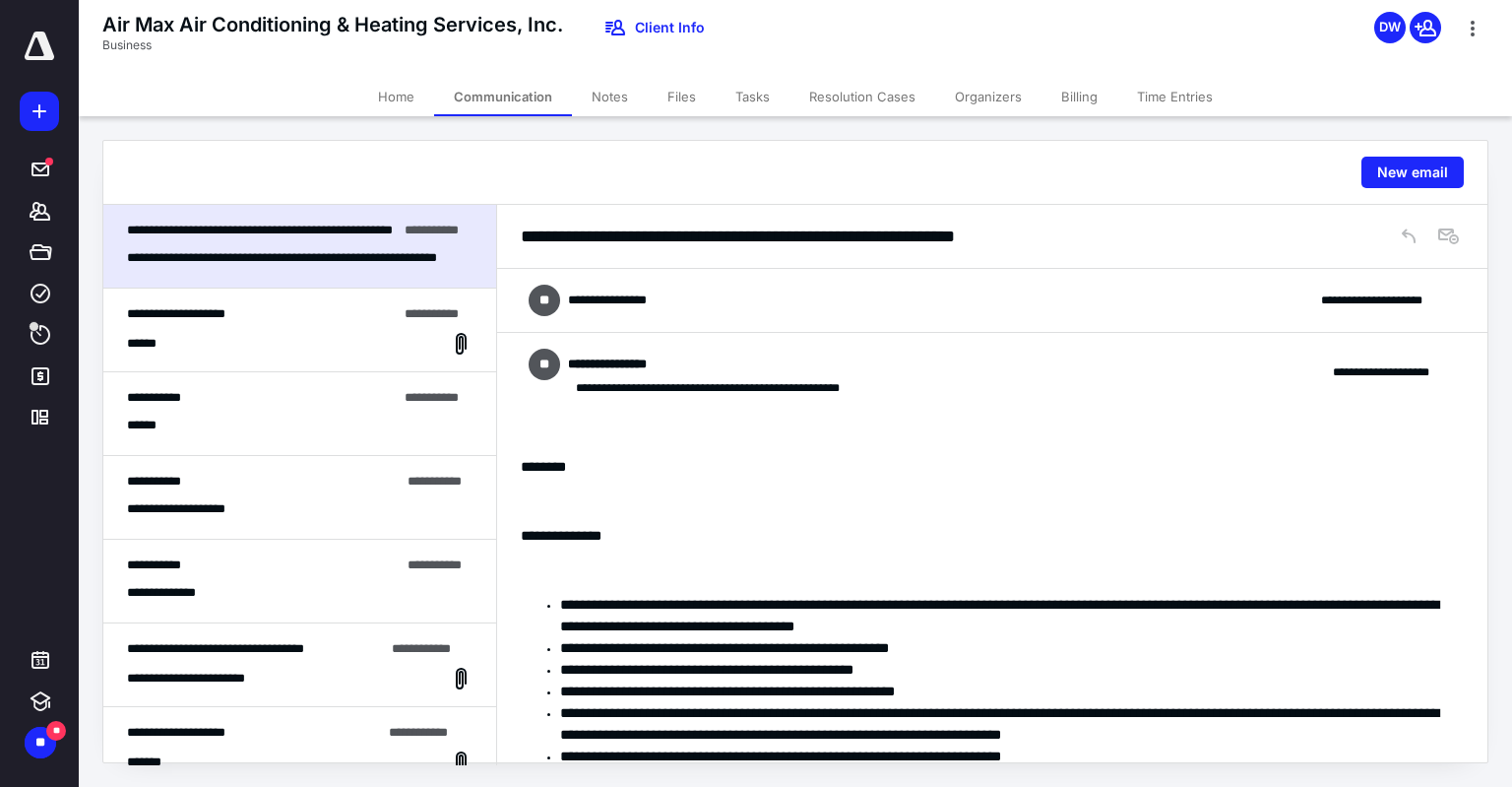 scroll, scrollTop: 1646, scrollLeft: 0, axis: vertical 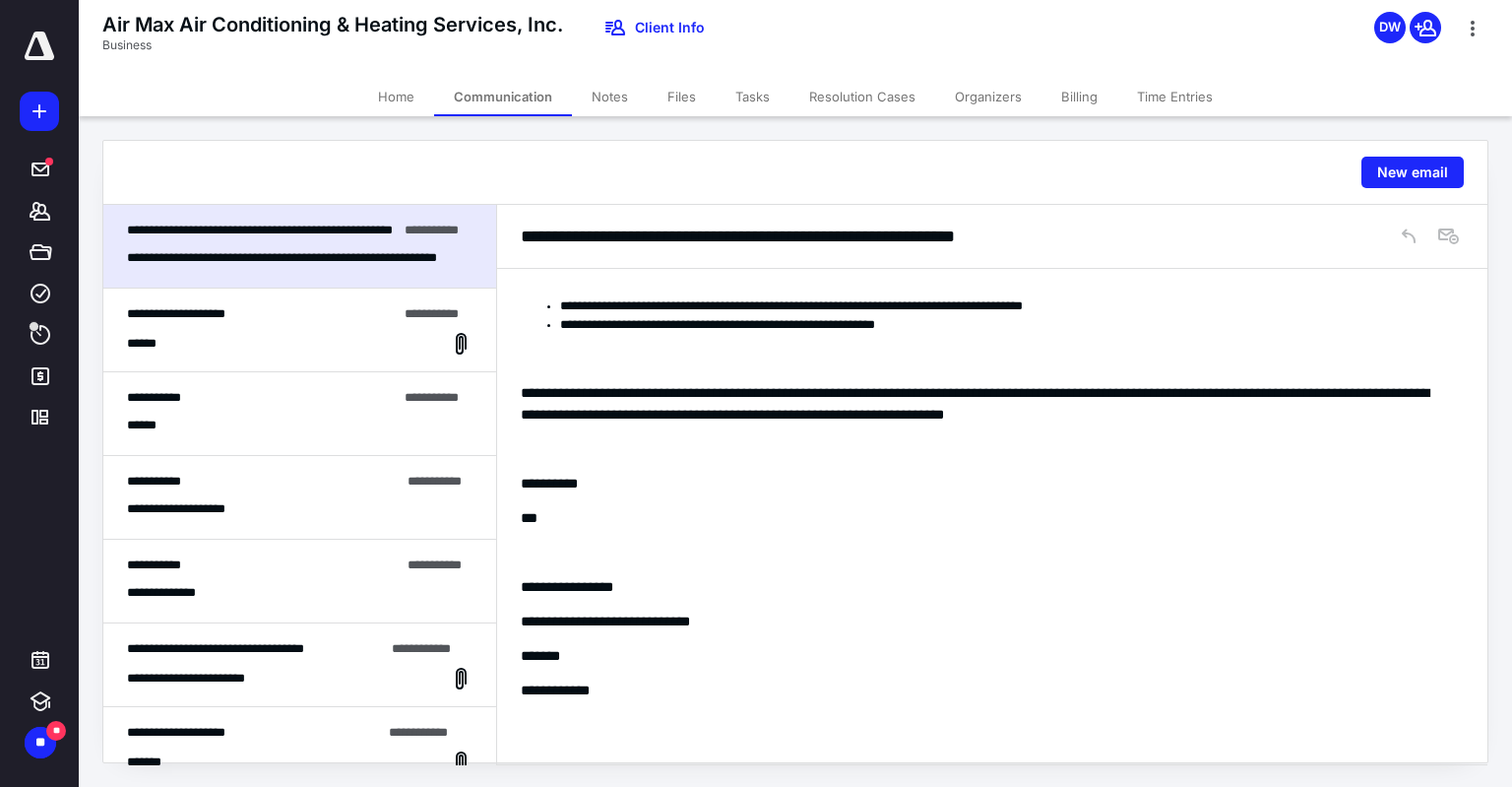 click on "**********" at bounding box center (176, 313) 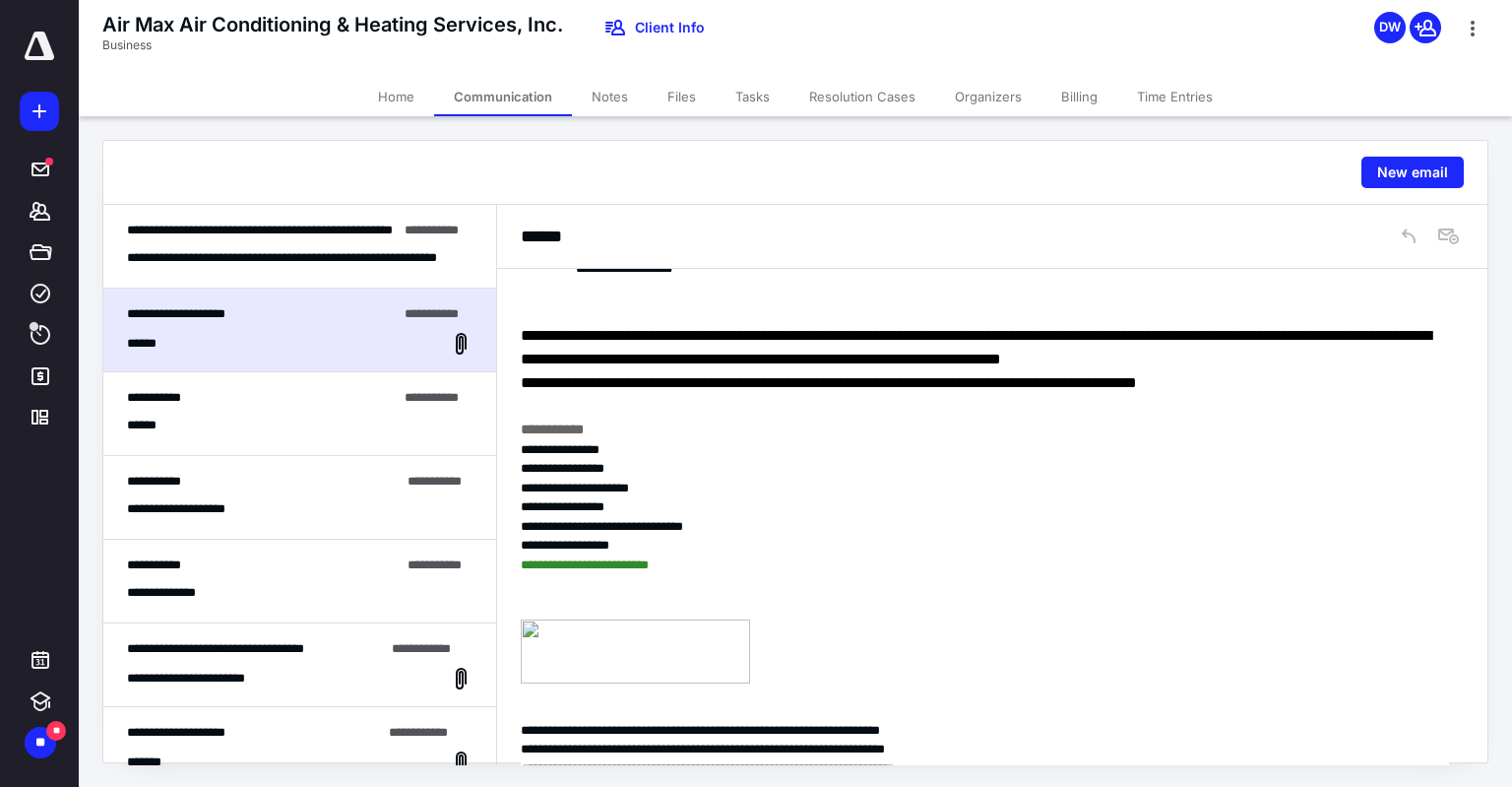 scroll, scrollTop: 0, scrollLeft: 0, axis: both 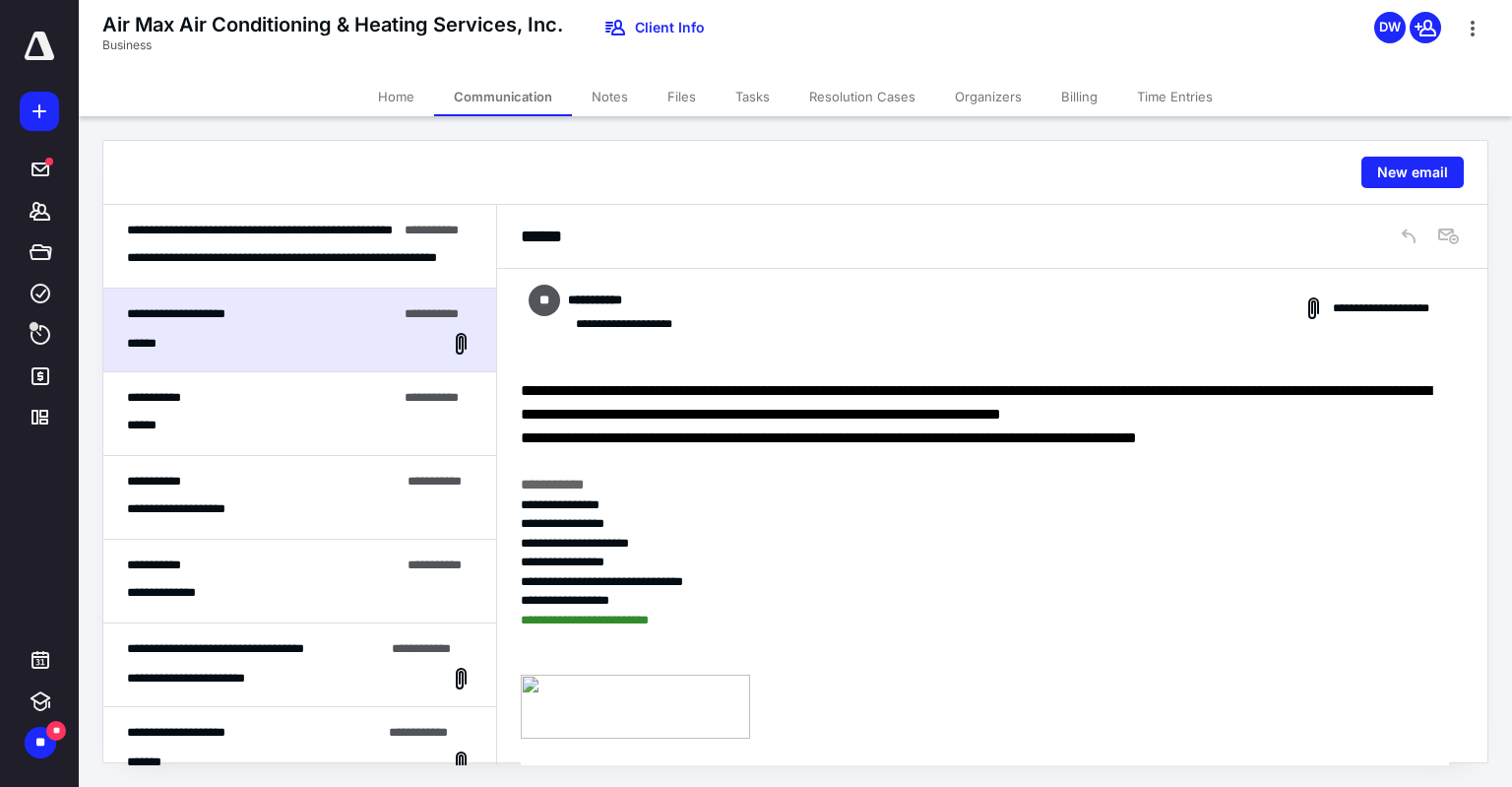 click on "**********" at bounding box center (262, 398) 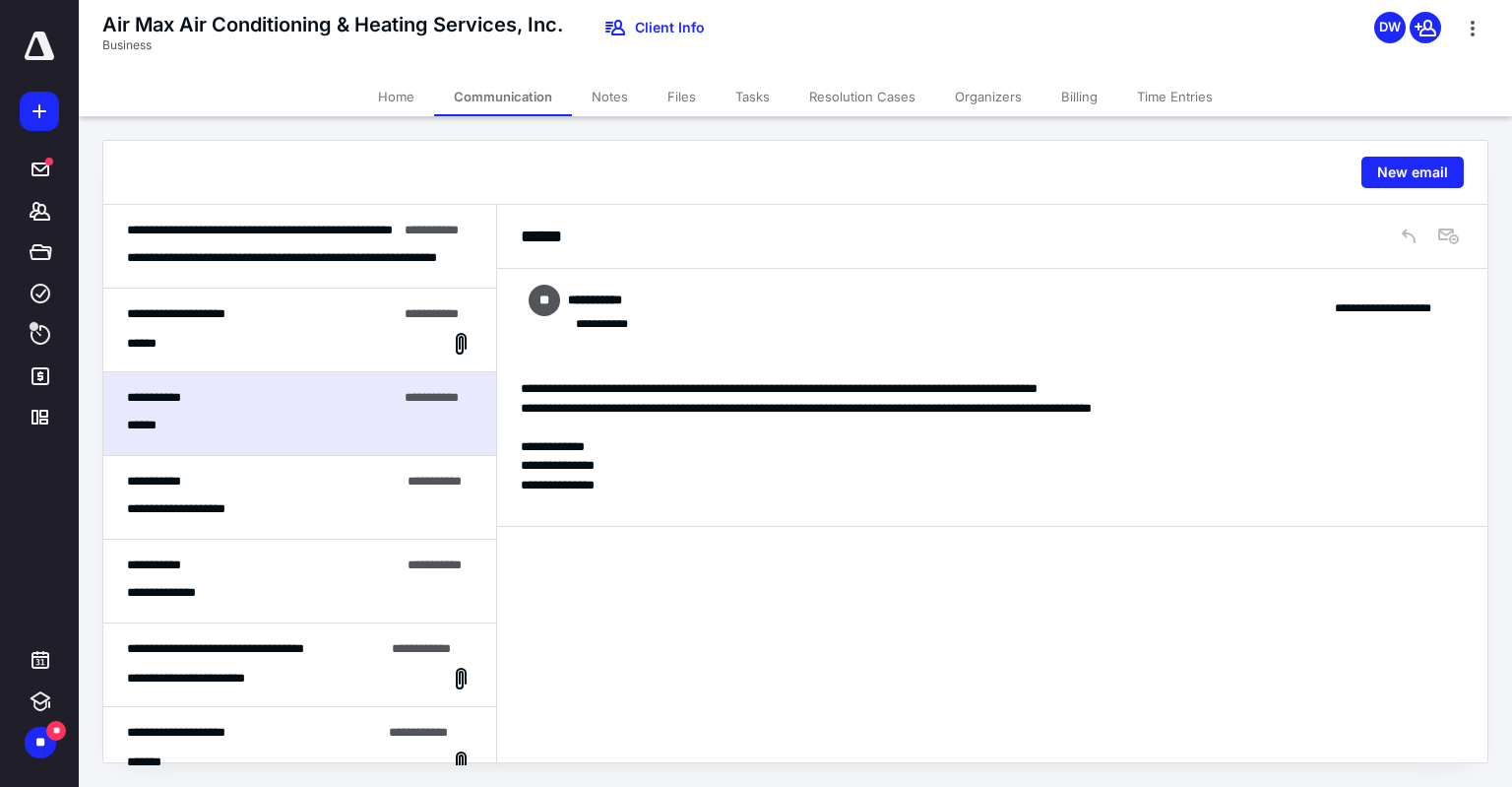 click on "Home" at bounding box center [396, 97] 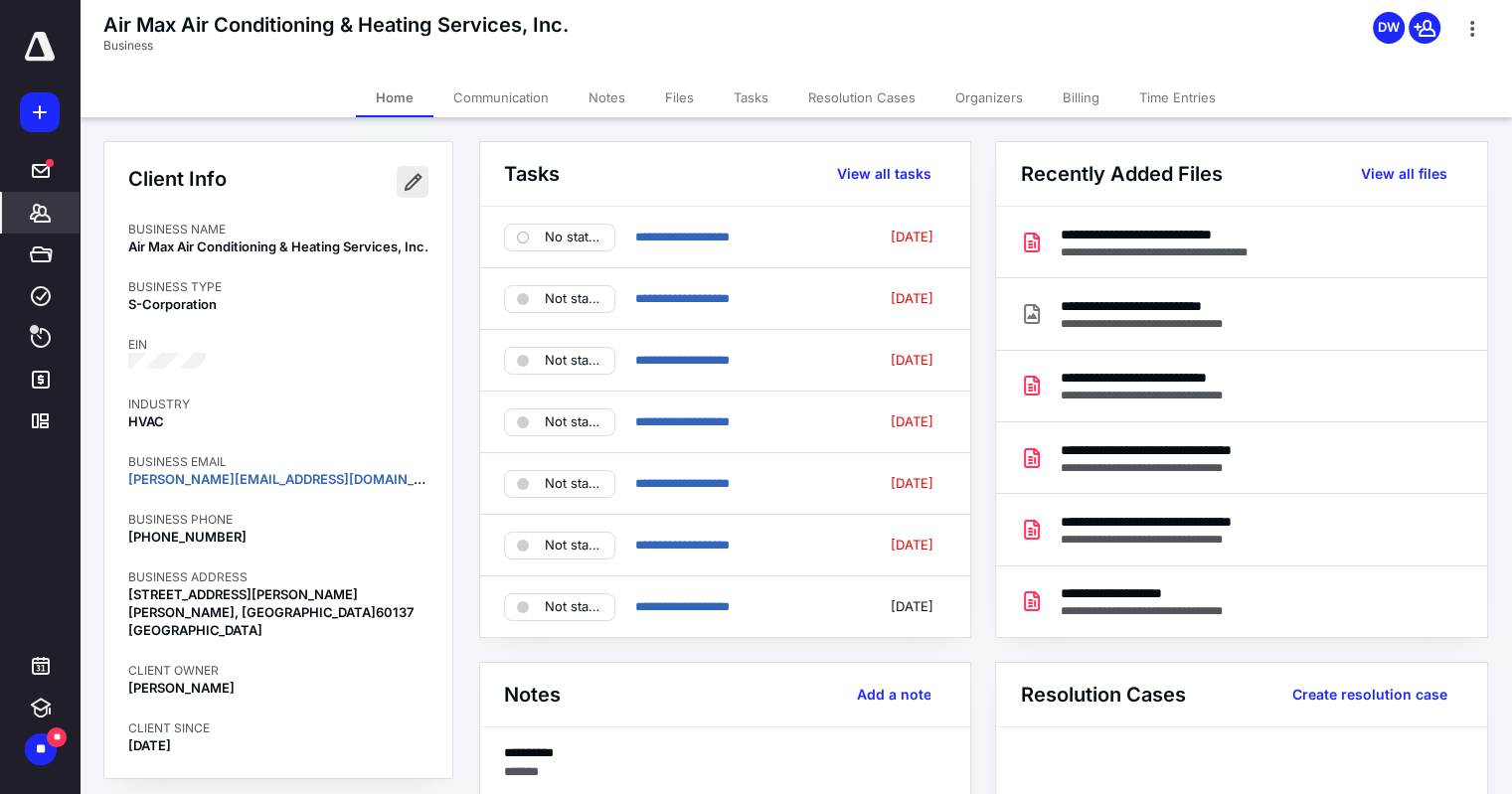 click at bounding box center [413, 182] 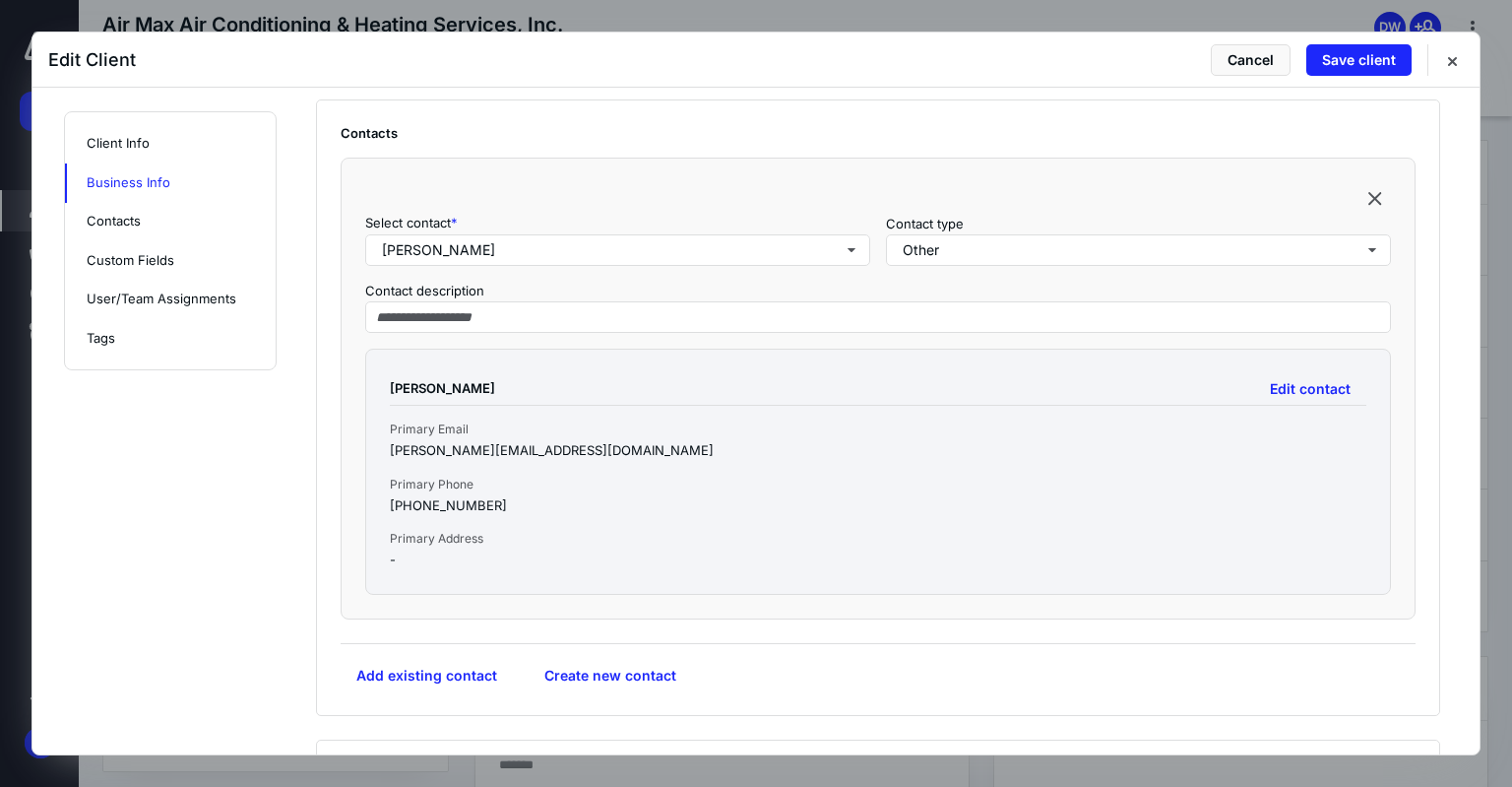 scroll, scrollTop: 985, scrollLeft: 0, axis: vertical 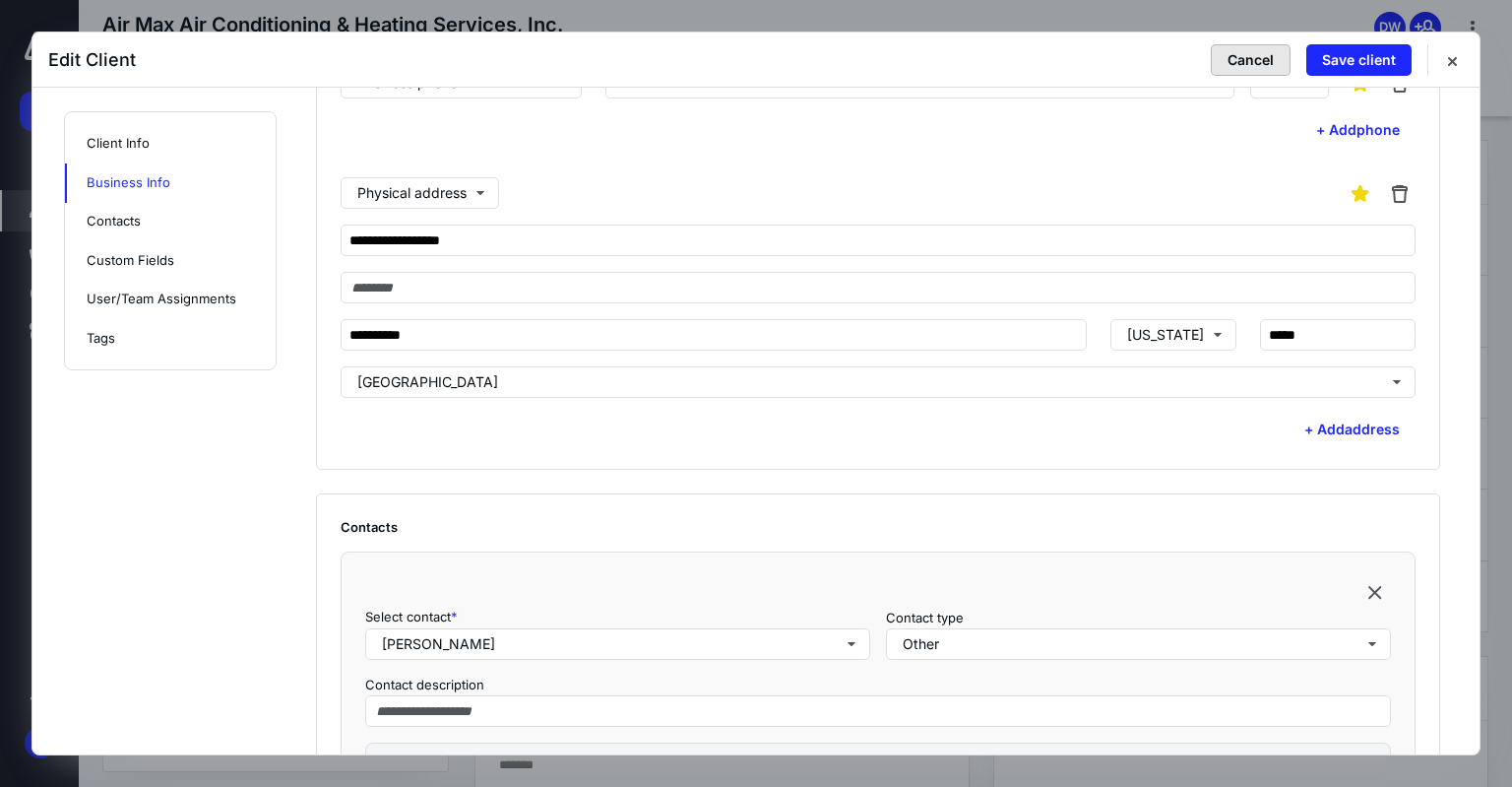 click on "Cancel" at bounding box center (1250, 60) 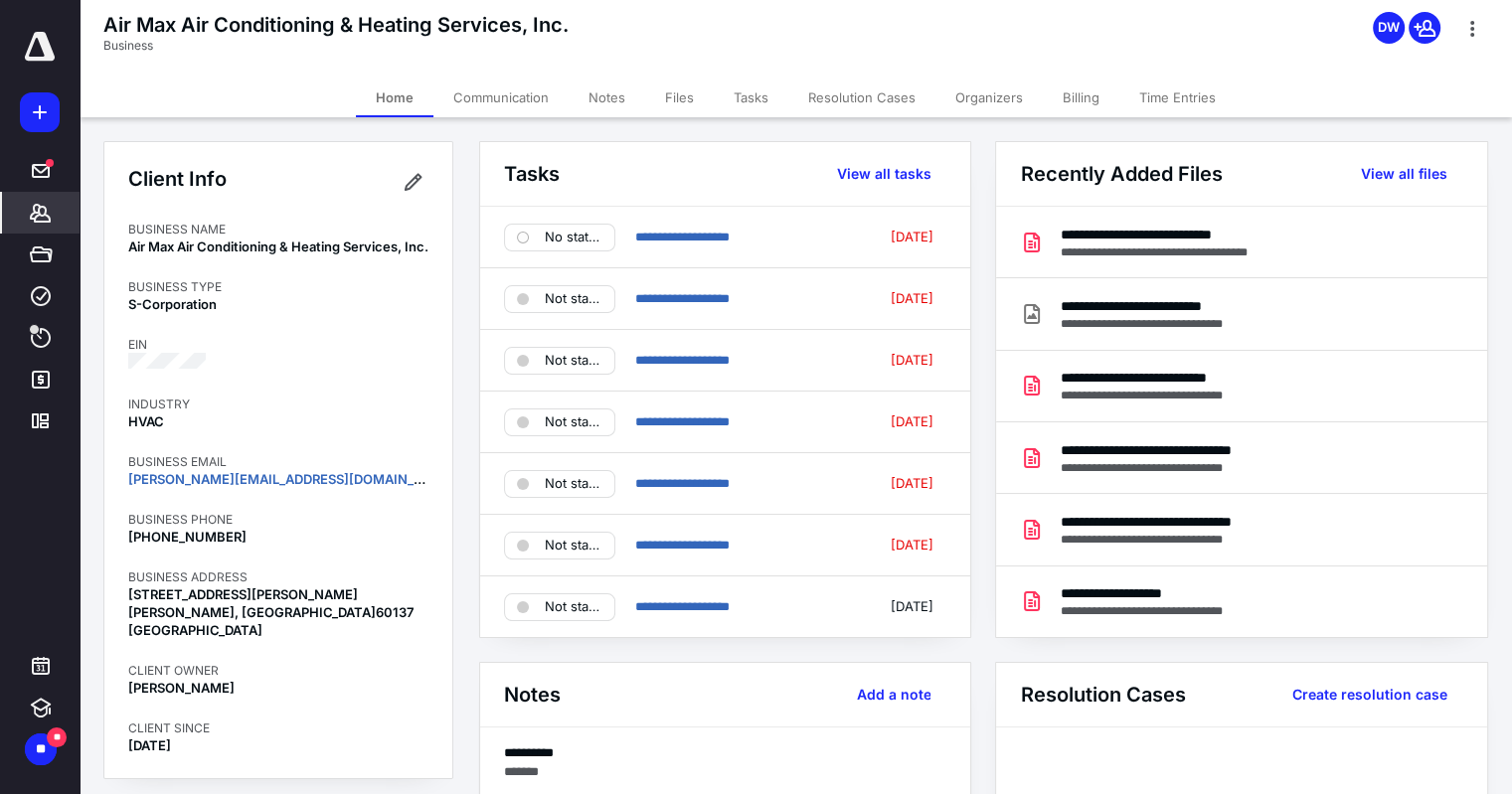click on "Communication" at bounding box center (501, 97) 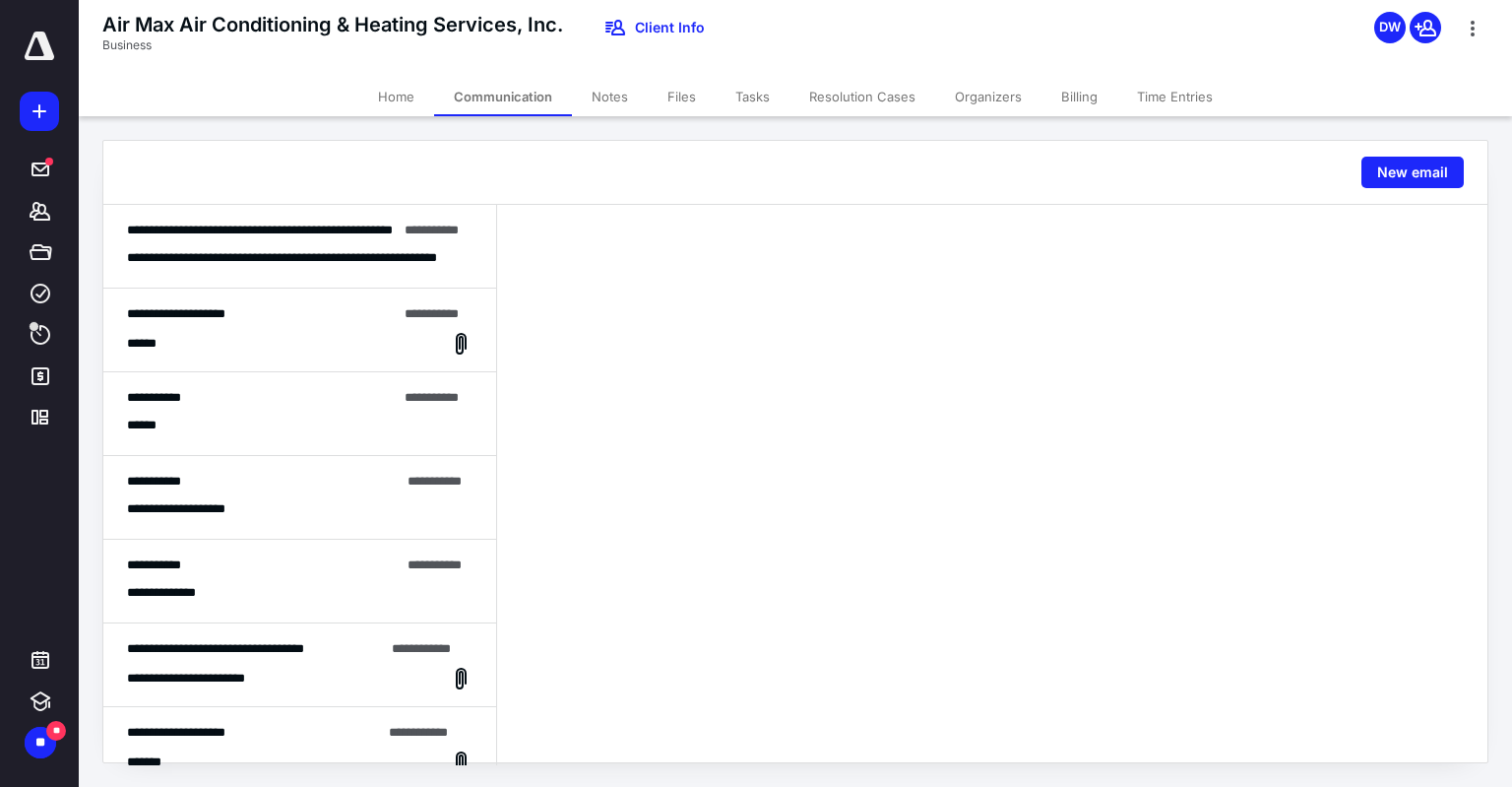 click on "Files" at bounding box center [681, 97] 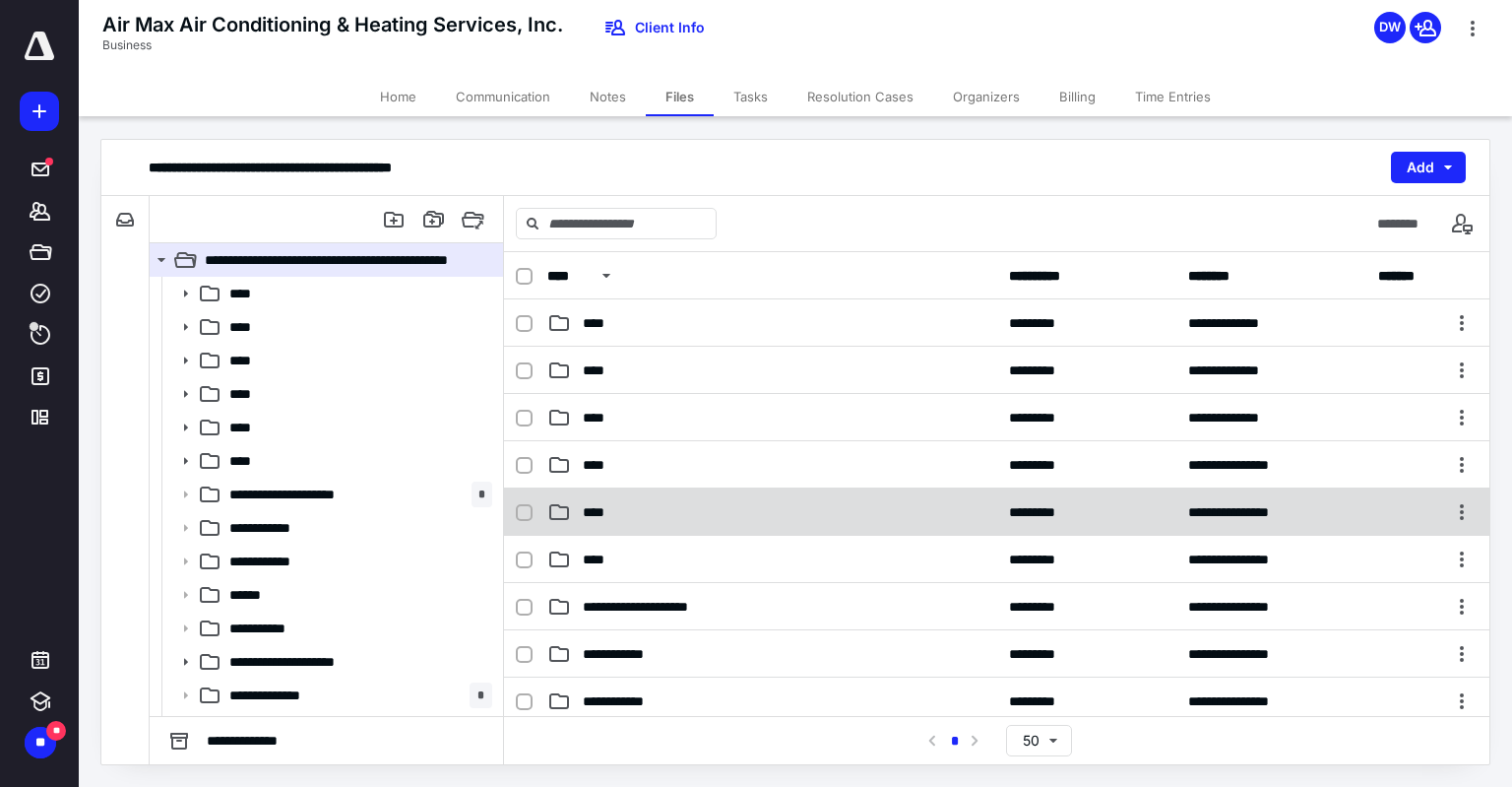 click on "****" at bounding box center (772, 512) 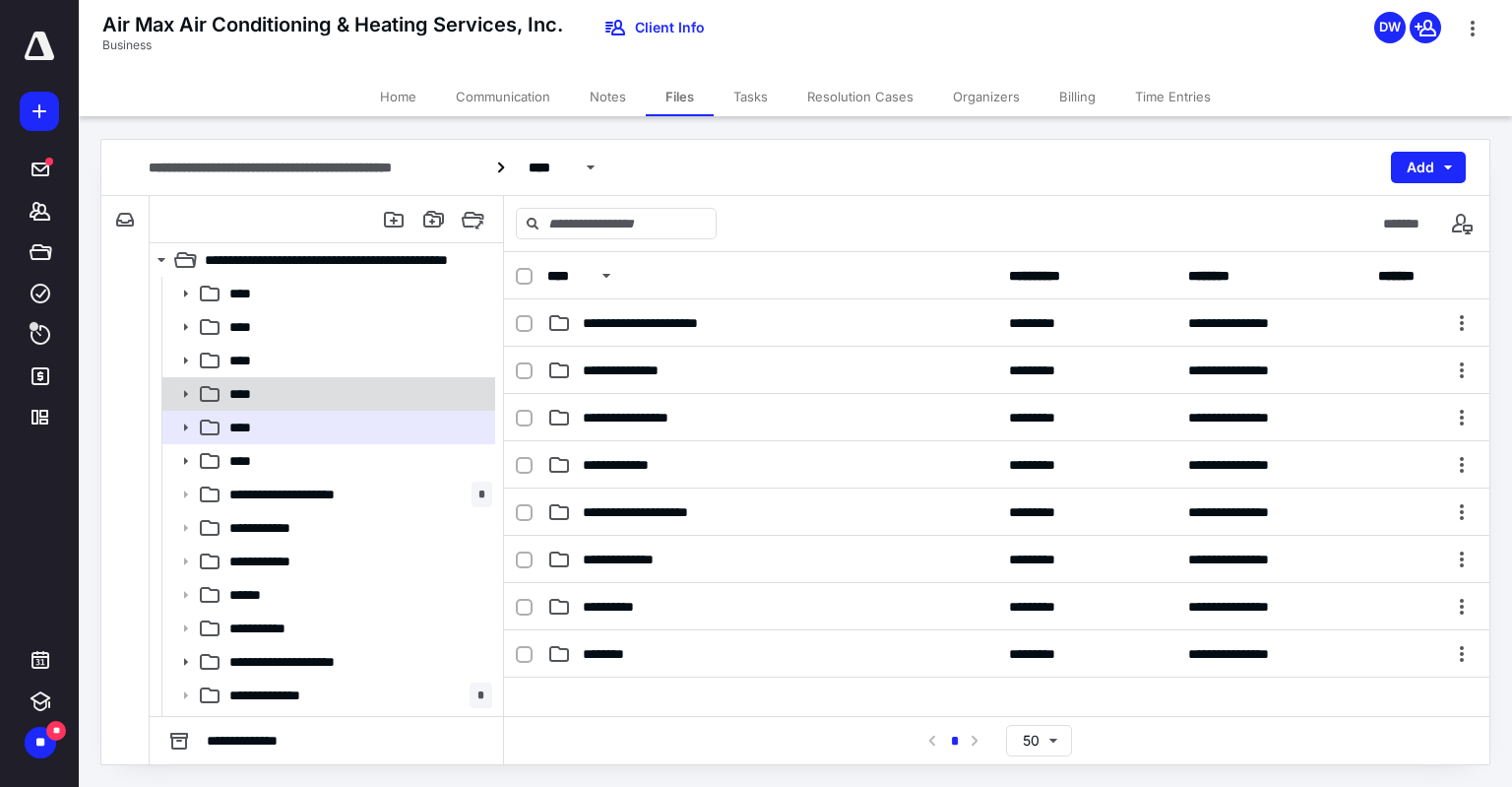 click on "****" at bounding box center [356, 394] 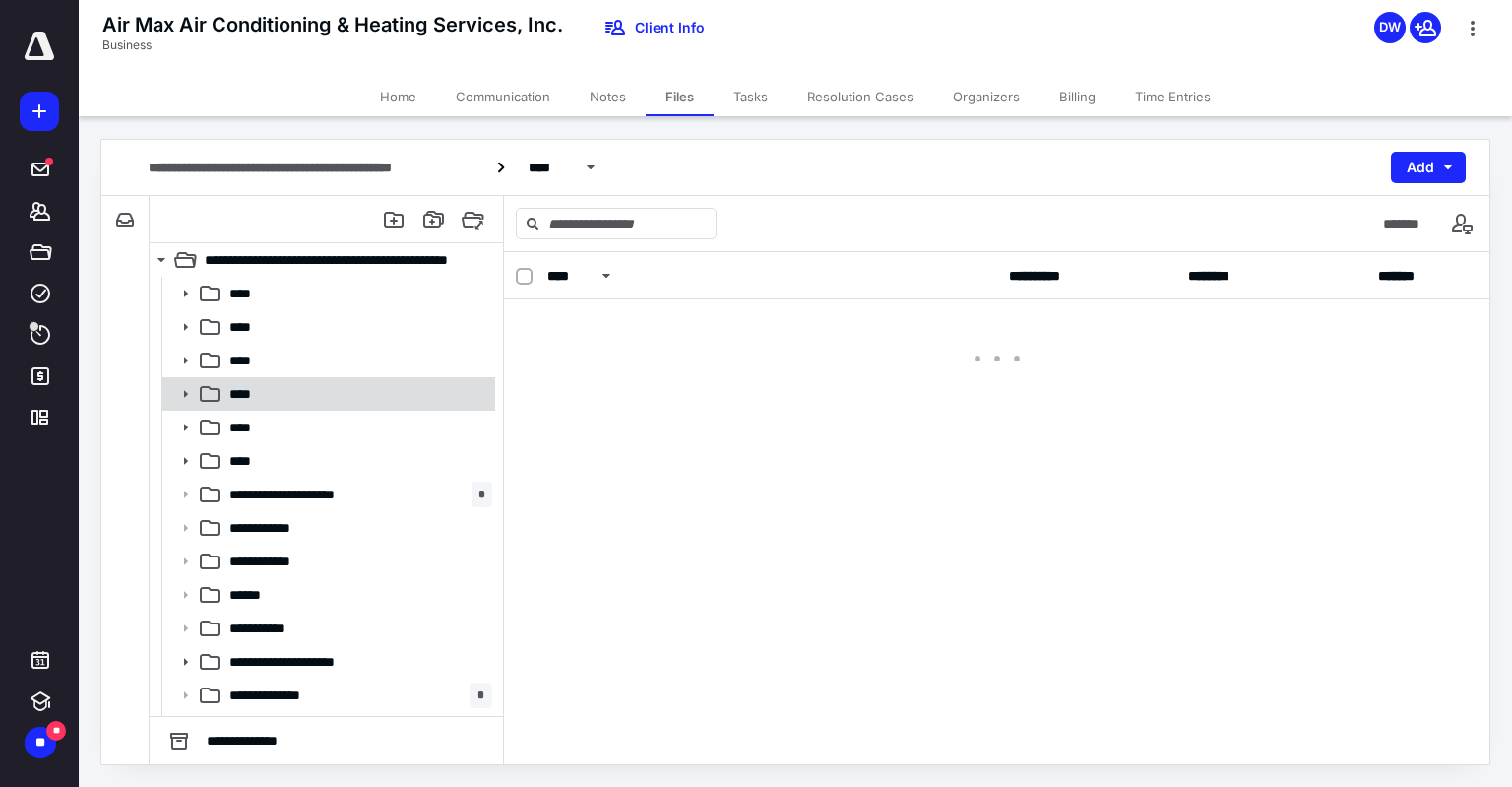 click on "****" at bounding box center [356, 394] 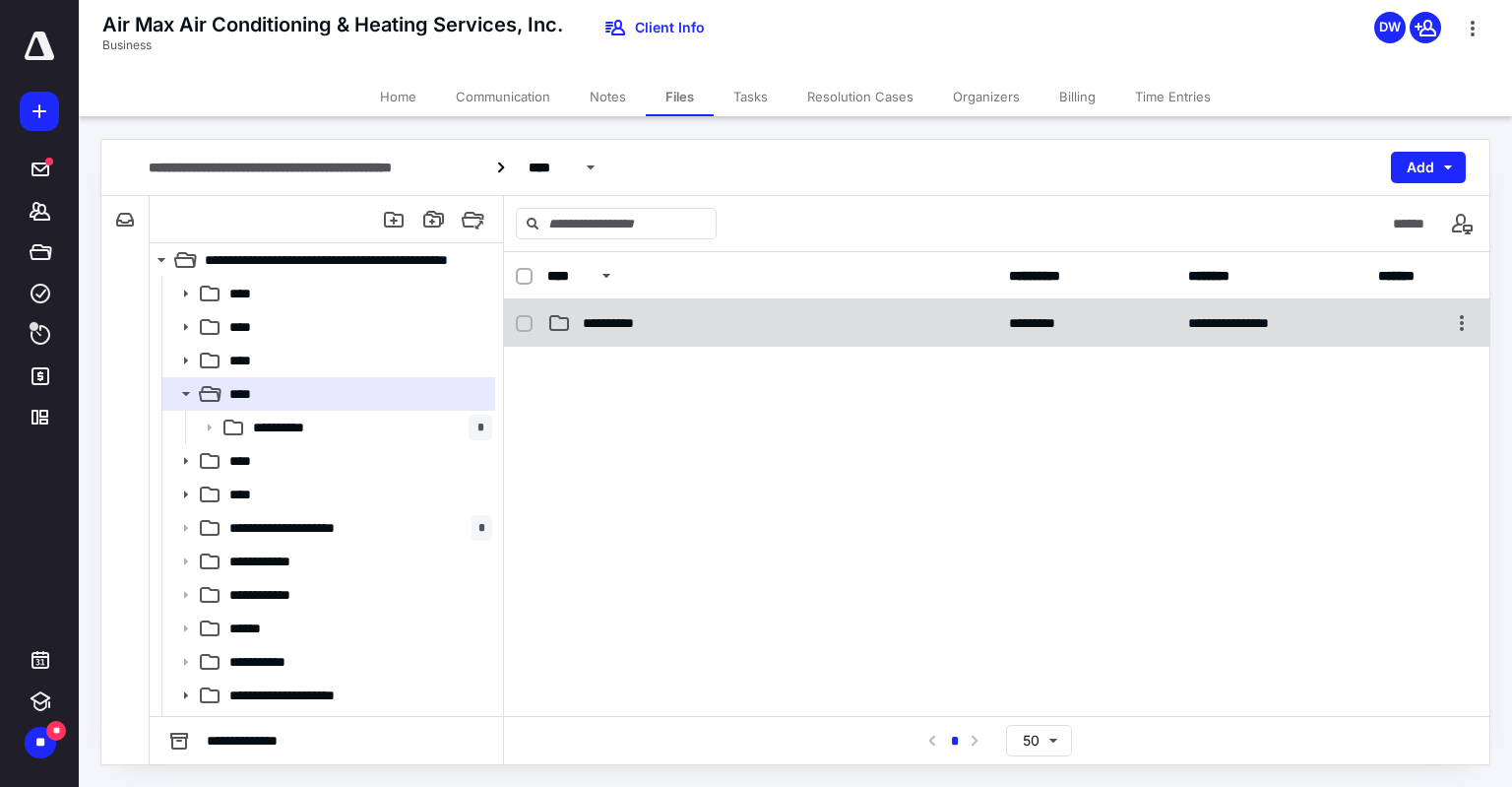 click on "**********" at bounding box center (772, 323) 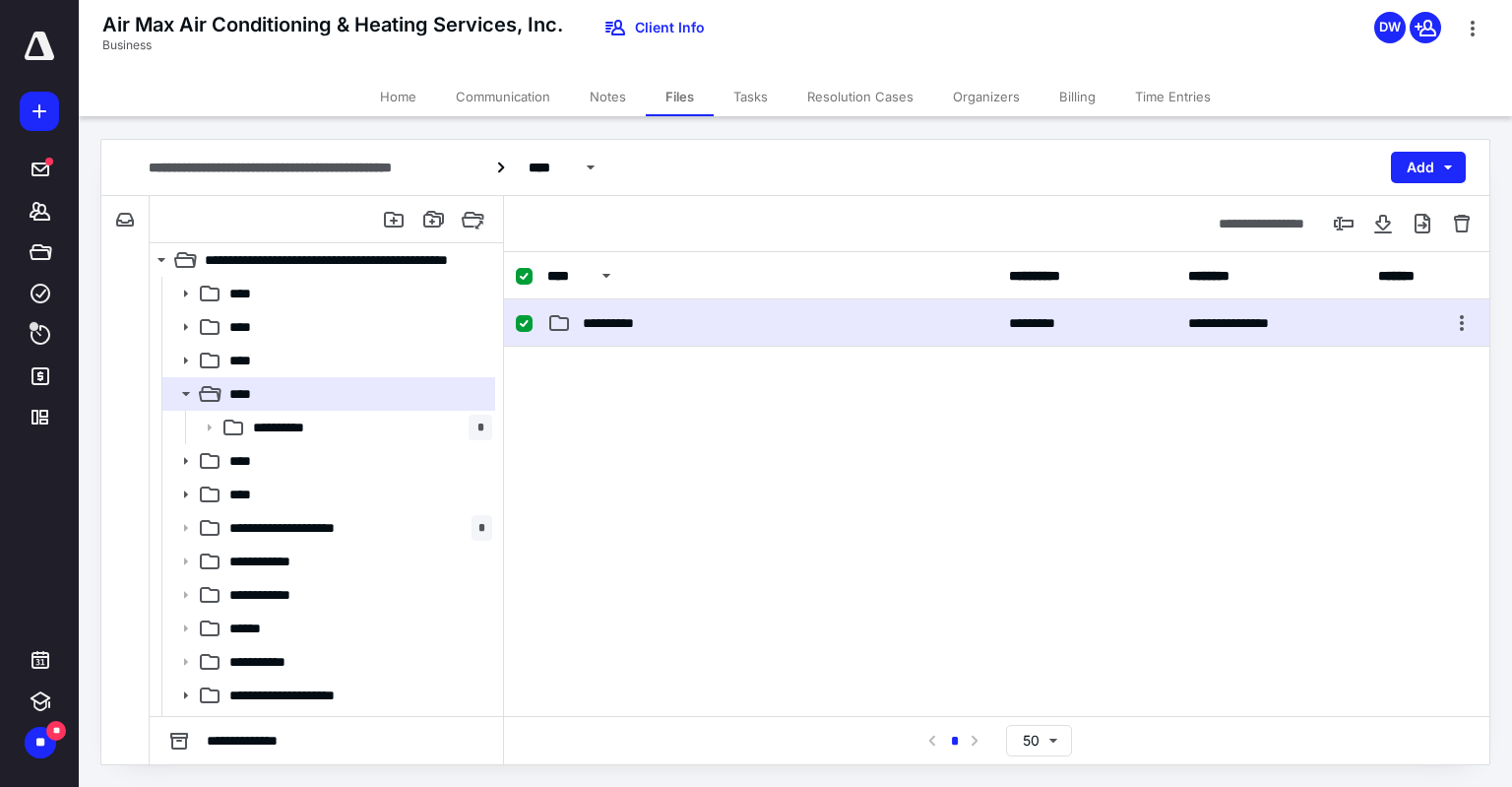 click on "**********" at bounding box center [772, 323] 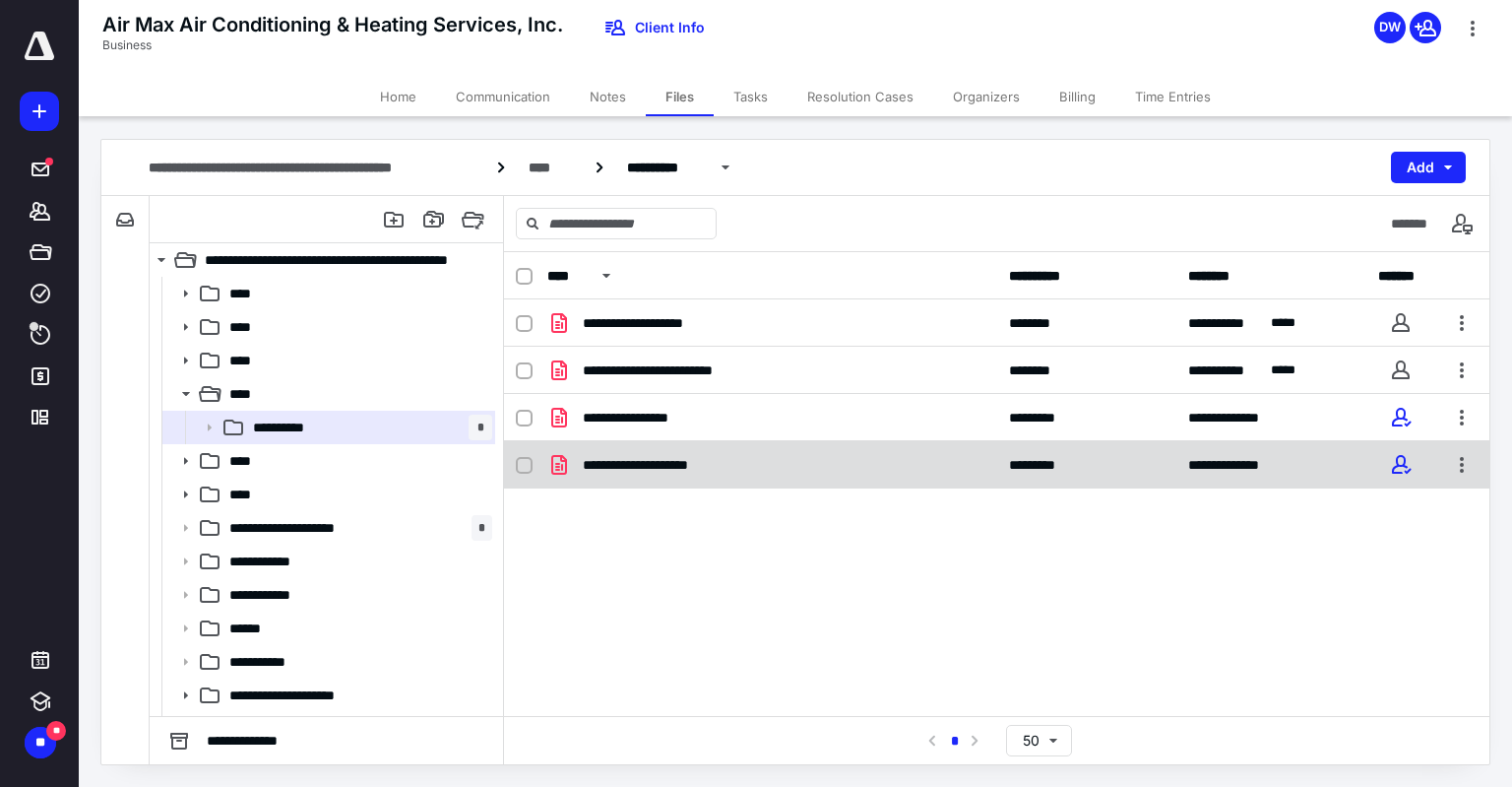 click on "**********" at bounding box center (772, 465) 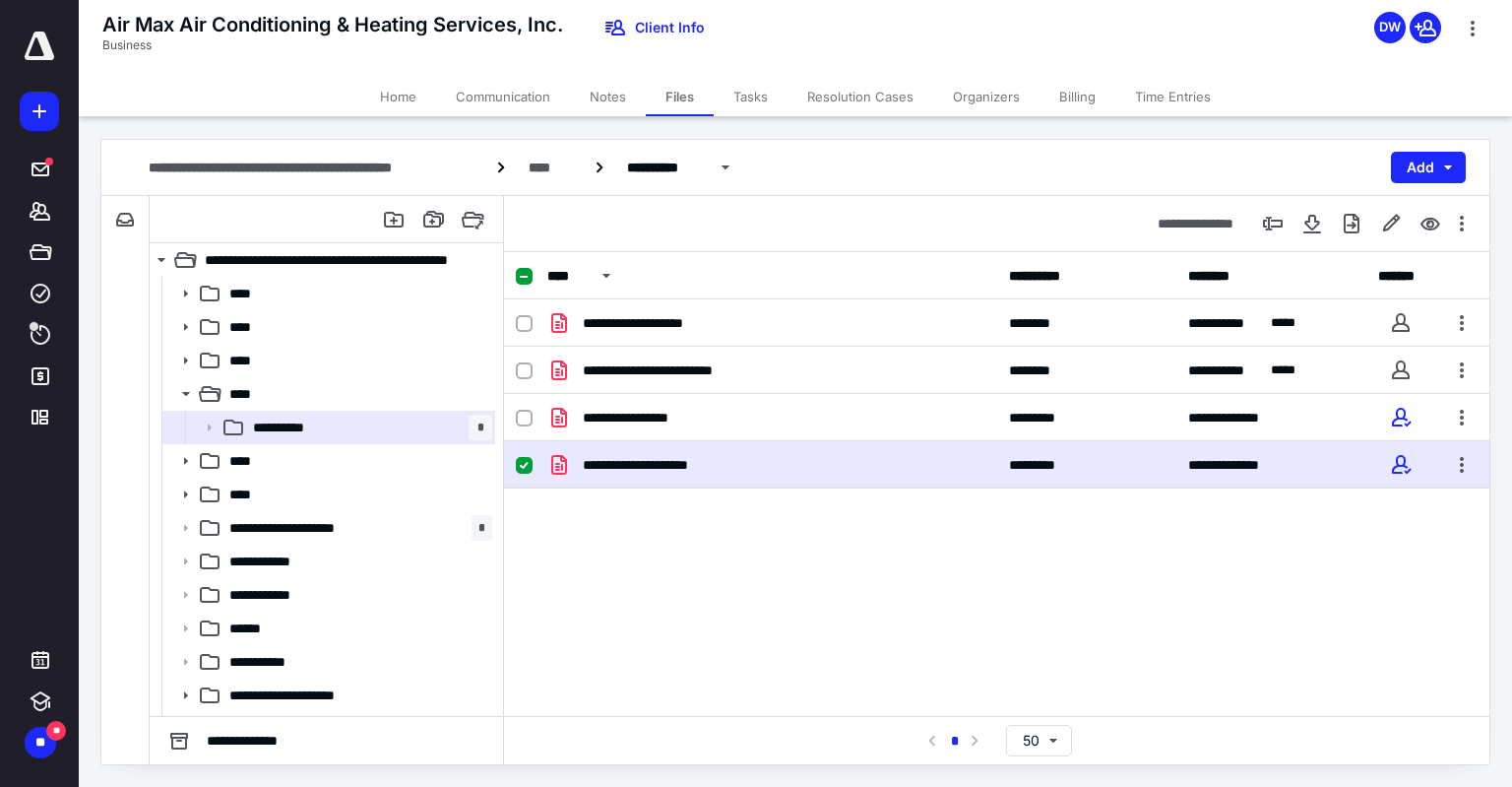 click on "**********" at bounding box center (772, 465) 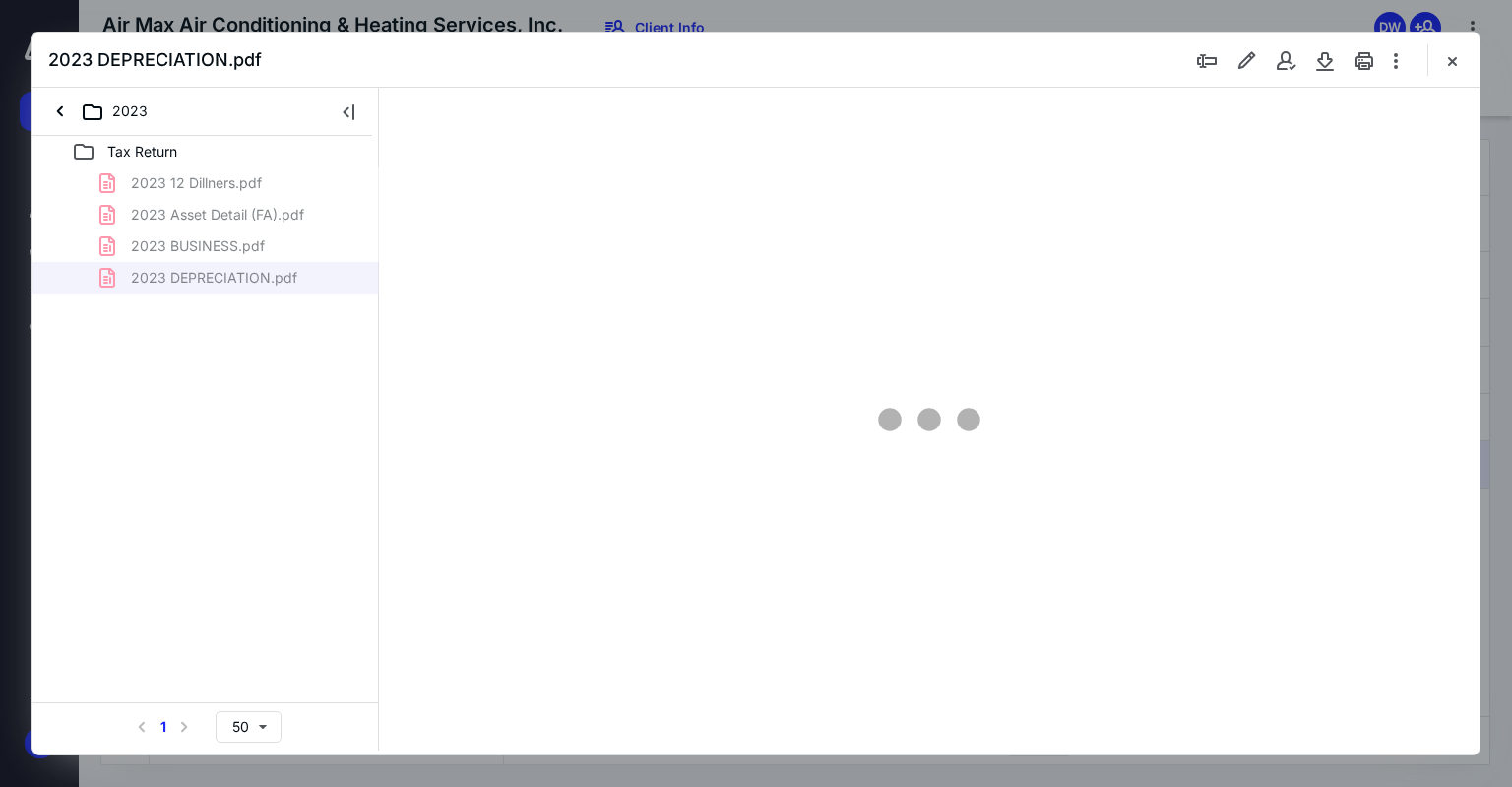 scroll, scrollTop: 0, scrollLeft: 0, axis: both 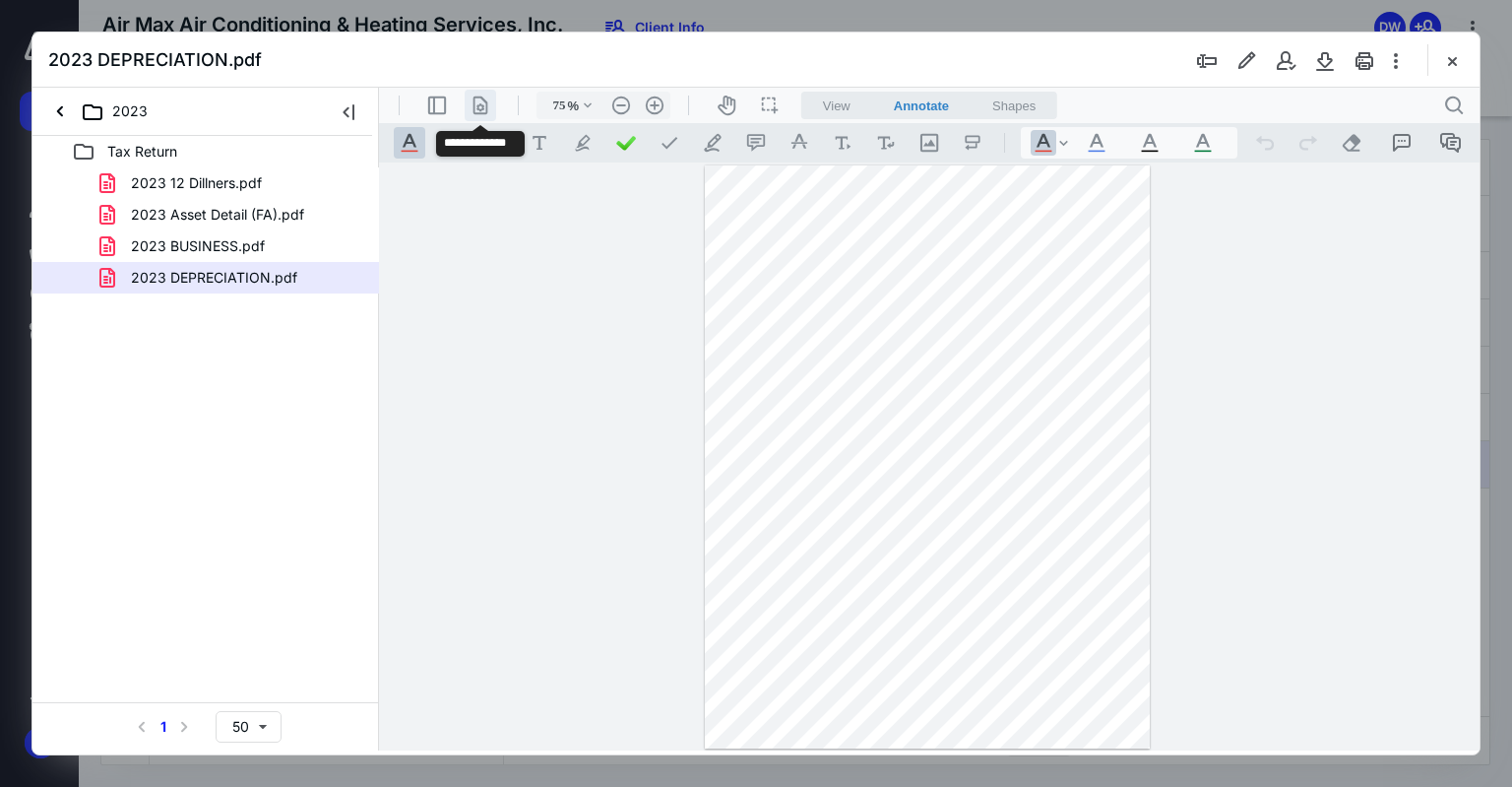 click on ".cls-1{fill:#abb0c4;} icon - header - page manipulation - line" at bounding box center (480, 105) 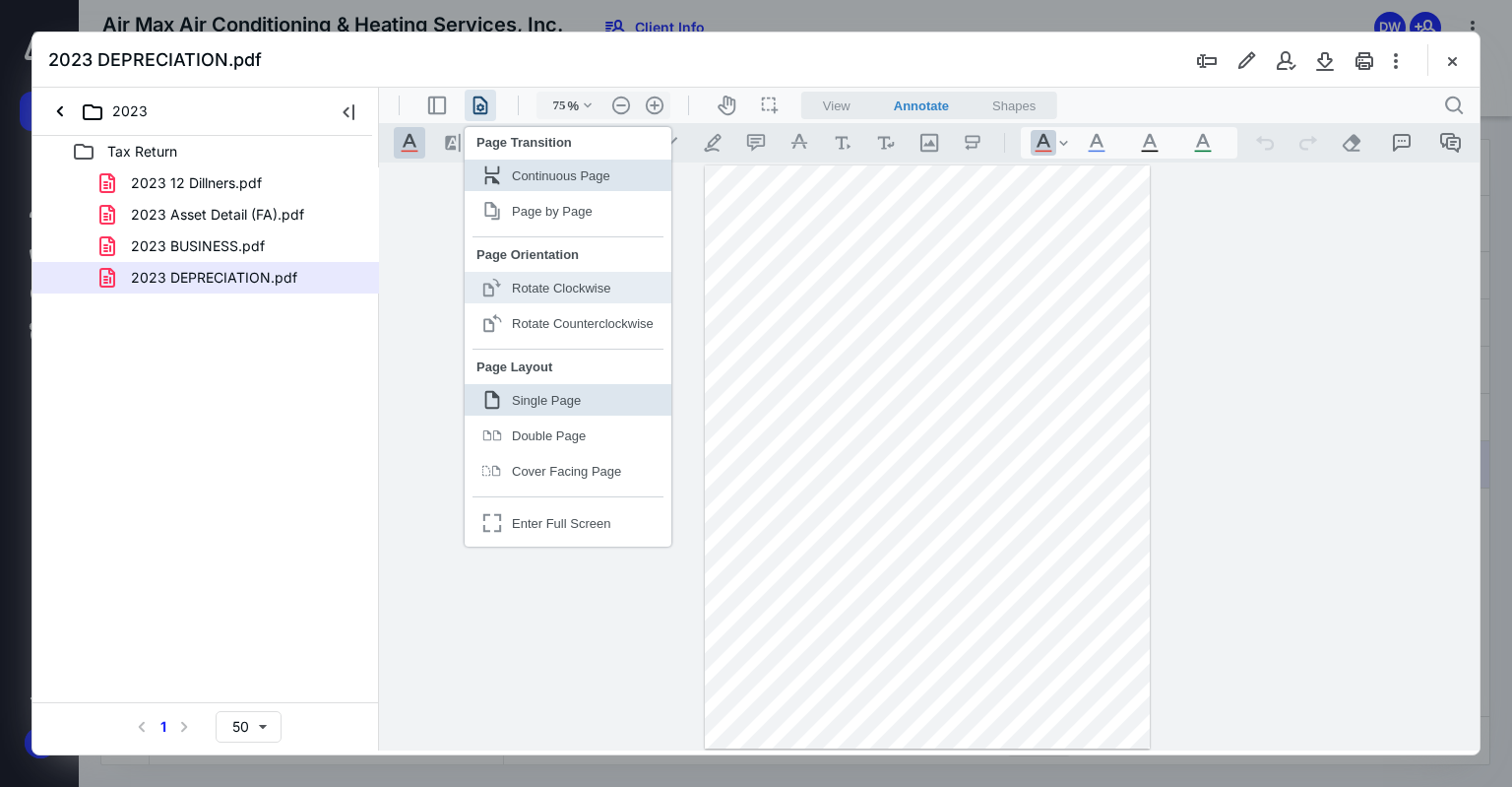 click on "Rotate Clockwise" at bounding box center [561, 288] 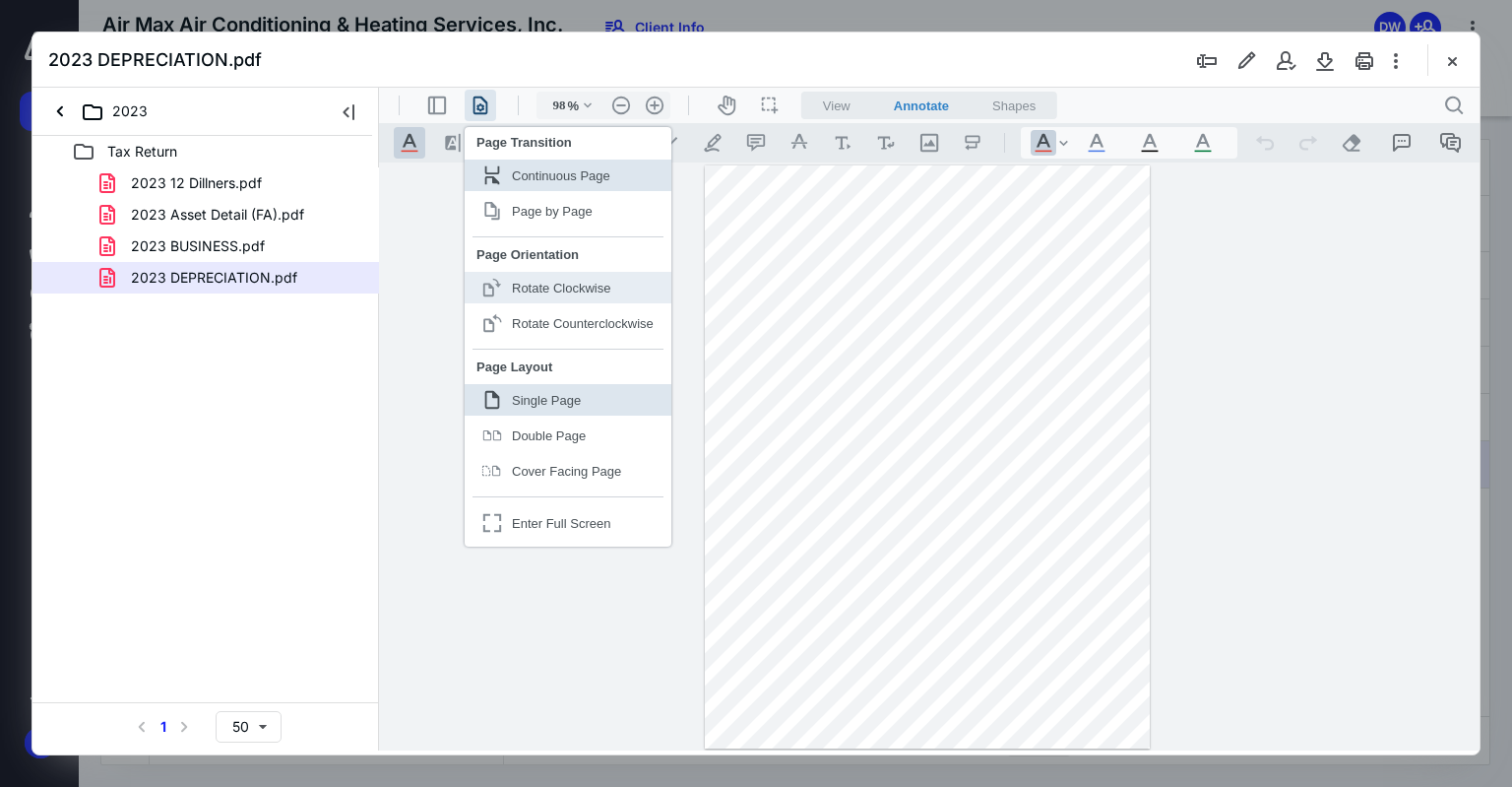 scroll, scrollTop: 0, scrollLeft: 0, axis: both 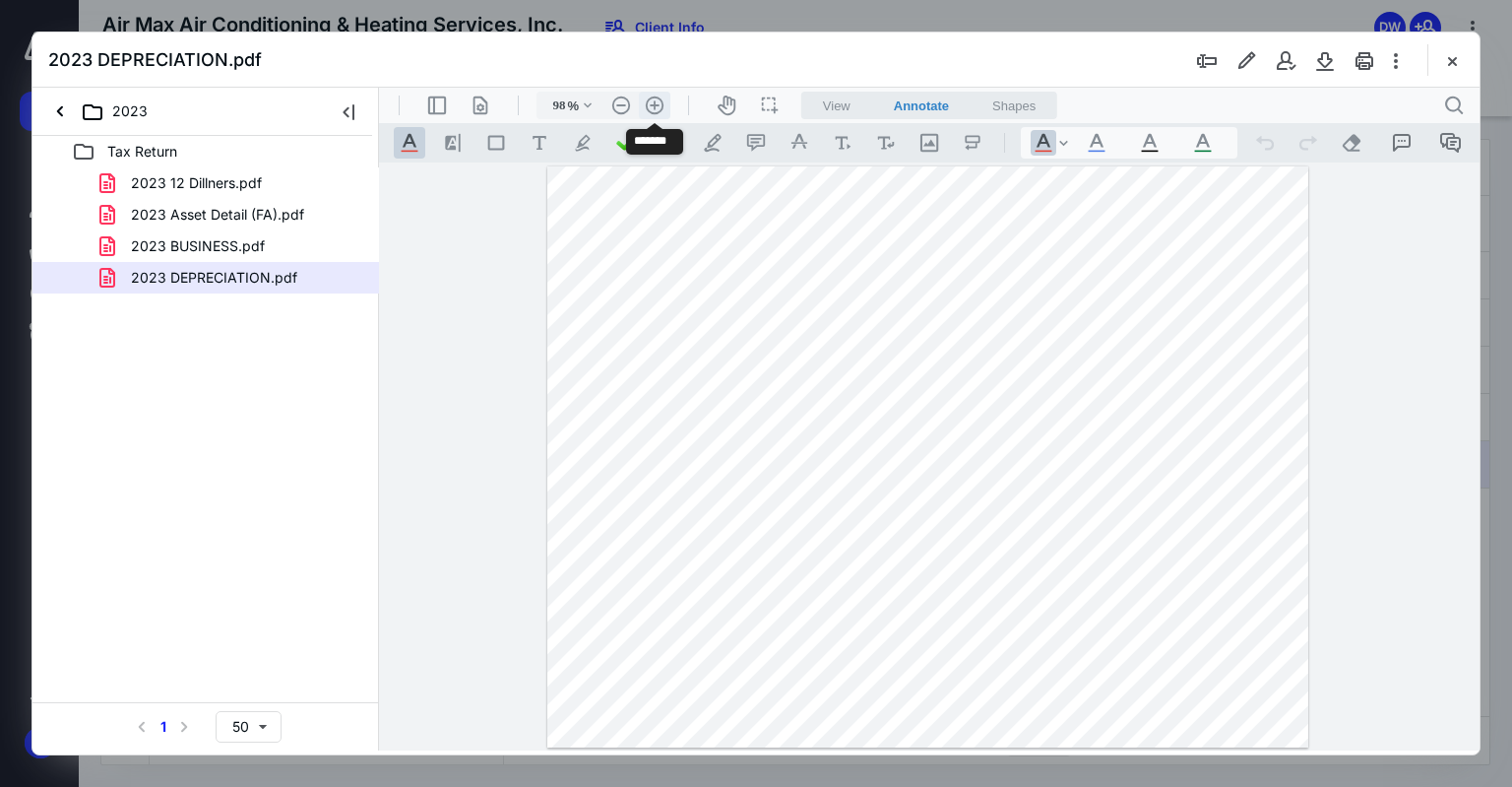 click on ".cls-1{fill:#abb0c4;} icon - header - zoom - in - line" at bounding box center (655, 105) 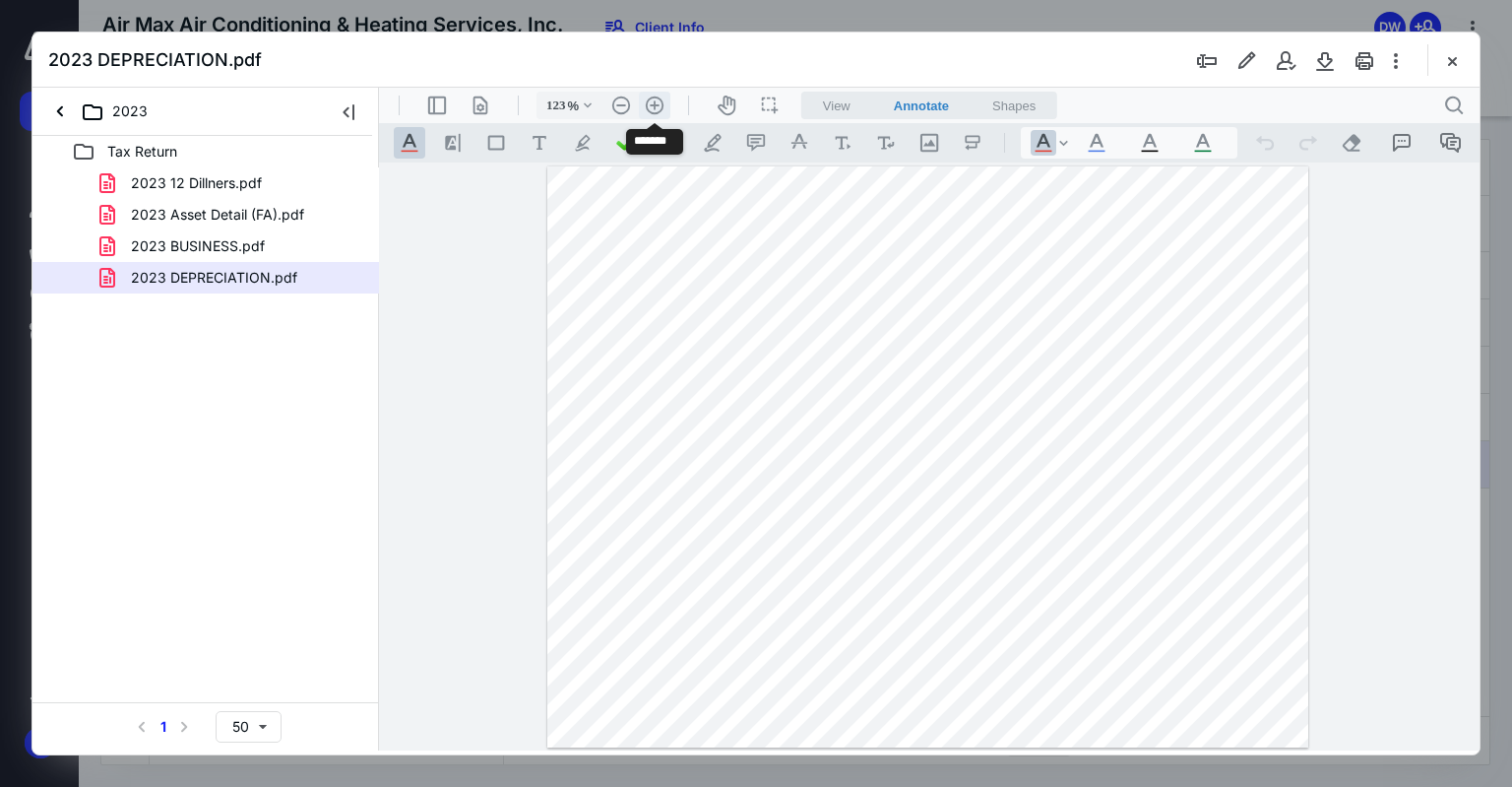 scroll, scrollTop: 67, scrollLeft: 0, axis: vertical 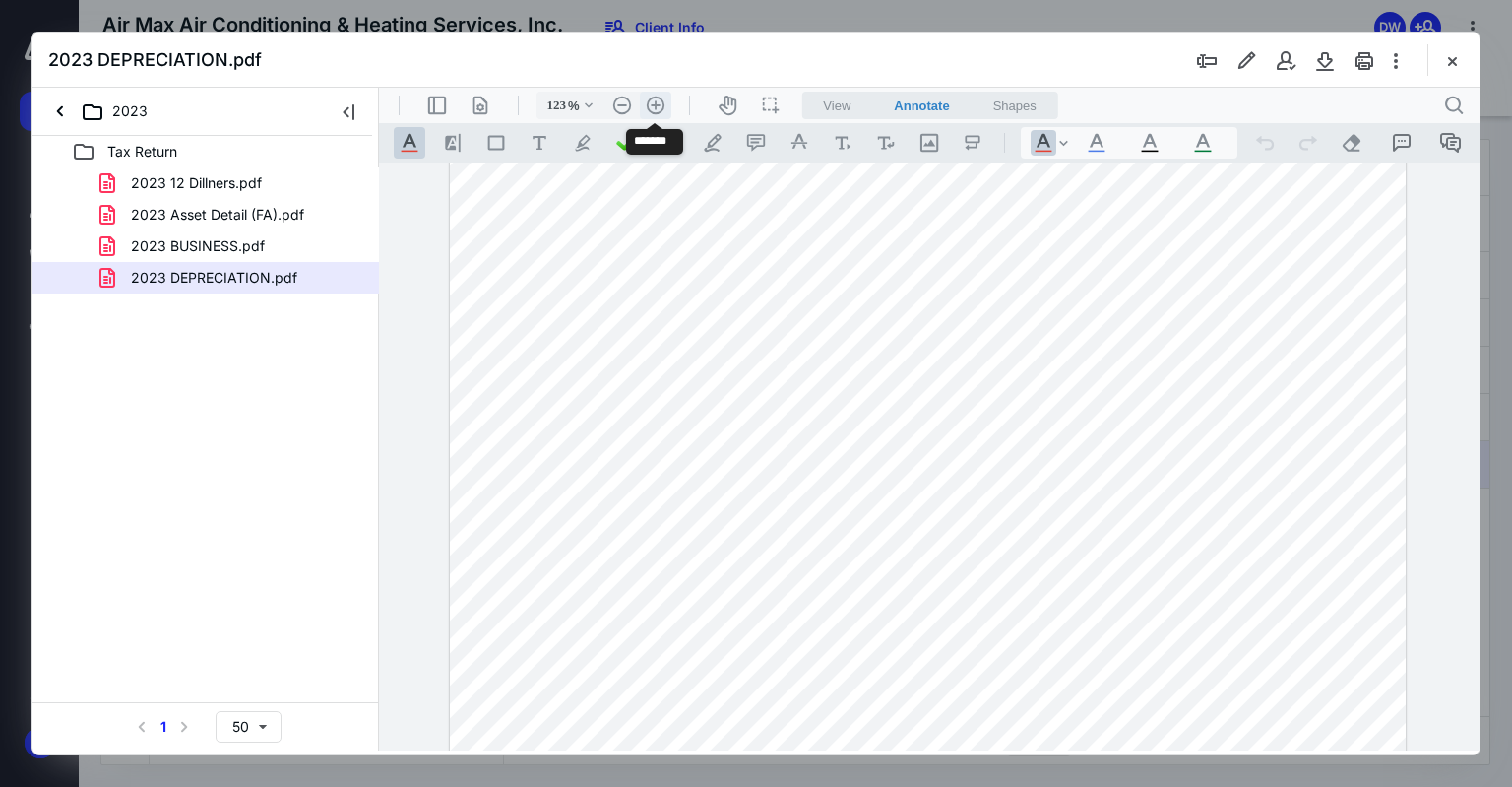 click on ".cls-1{fill:#abb0c4;} icon - header - zoom - in - line" at bounding box center [656, 105] 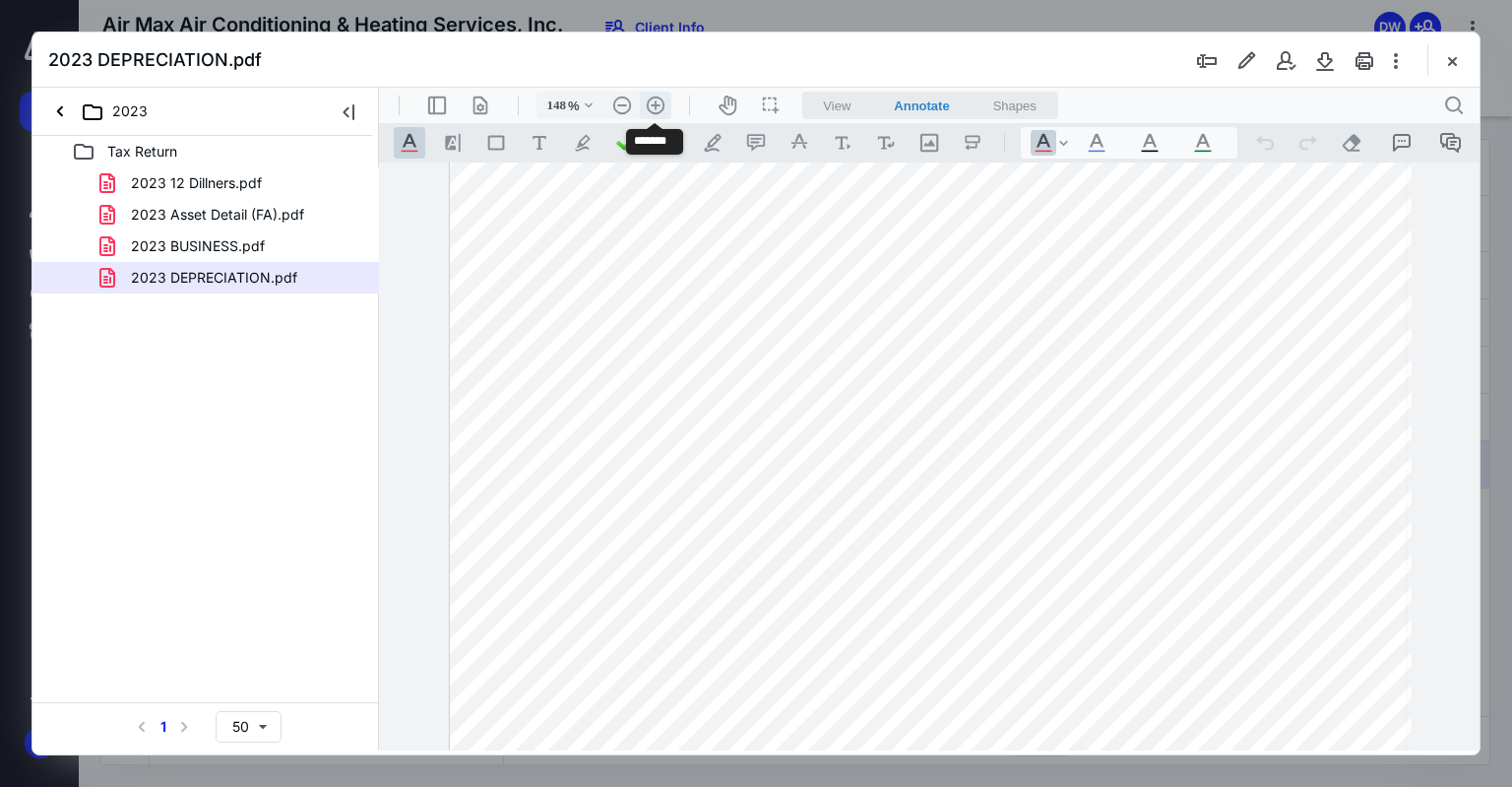 scroll, scrollTop: 133, scrollLeft: 36, axis: both 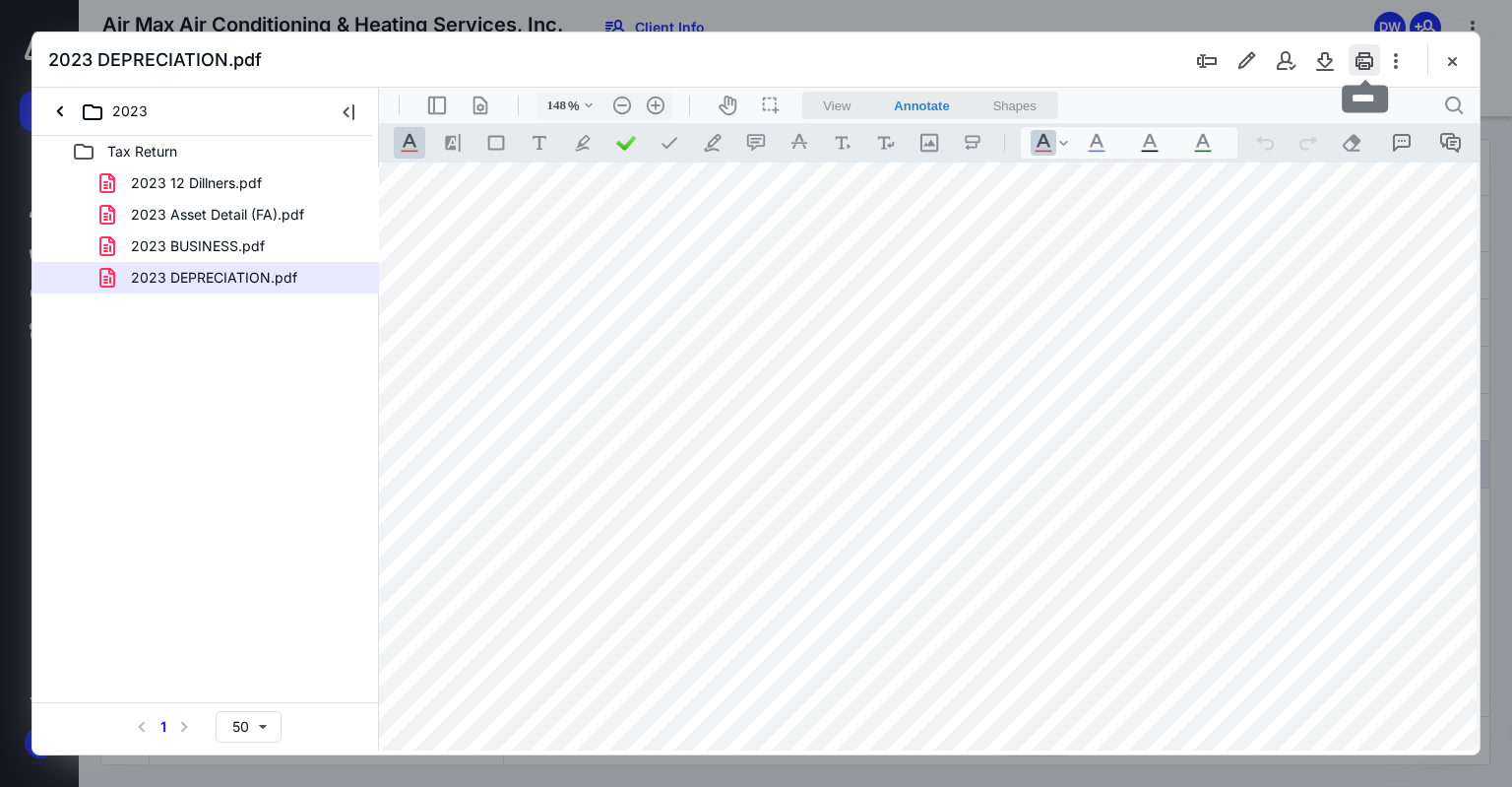 click at bounding box center (1364, 60) 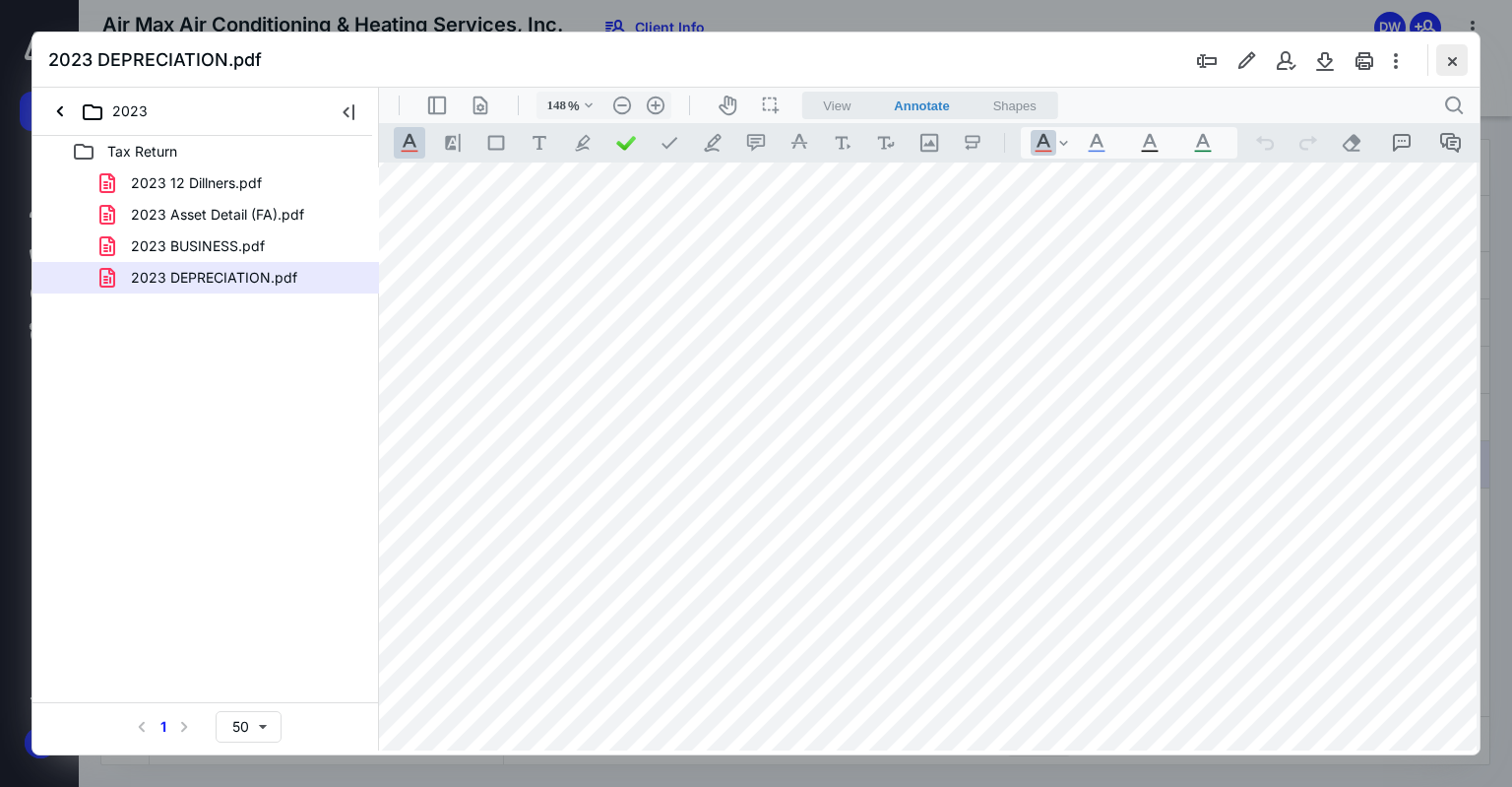 click at bounding box center [1452, 60] 